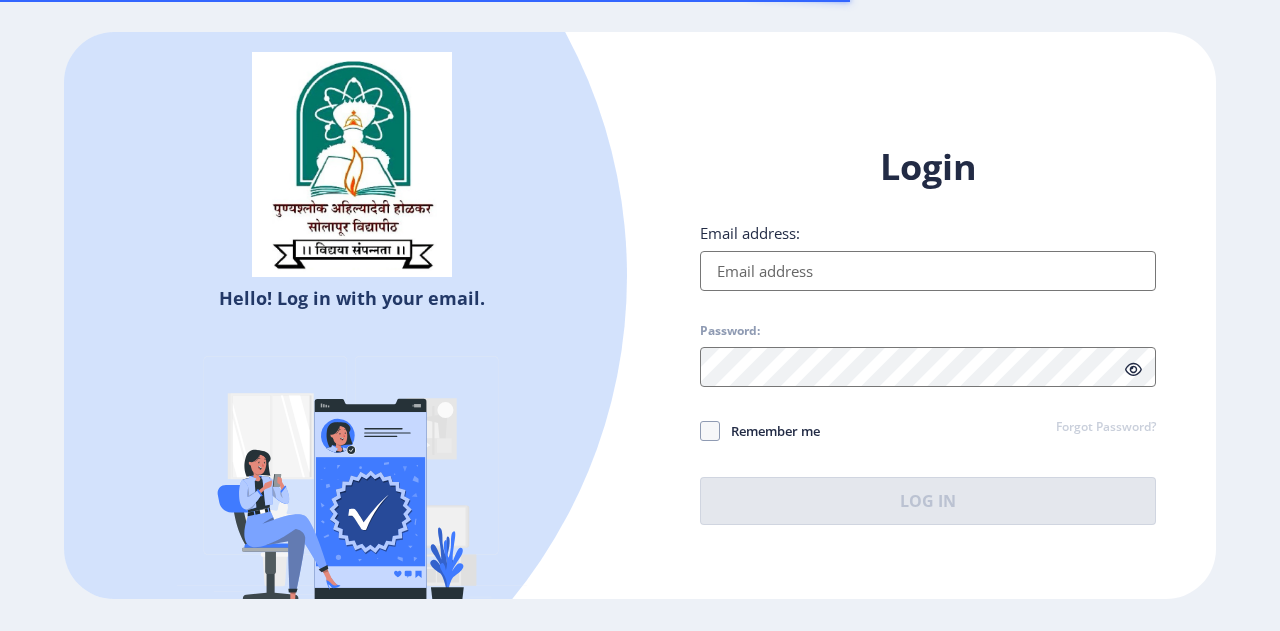 scroll, scrollTop: 0, scrollLeft: 0, axis: both 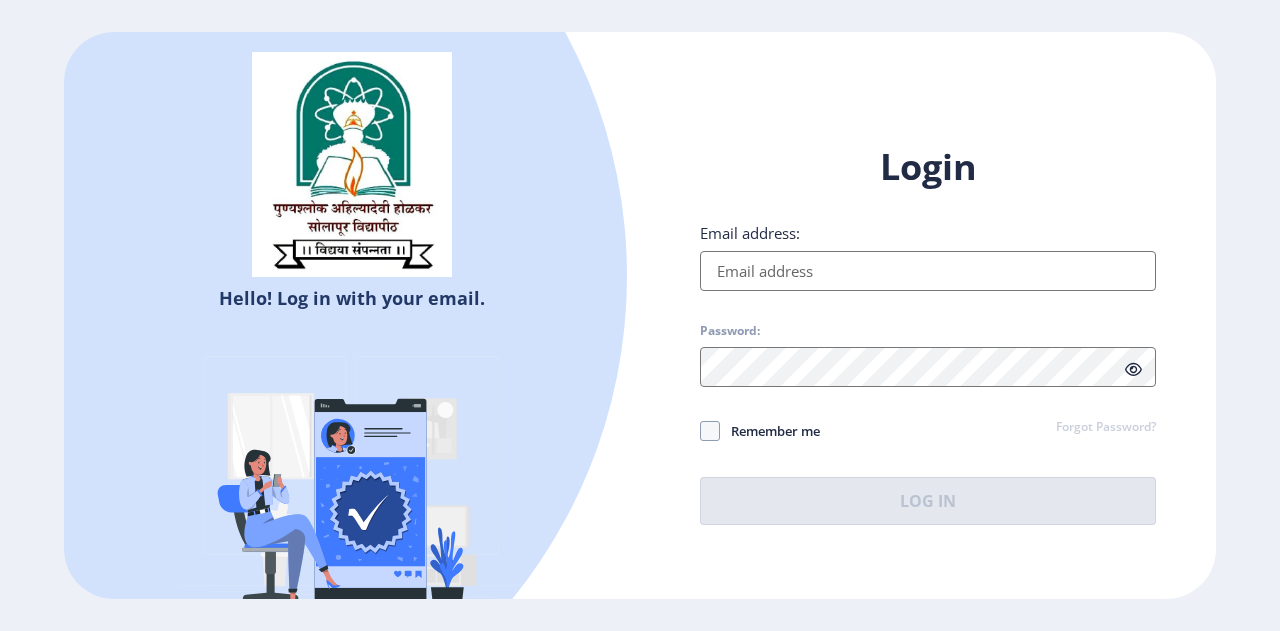 click on "Email address:" at bounding box center [928, 271] 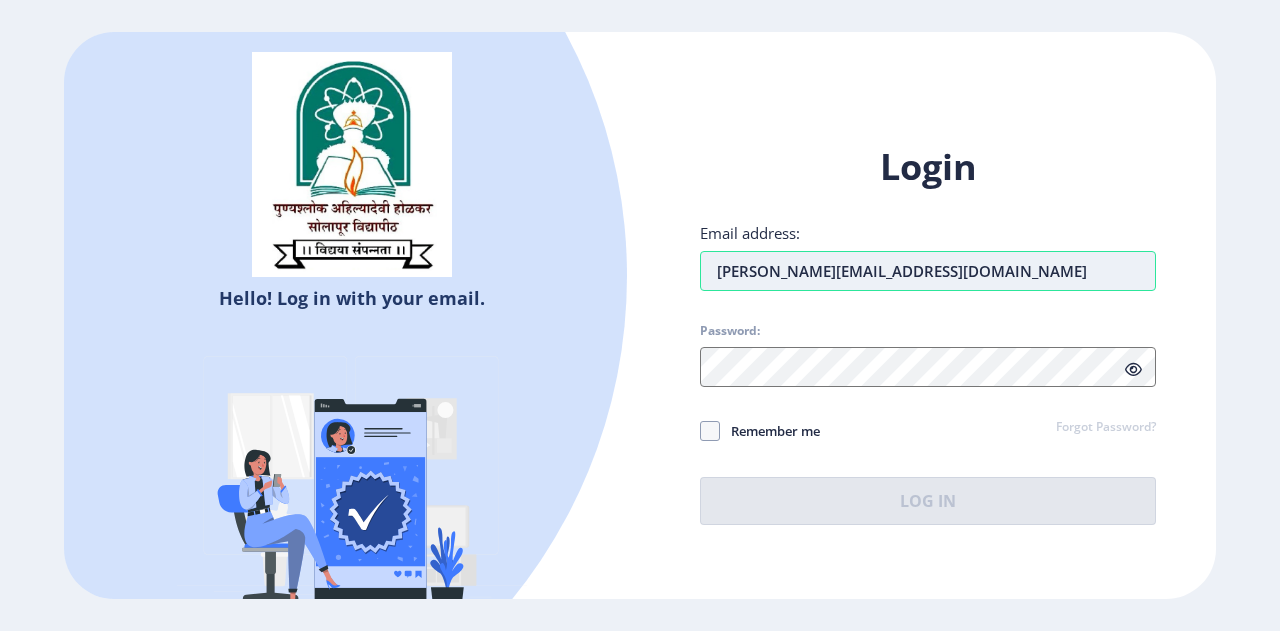 type on "[PERSON_NAME][EMAIL_ADDRESS][DOMAIN_NAME]" 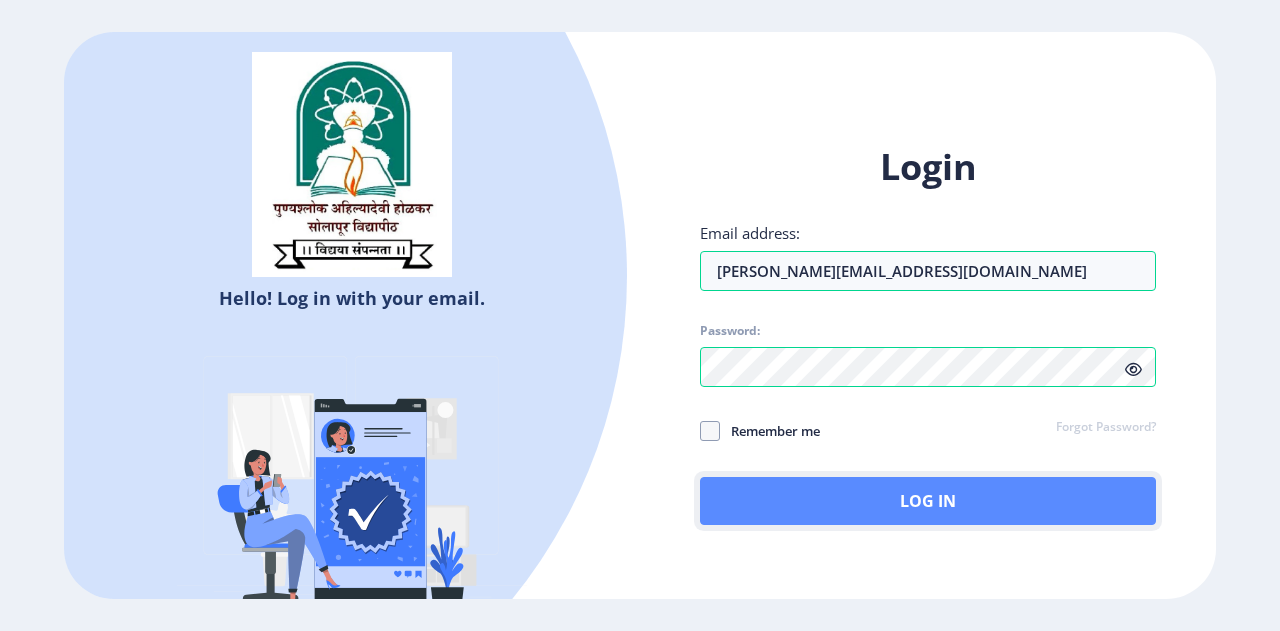 click on "Log In" 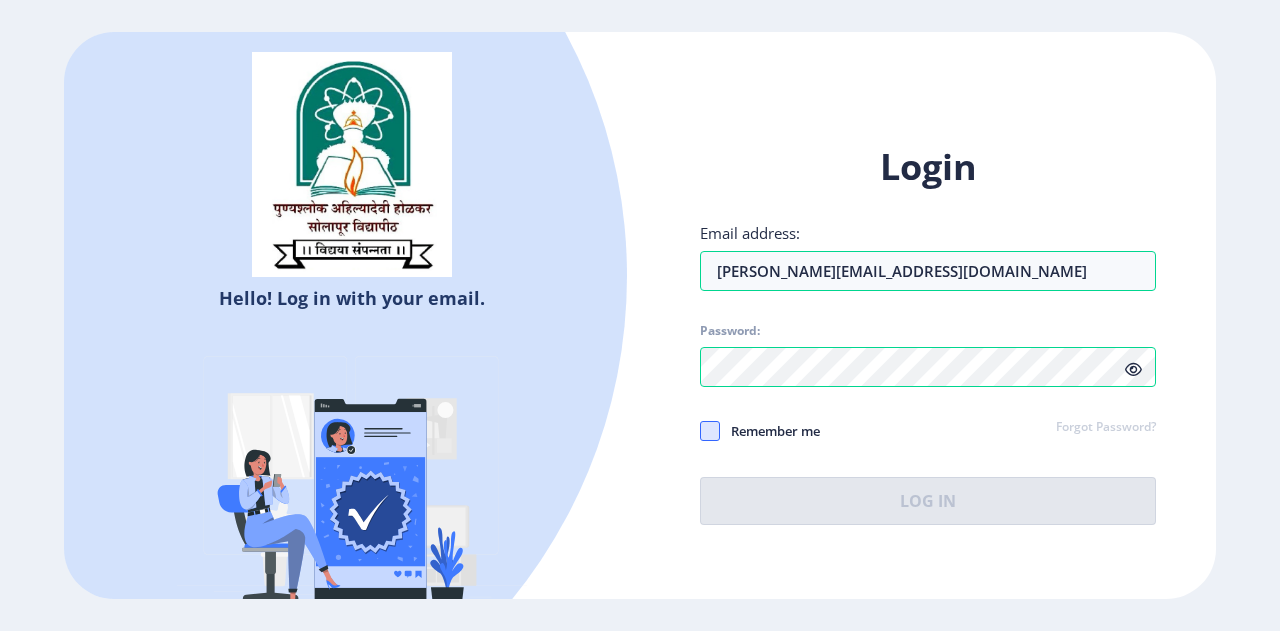 click 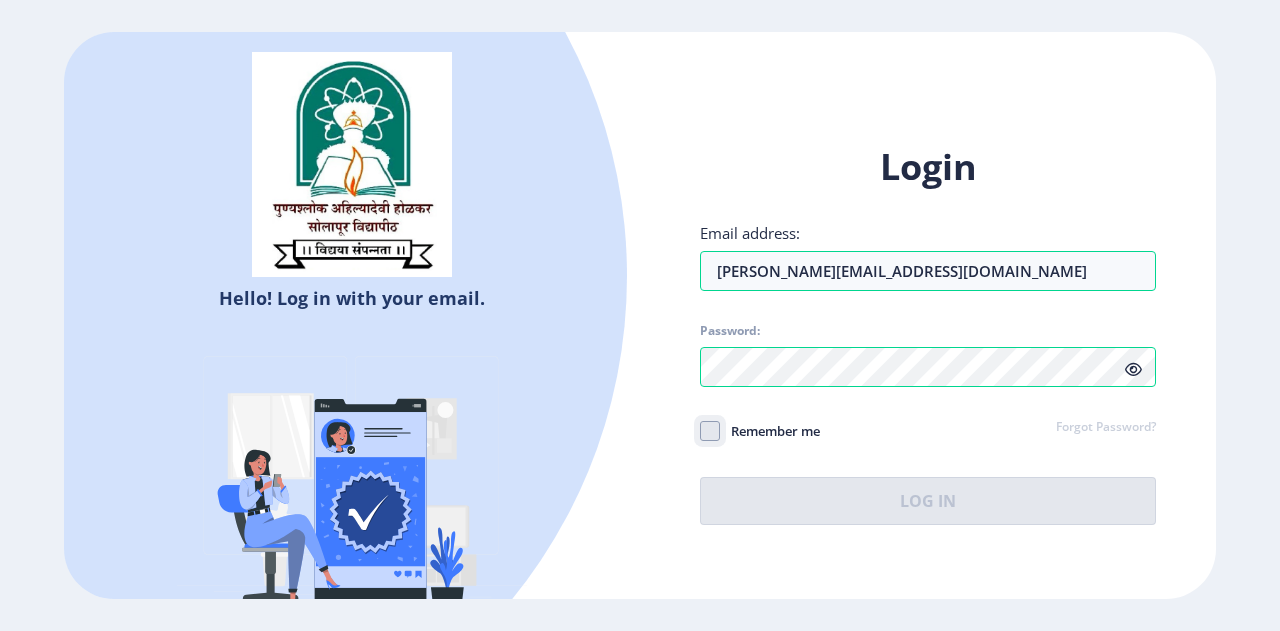 click on "Remember me" 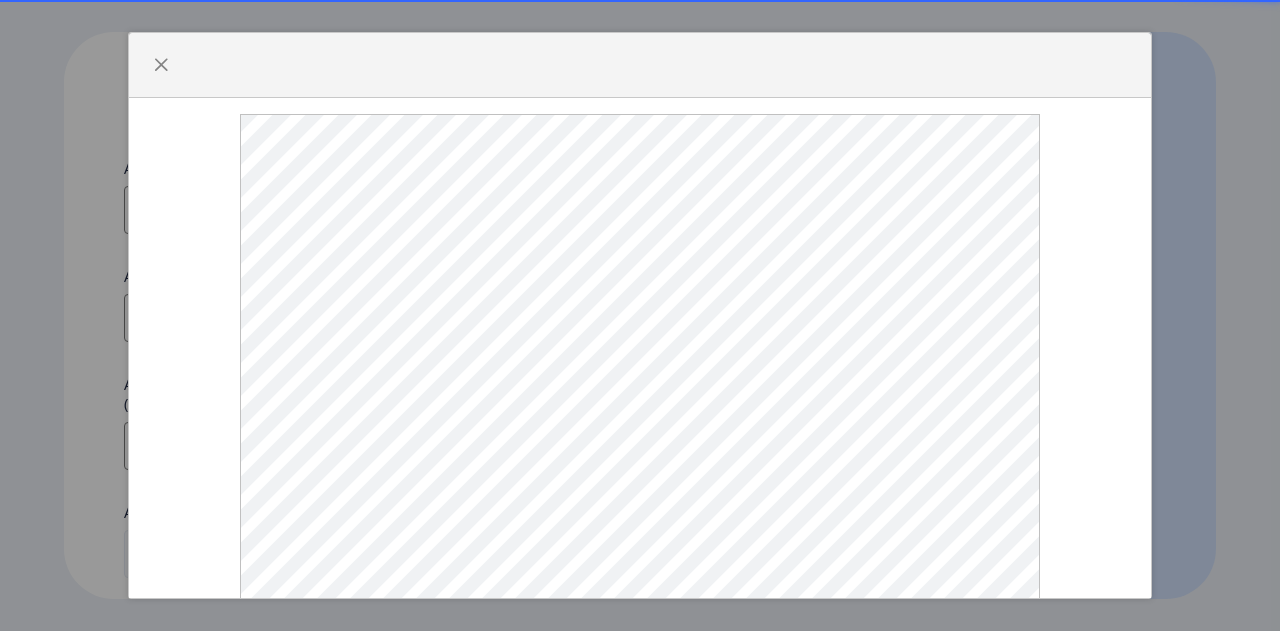 select 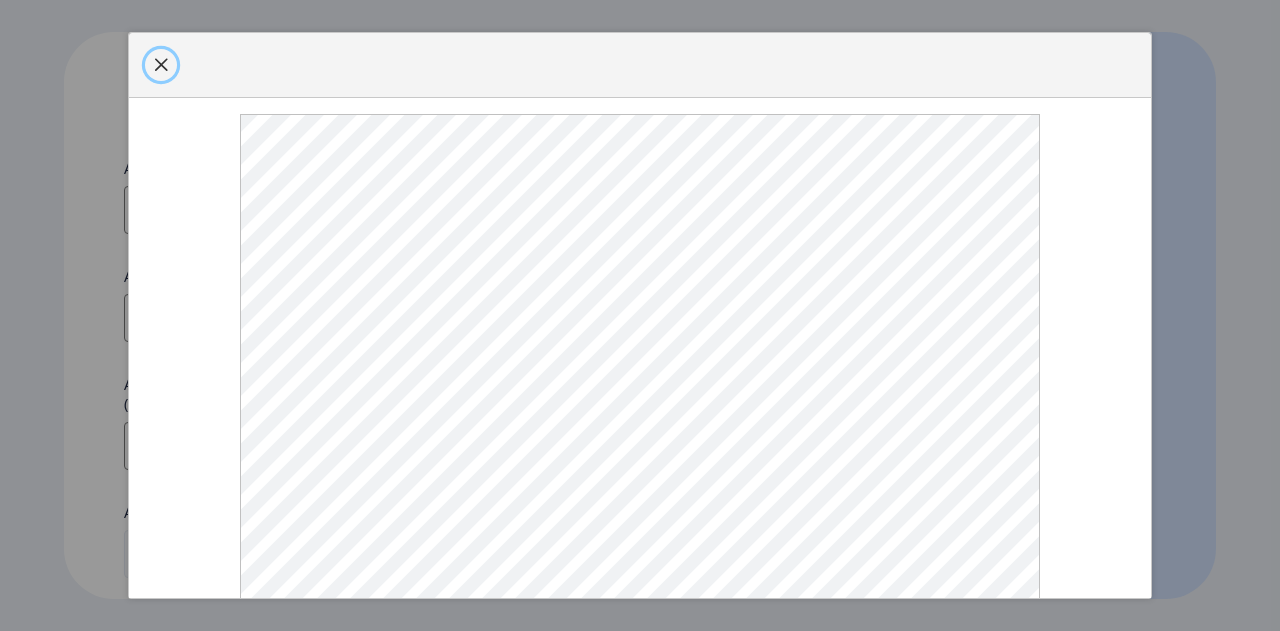 click 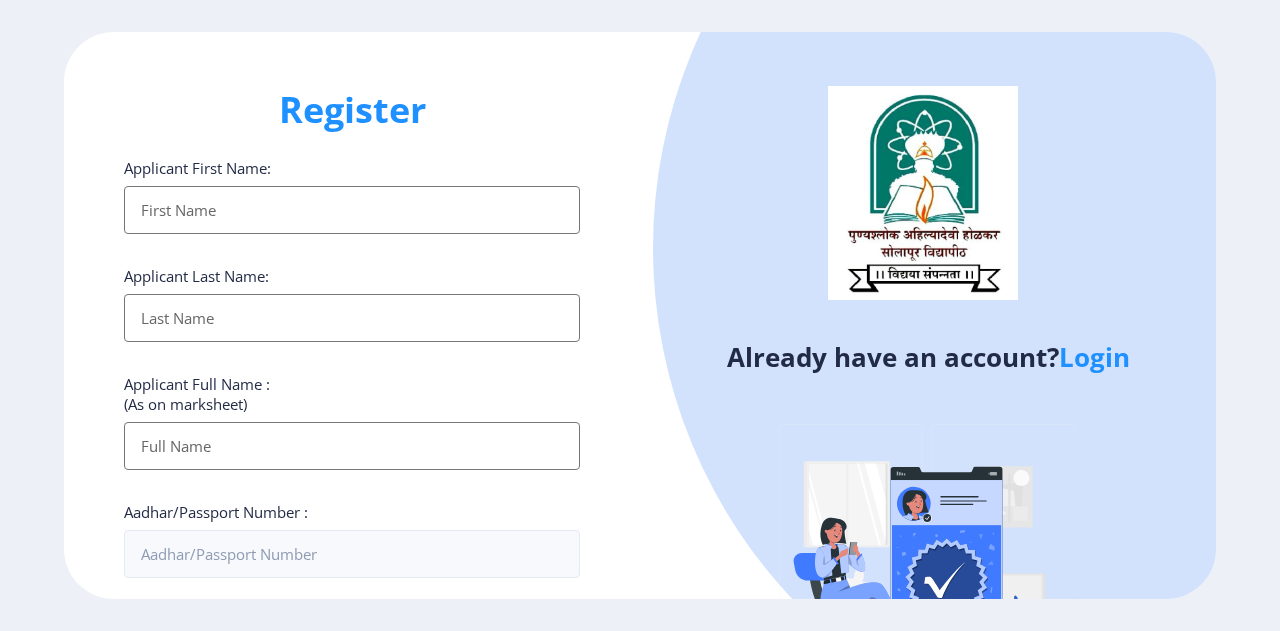 click on "Applicant First Name:" at bounding box center [352, 210] 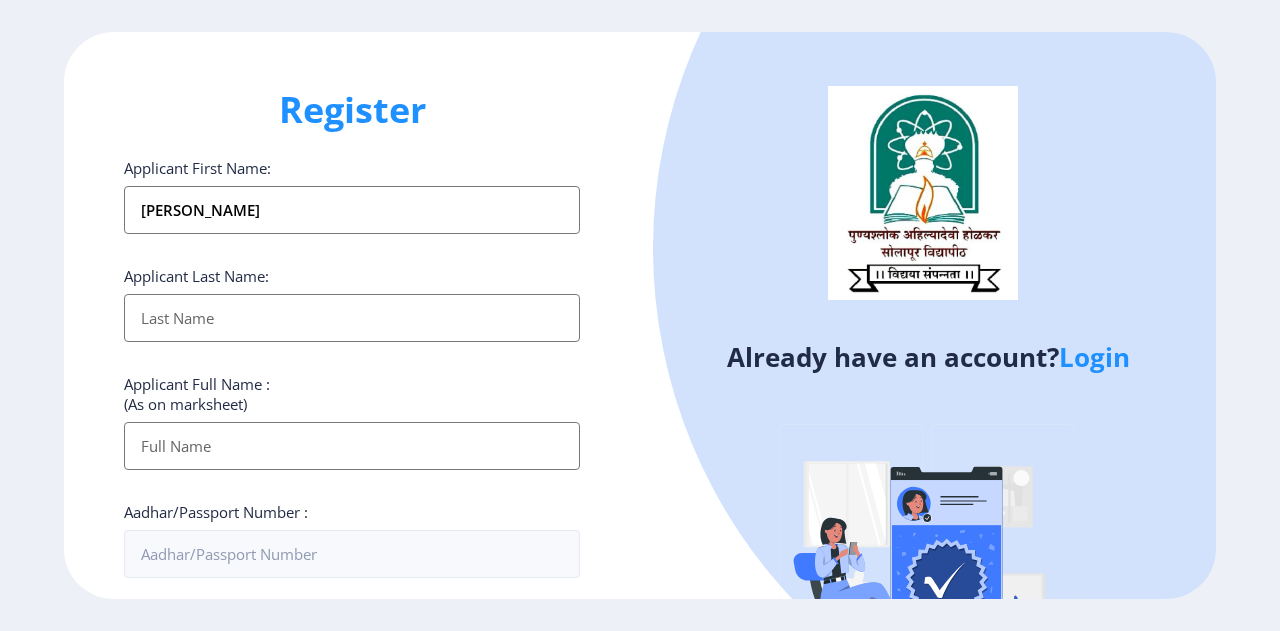 type on "Kedar" 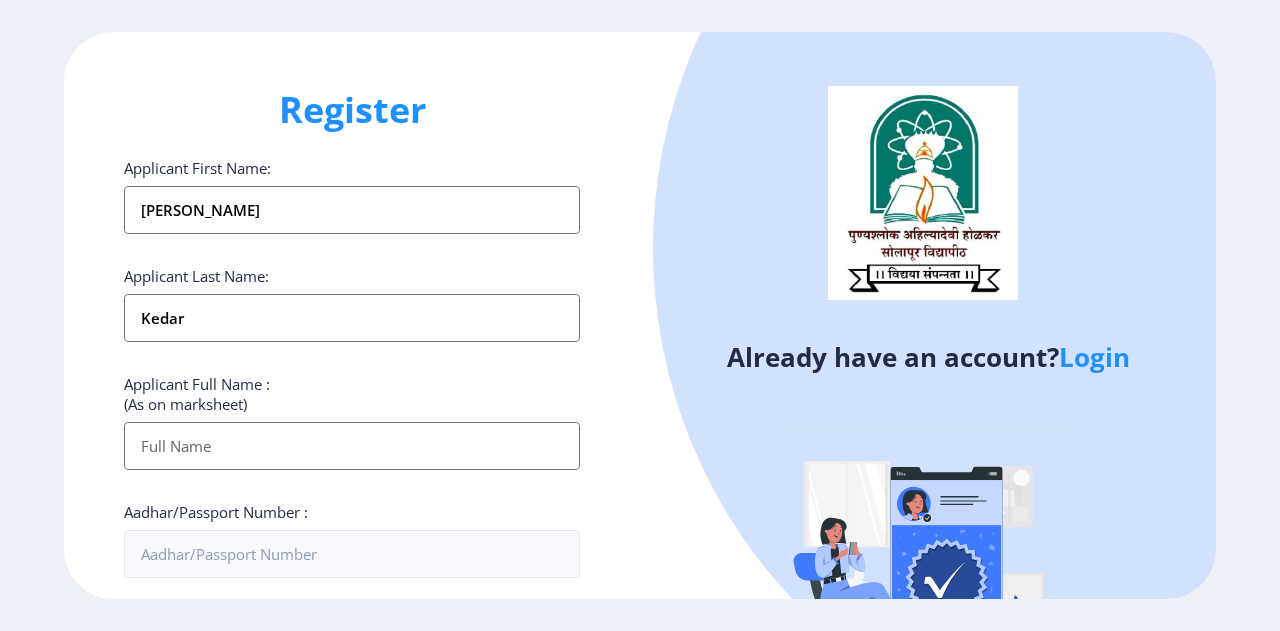 type on "[PERSON_NAME] Kedar" 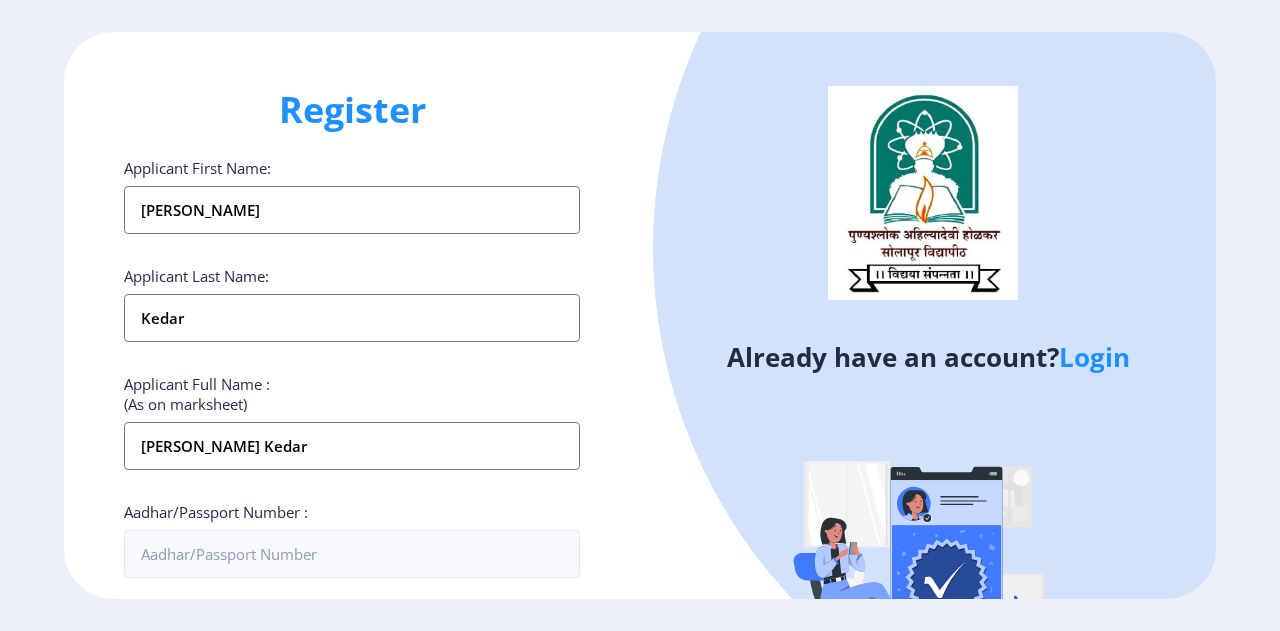 type on "09767656602" 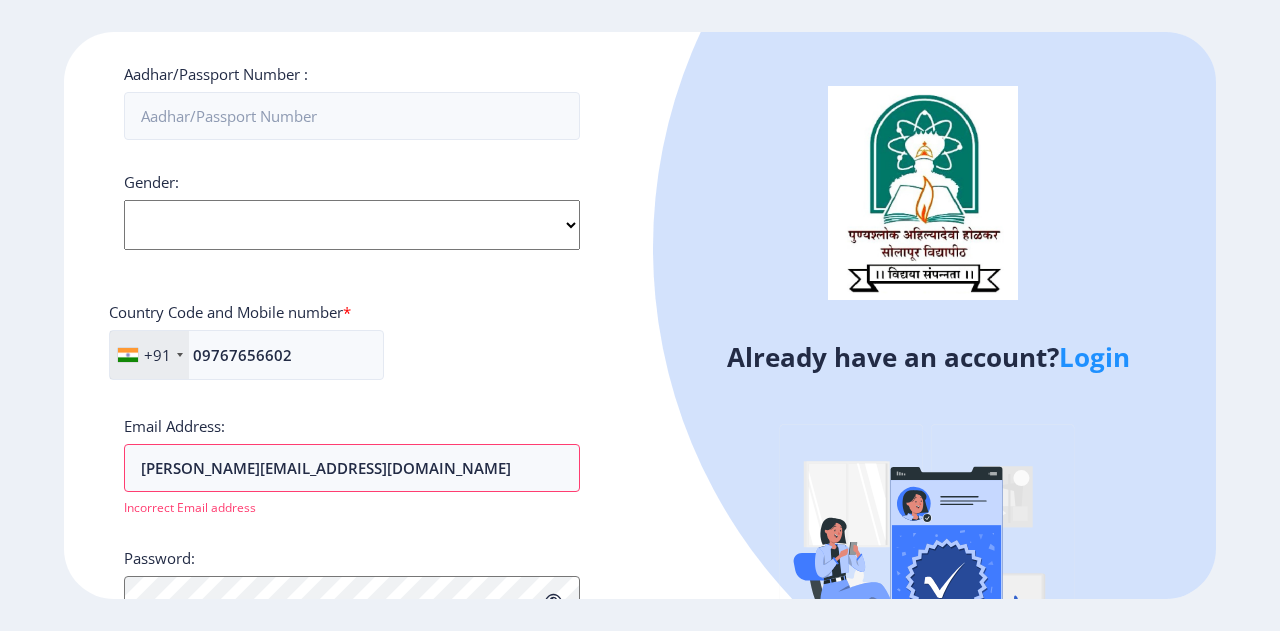 scroll, scrollTop: 440, scrollLeft: 0, axis: vertical 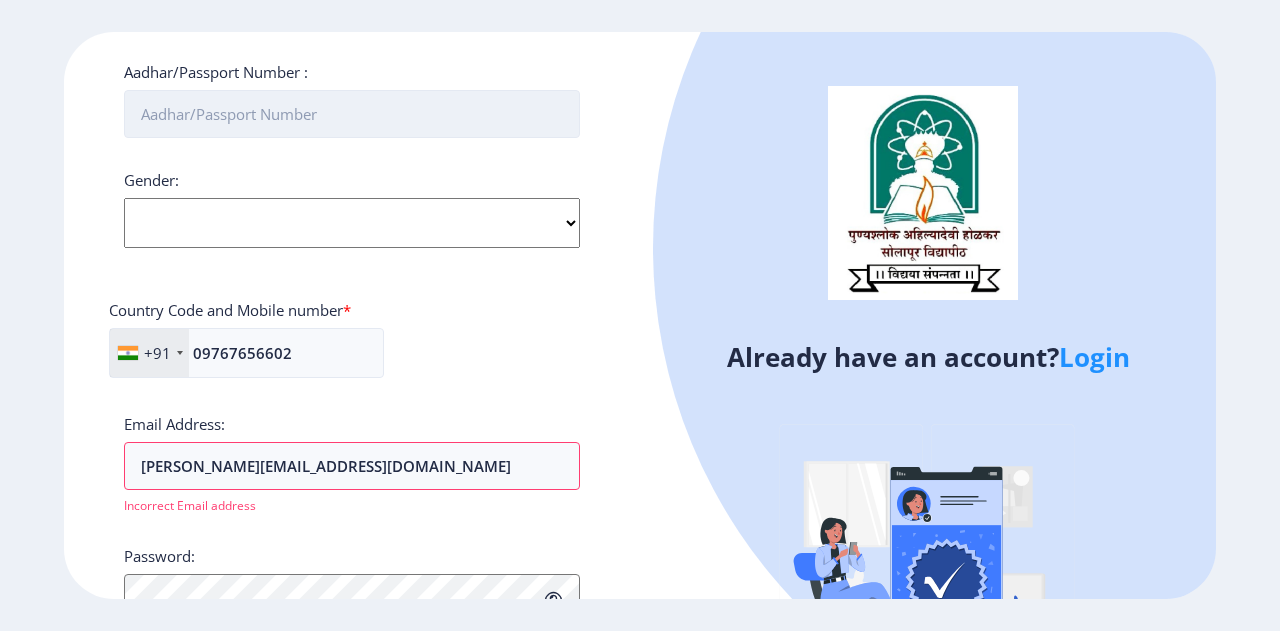 click on "Aadhar/Passport Number :" at bounding box center (352, 114) 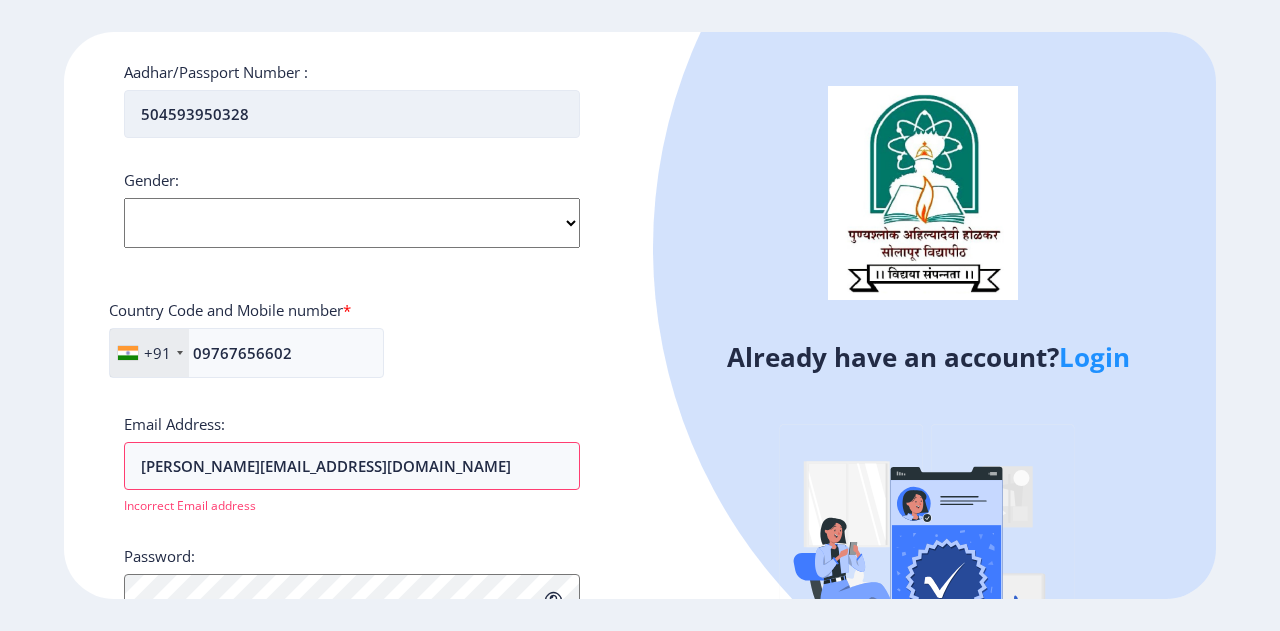 type on "504593950328" 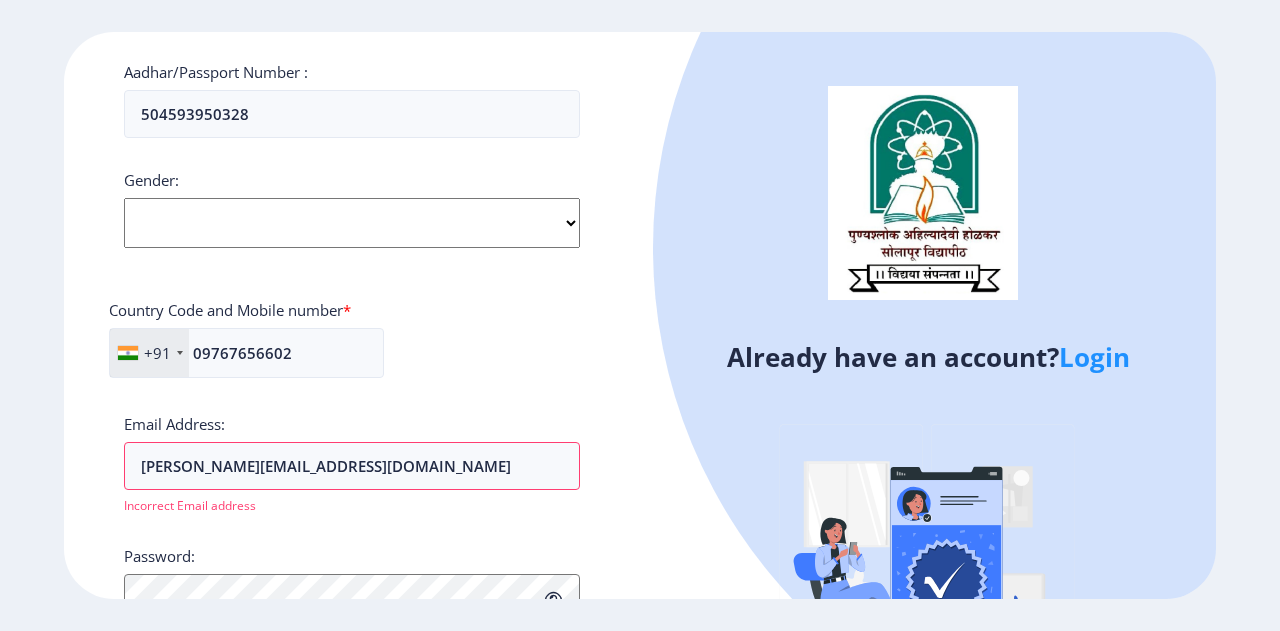 click on "Select Gender Male Female Other" 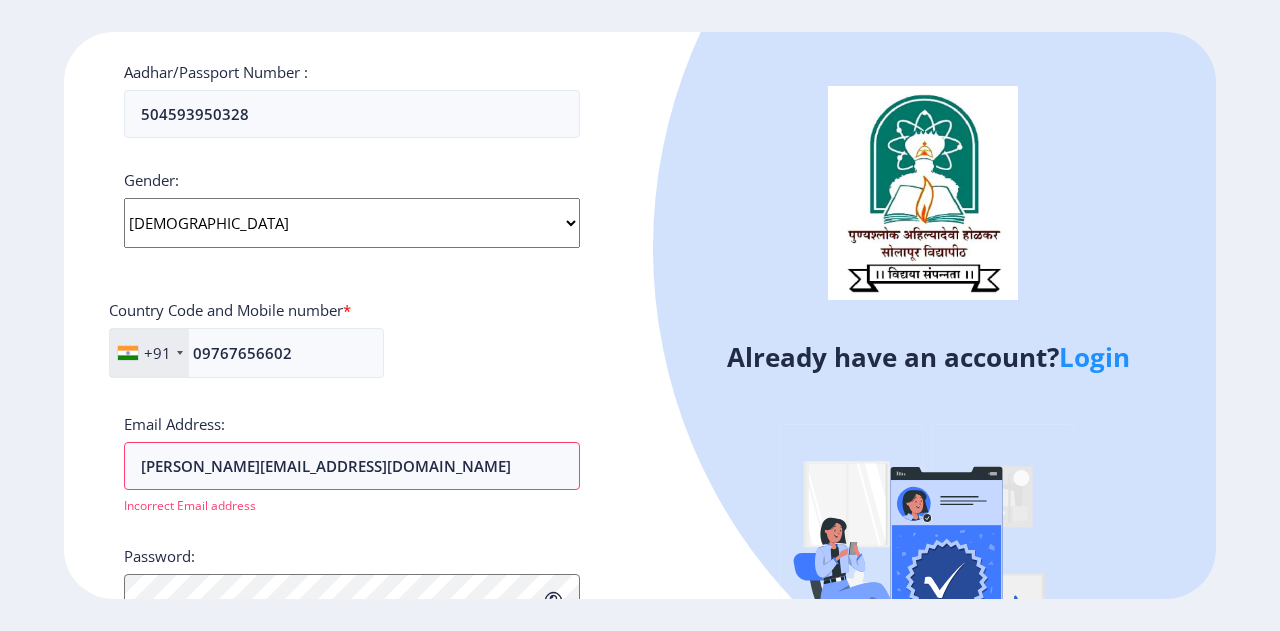 click on "Select Gender Male Female Other" 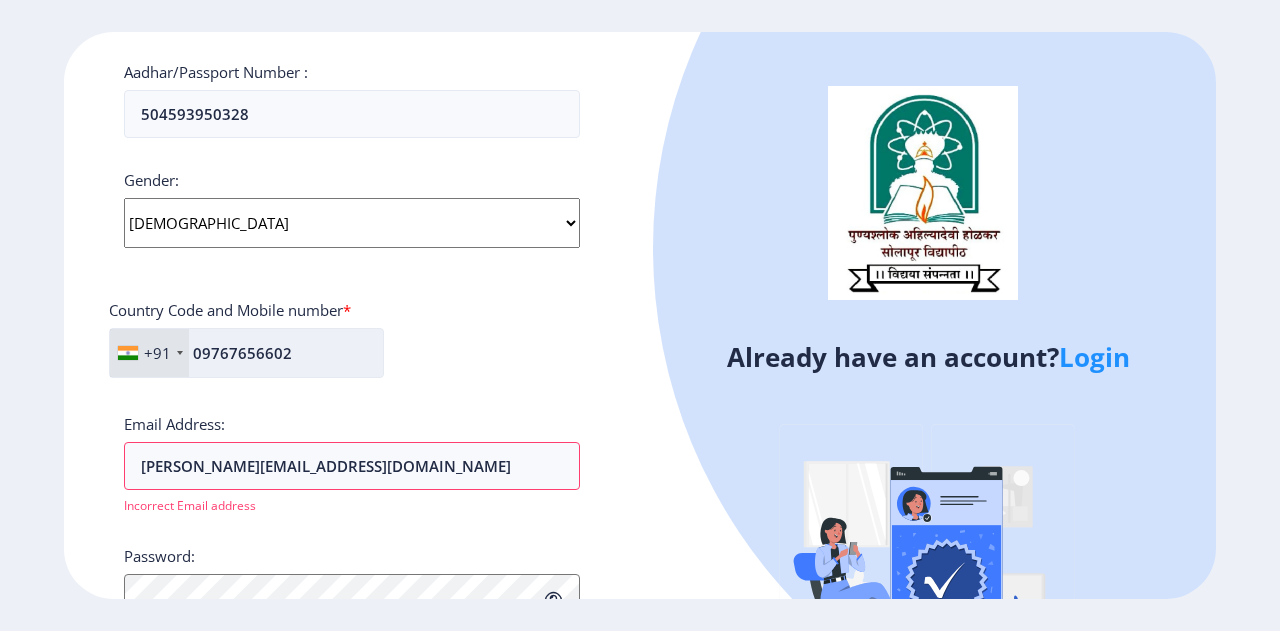 click on "09767656602" 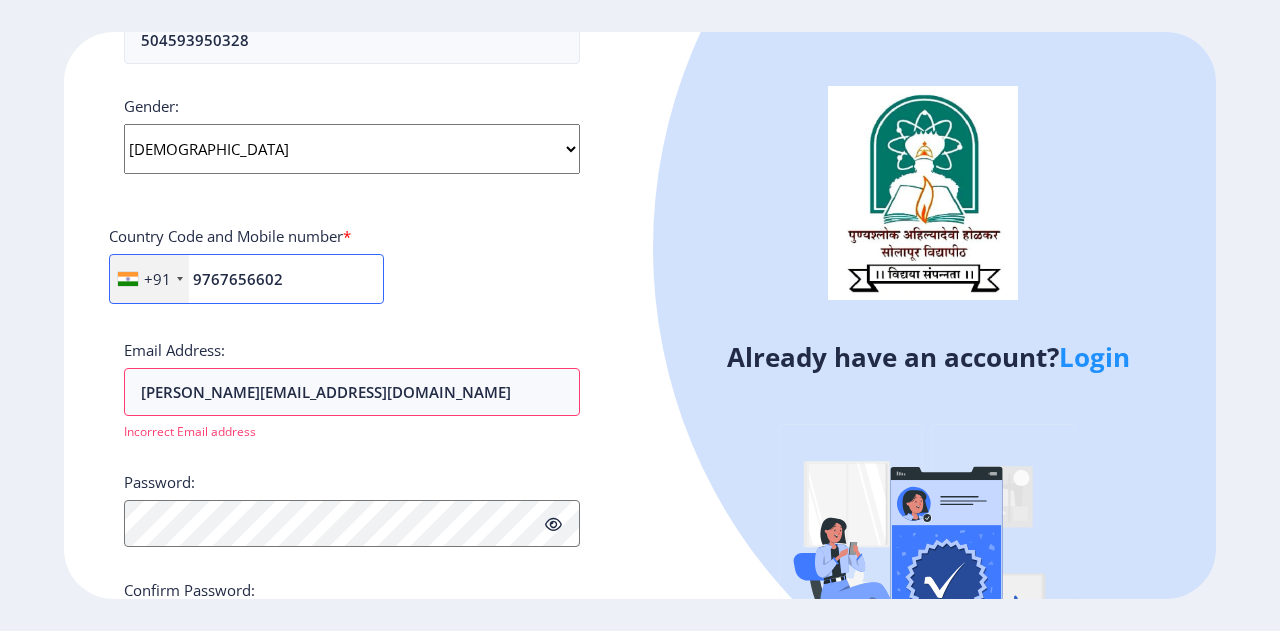 type on "9767656602" 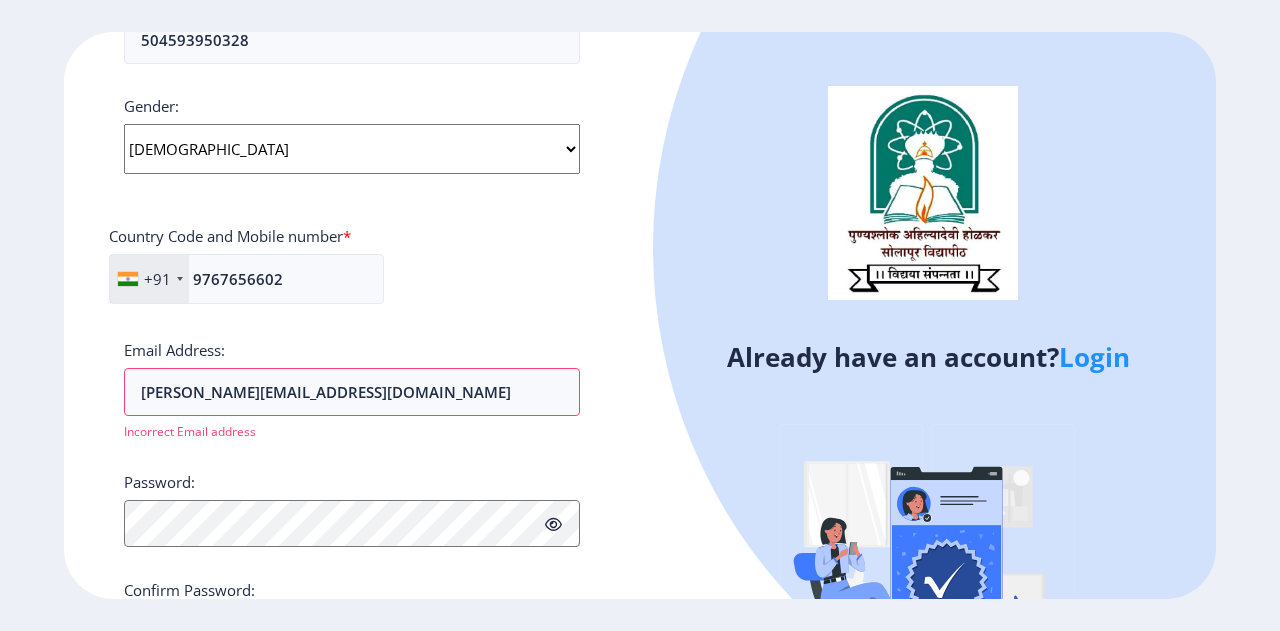 click on "Applicant First Name: VIvekanand Applicant Last Name: Kedar Applicant Full Name : (As on marksheet) Vivekanand Dnyanu Kedar Aadhar/Passport Number :  504593950328 Gender: Select Gender Male Female Other  Country Code and Mobile number  *  +91 India (भारत) +91 Afghanistan (‫افغانستان‬‎) +93 Albania (Shqipëri) +355 Algeria (‫الجزائر‬‎) +213 American Samoa +1 Andorra +376 Angola +244 Anguilla +1 Antigua and Barbuda +1 Argentina +54 Armenia (Հայաստան) +374 Aruba +297 Australia +61 Austria (Österreich) +43 Azerbaijan (Azərbaycan) +994 Bahamas +1 Bahrain (‫البحرين‬‎) +973 Bangladesh (বাংলাদেশ) +880 Barbados +1 Belarus (Беларусь) +375 Belgium (België) +32 Belize +501 Benin (Bénin) +229 Bermuda +1 Bhutan (འབྲུག) +975 Bolivia +591 Bosnia and Herzegovina (Босна и Херцеговина) +387 Botswana +267 Brazil (Brasil) +55 British Indian Ocean Territory +246 British Virgin Islands +1 Brunei +673 +359 Burkina Faso +1" 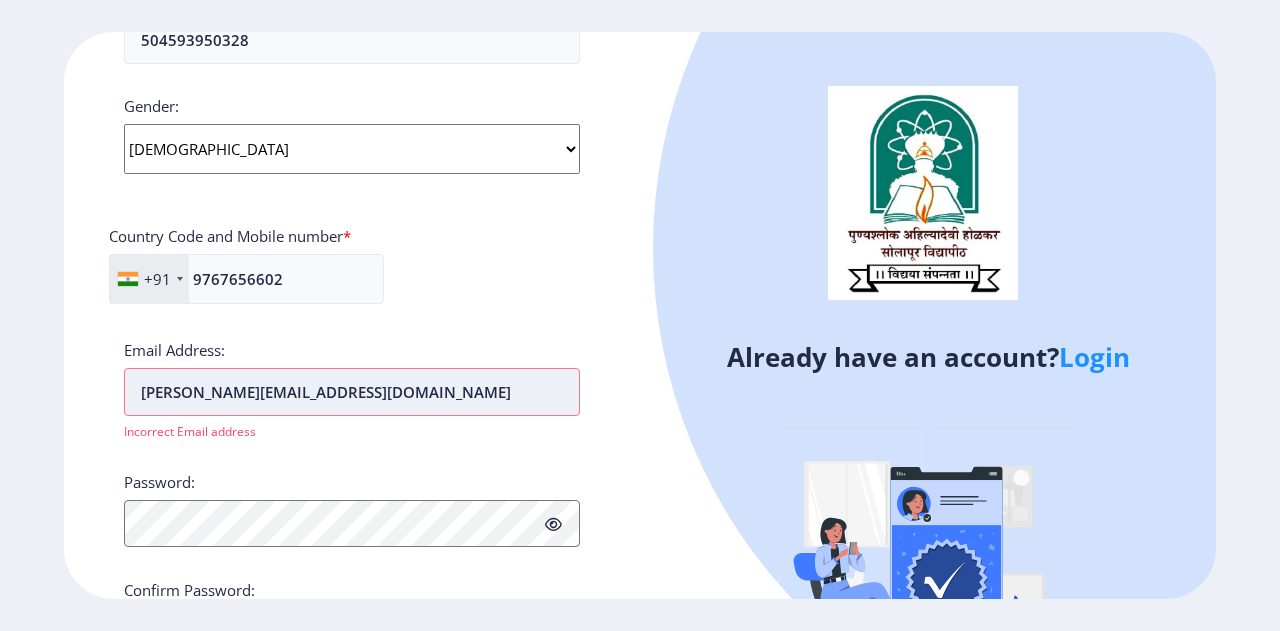 scroll, scrollTop: 628, scrollLeft: 0, axis: vertical 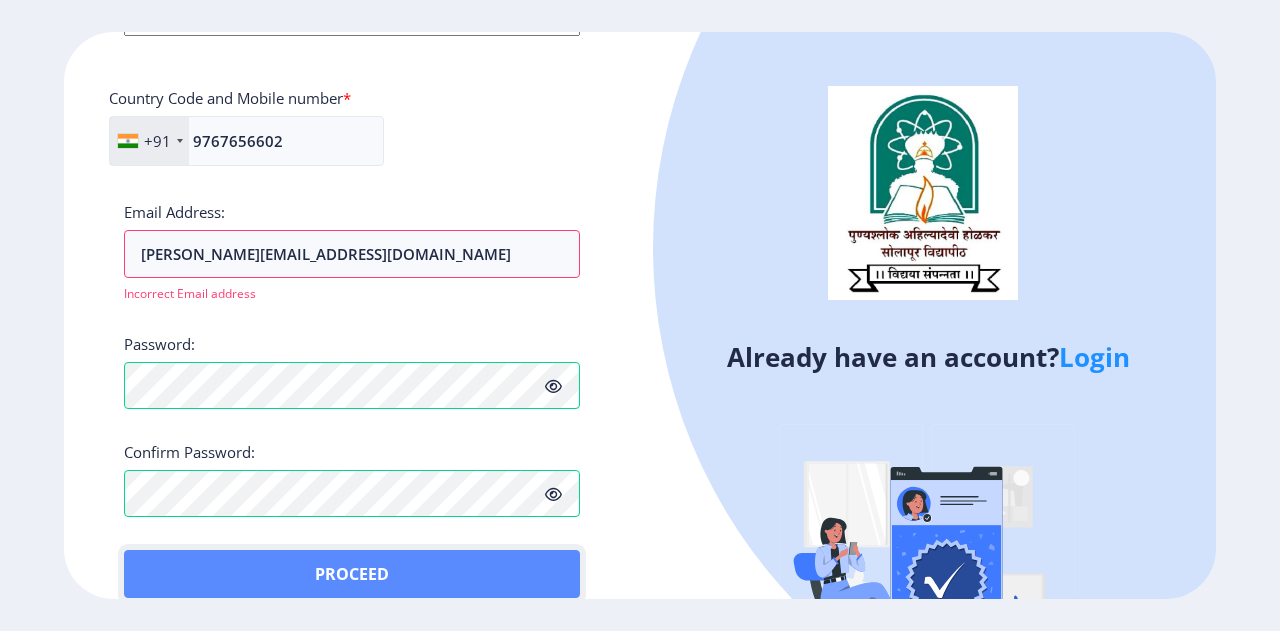 click on "Proceed" 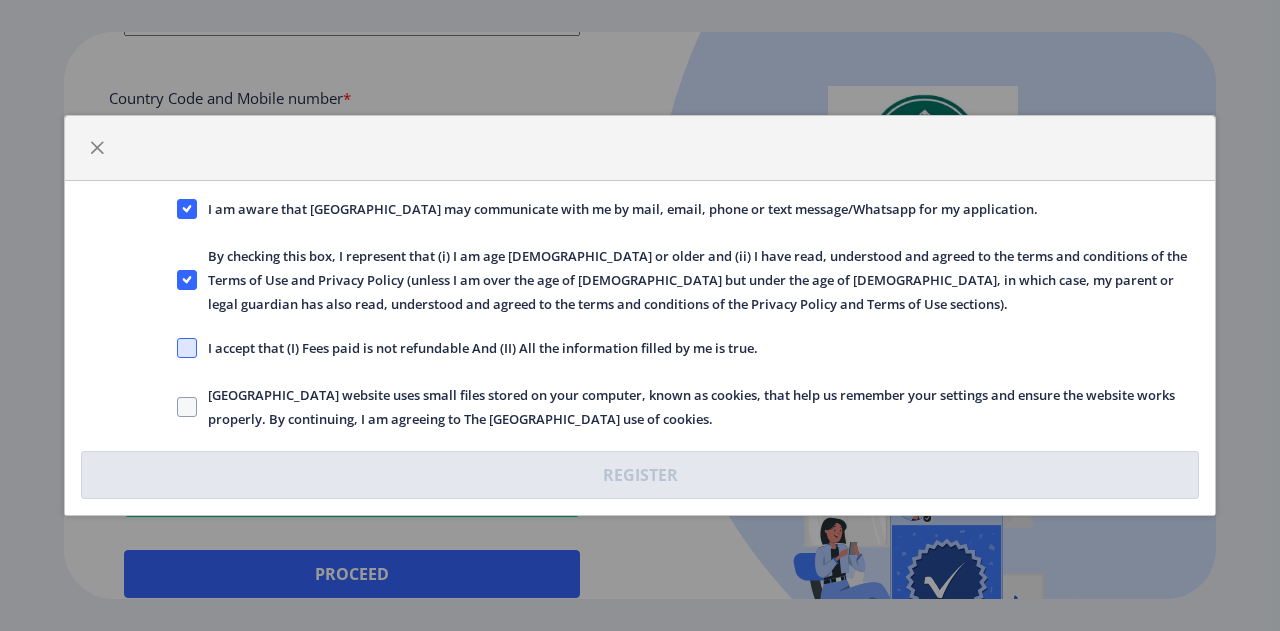 click 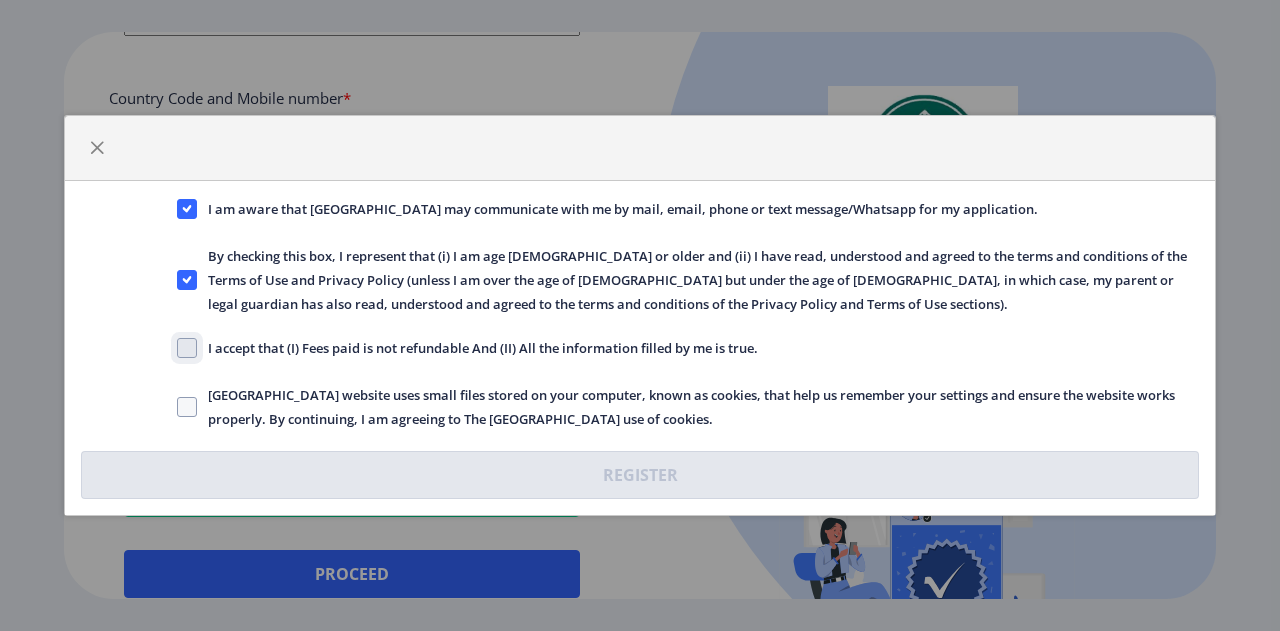 click on "I accept that (I) Fees paid is not refundable And (II) All the information filled by me is true." 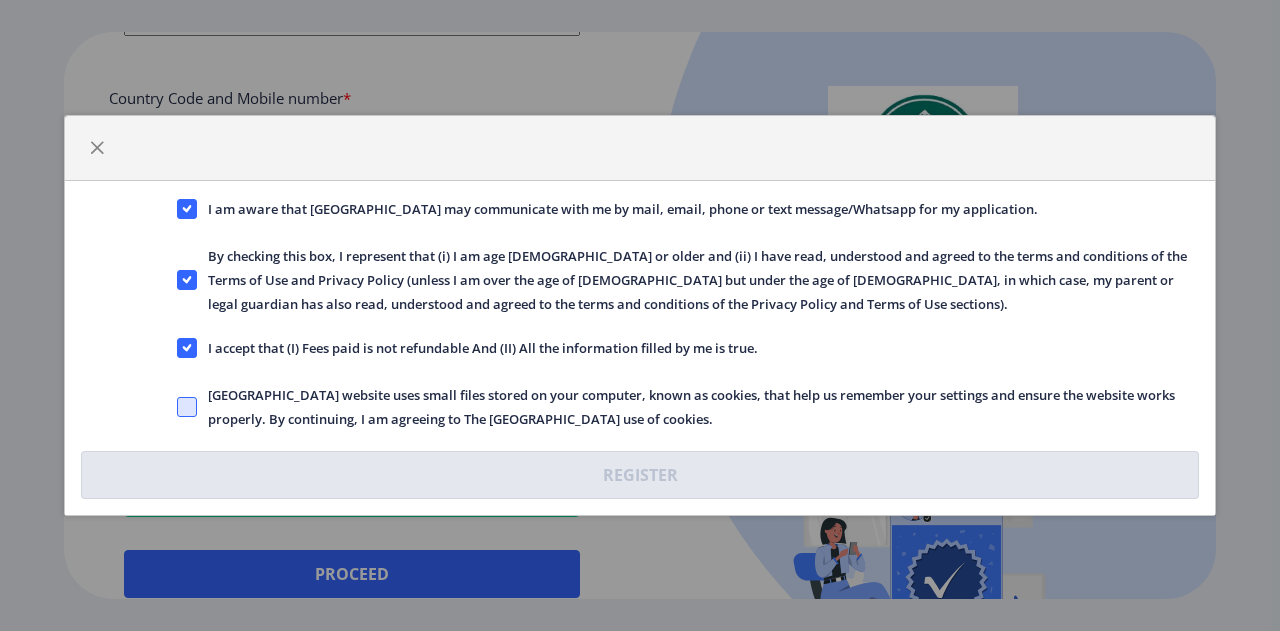 click 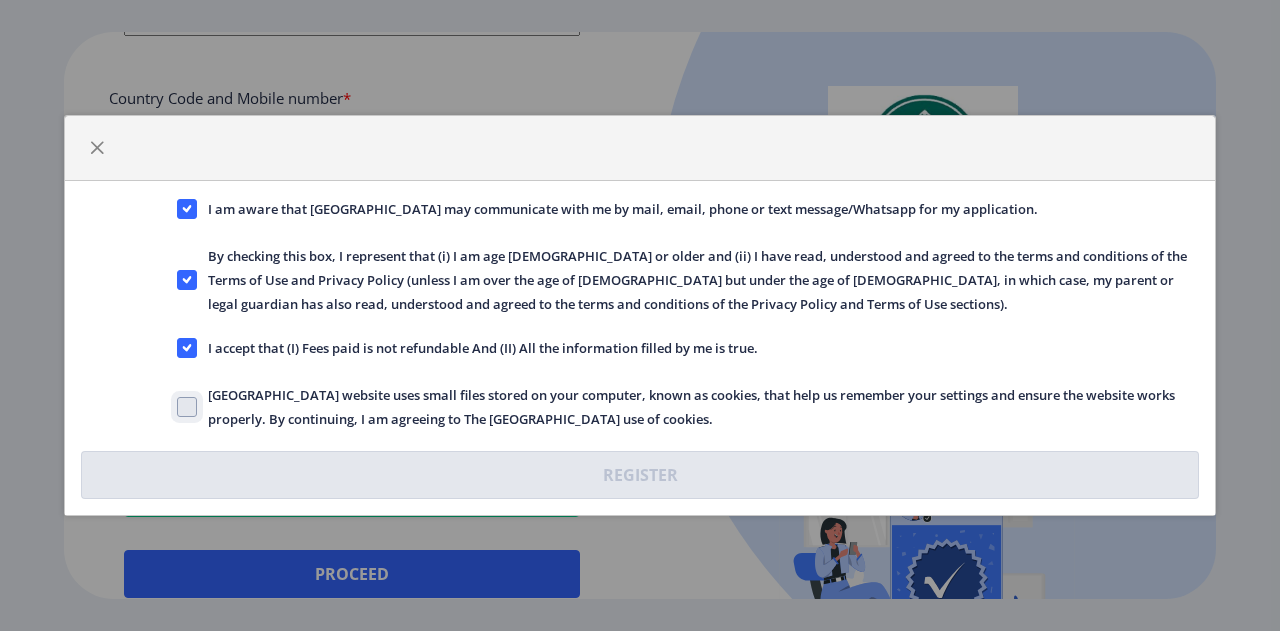 click on "Solapur University website uses small files stored on your computer, known as cookies, that help us remember your settings and ensure the website works properly. By continuing, I am agreeing to The Solapur University use of cookies." 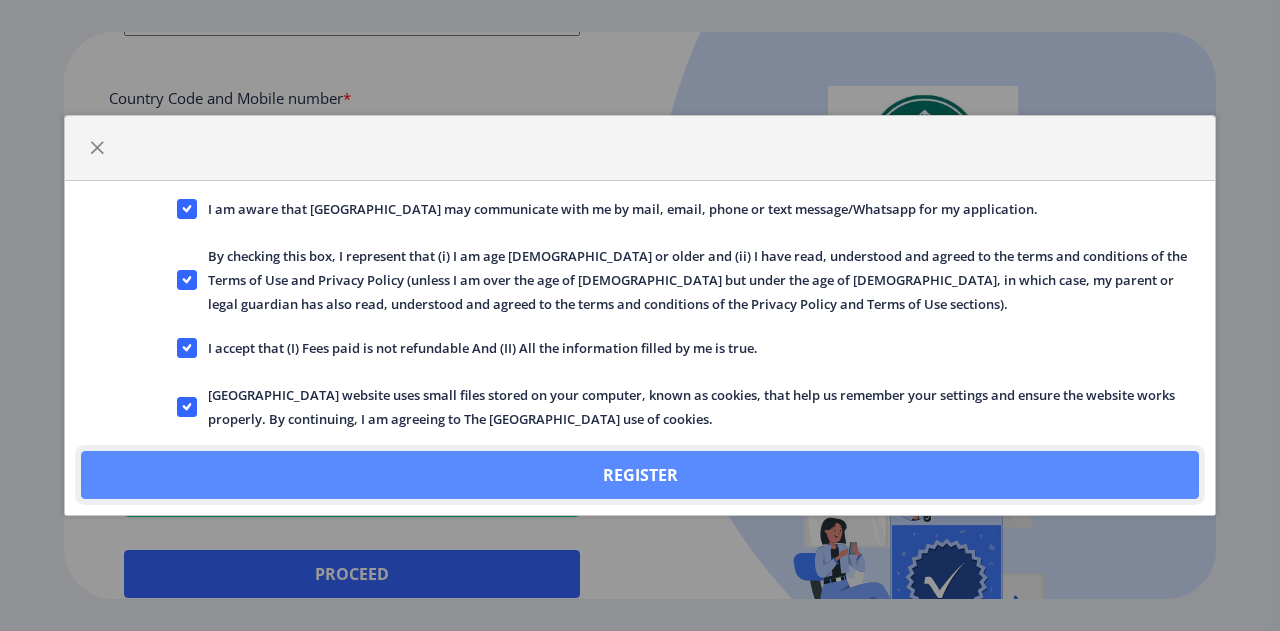 click on "Register" 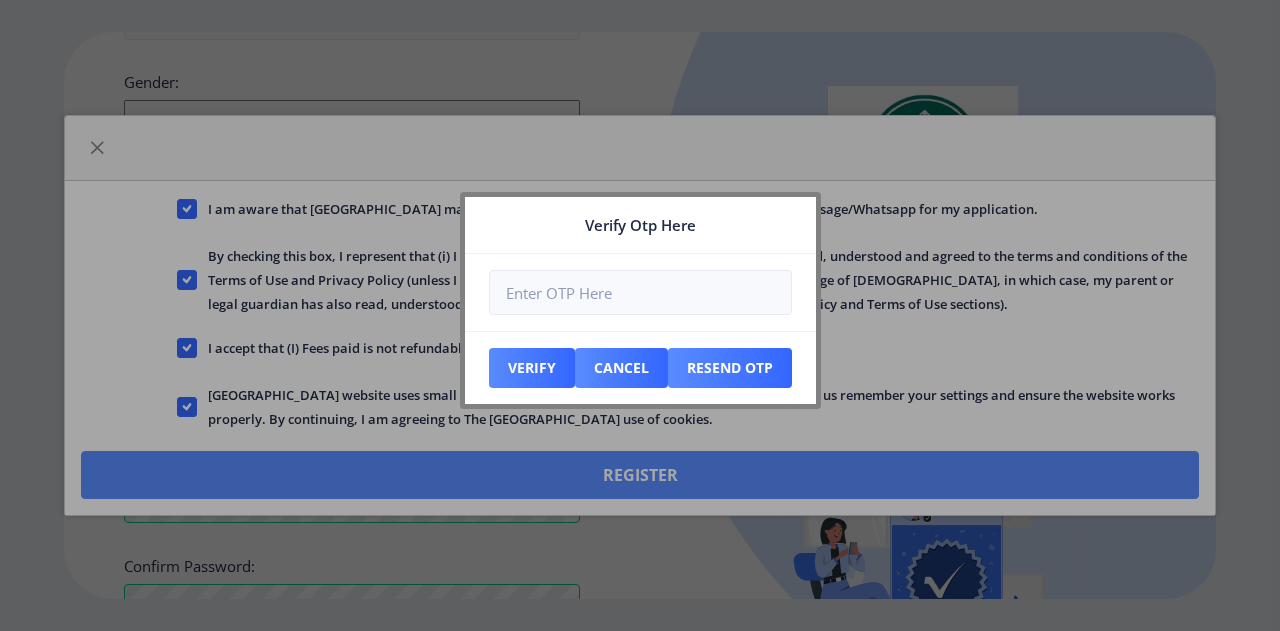 scroll, scrollTop: 765, scrollLeft: 0, axis: vertical 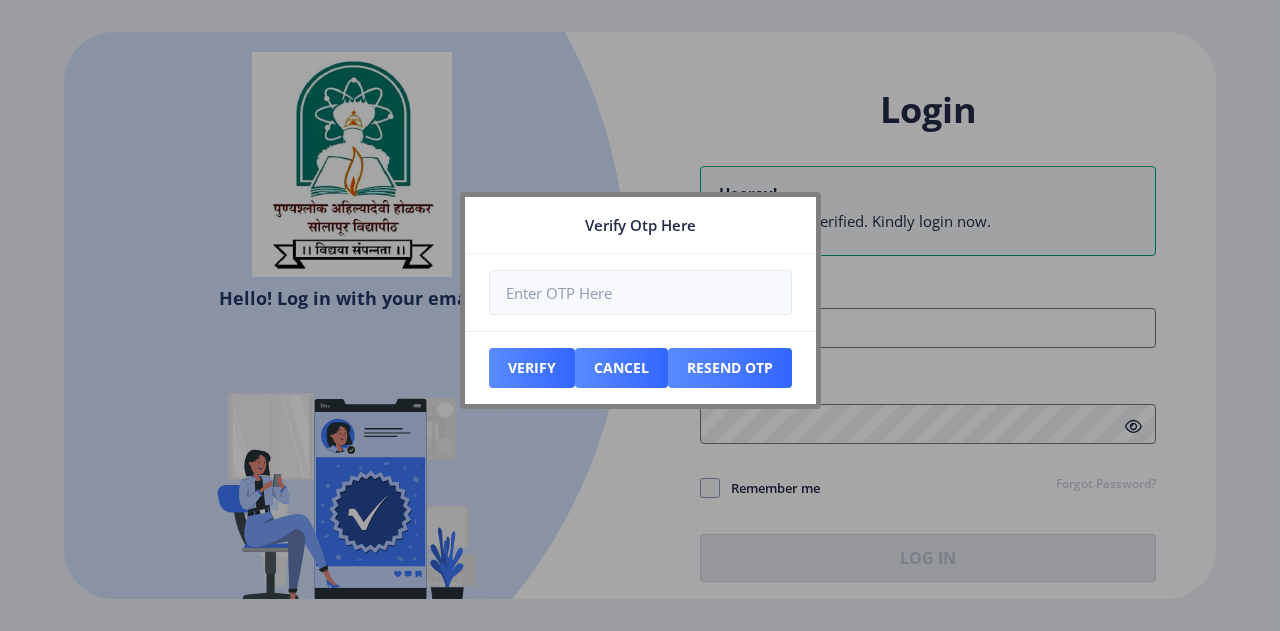 type on "vivekanand.kedar@gmail.com" 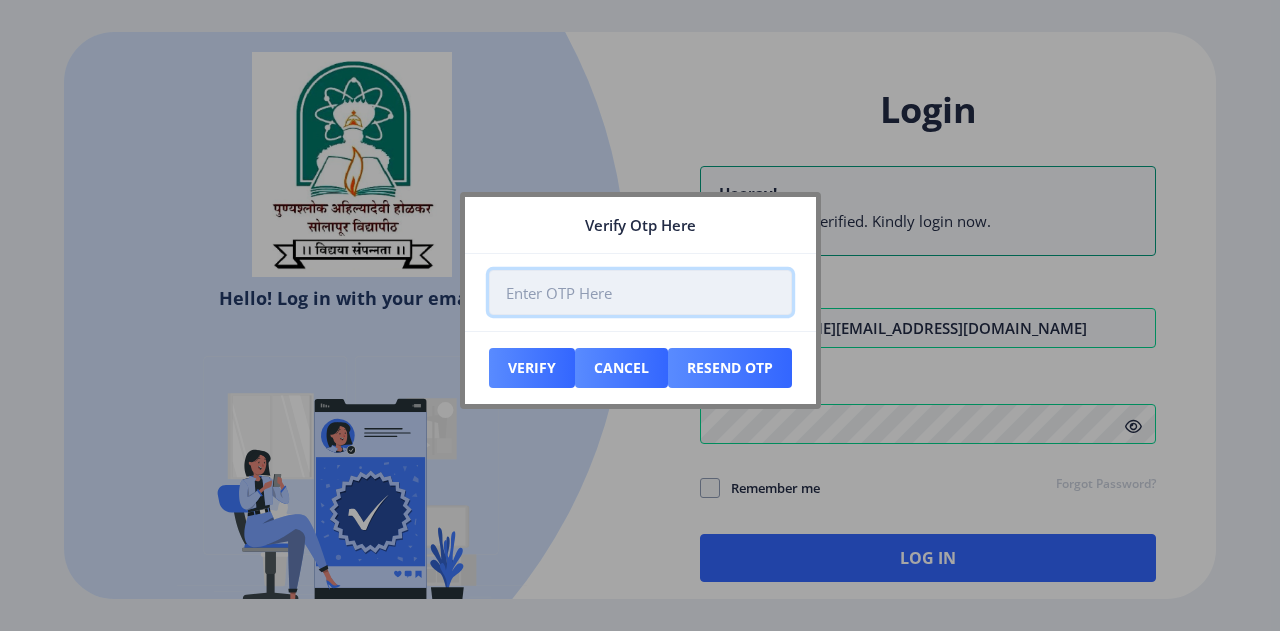 click at bounding box center (640, 292) 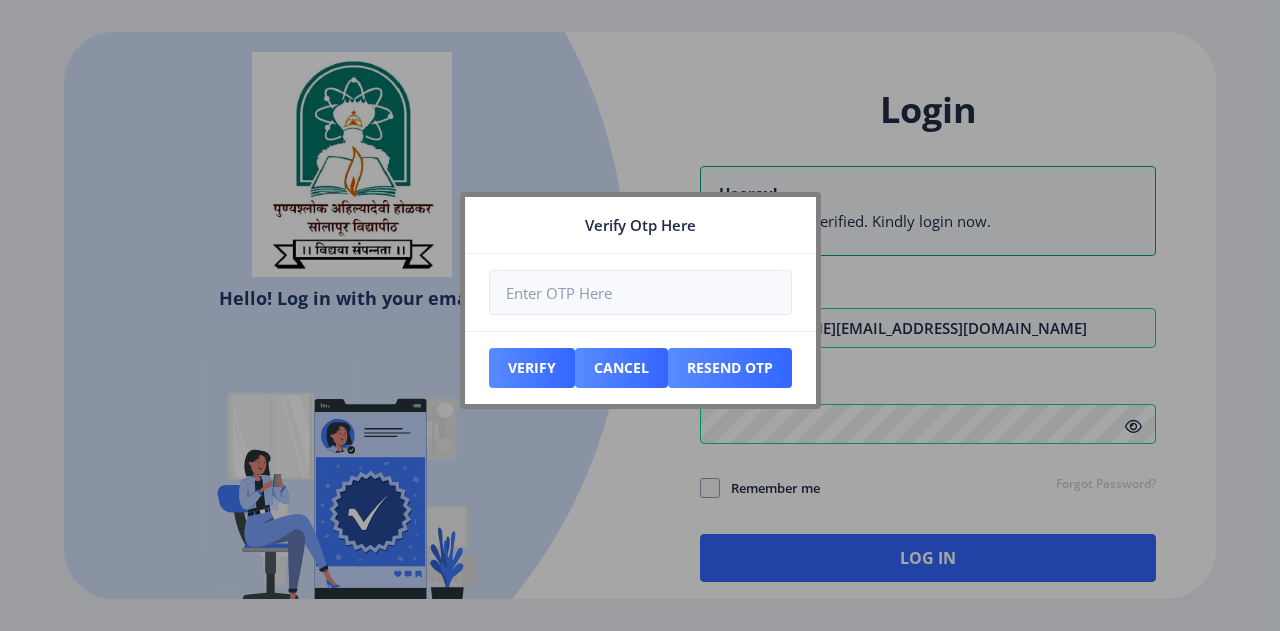 click on "Verify Cancel Resend Otp" 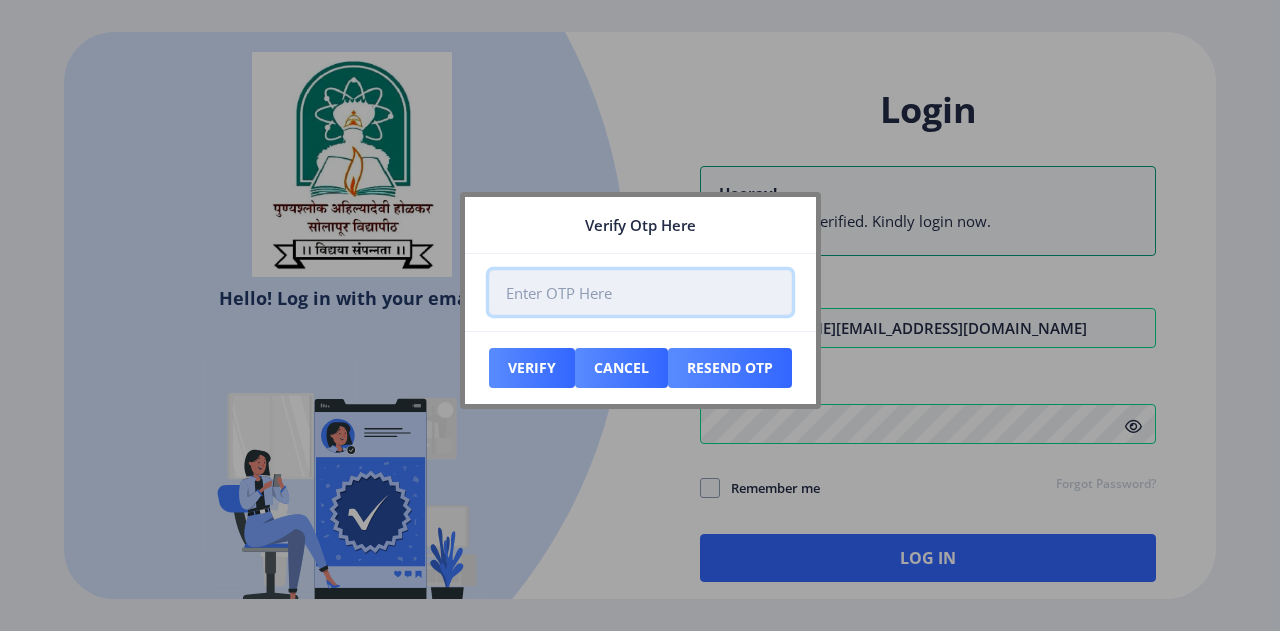 paste on "945622" 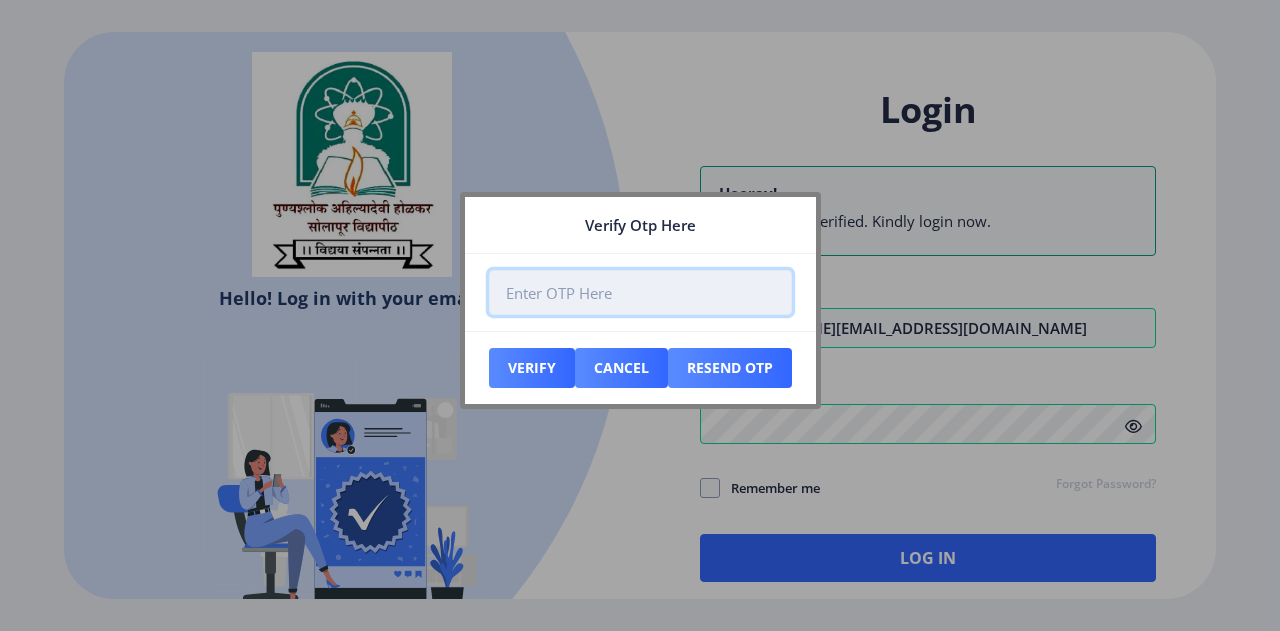 click at bounding box center (640, 292) 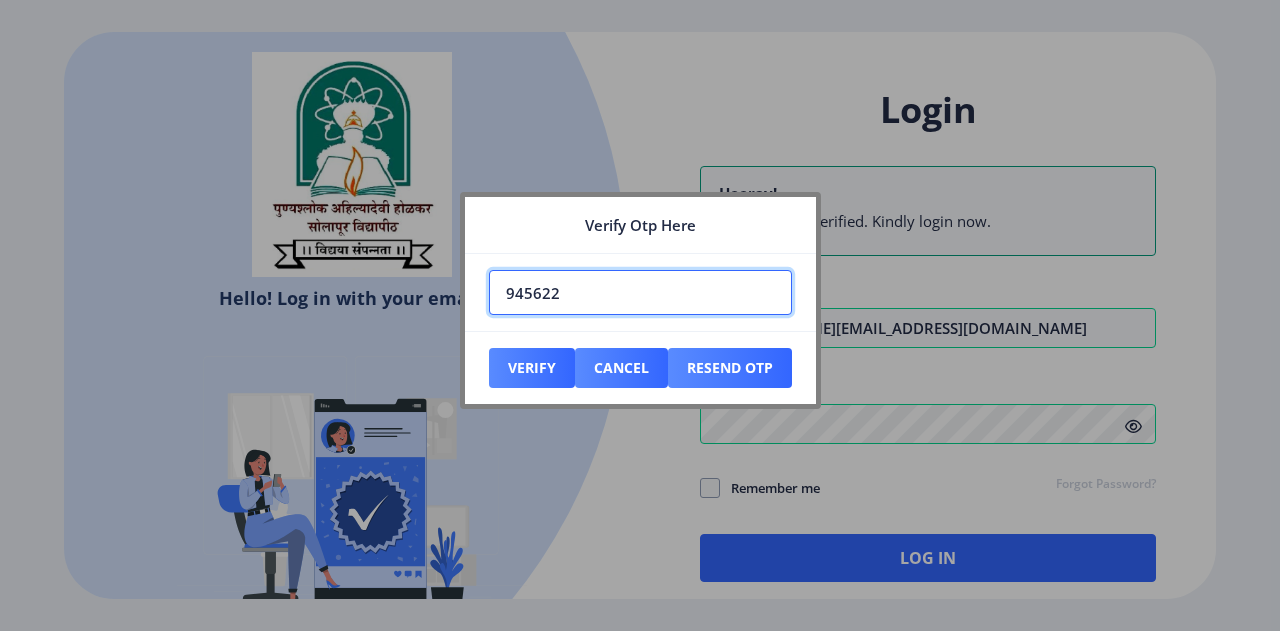 type on "945622" 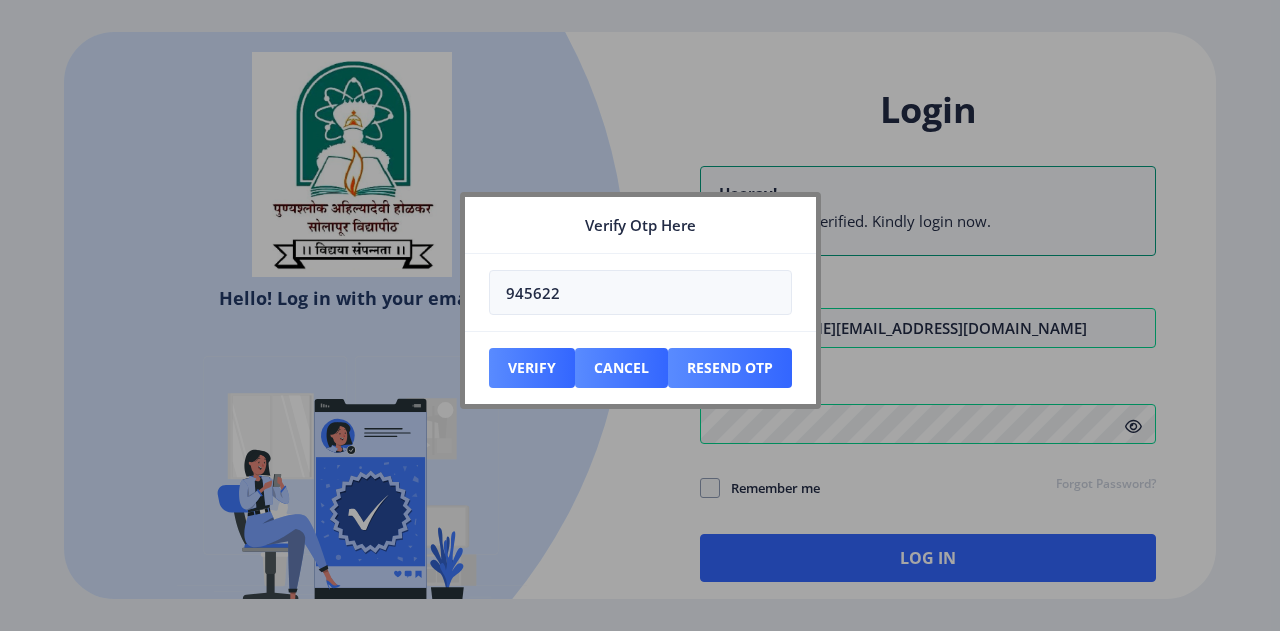 click on "Verify Cancel Resend Otp" 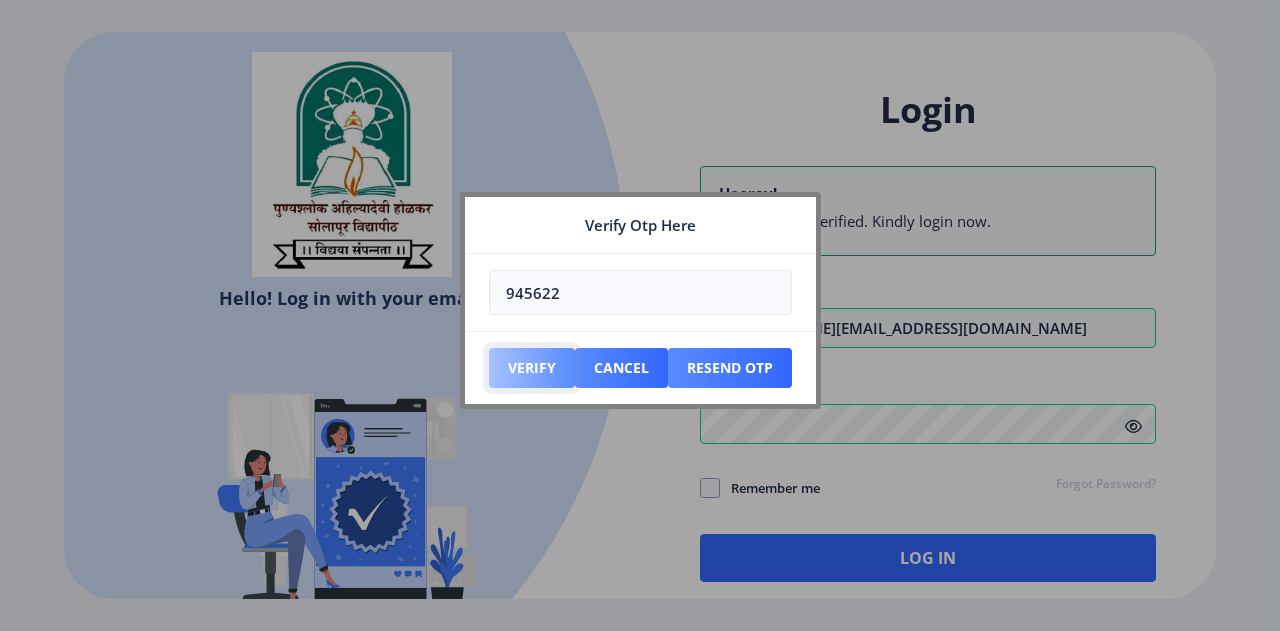 click on "Verify" at bounding box center (532, 368) 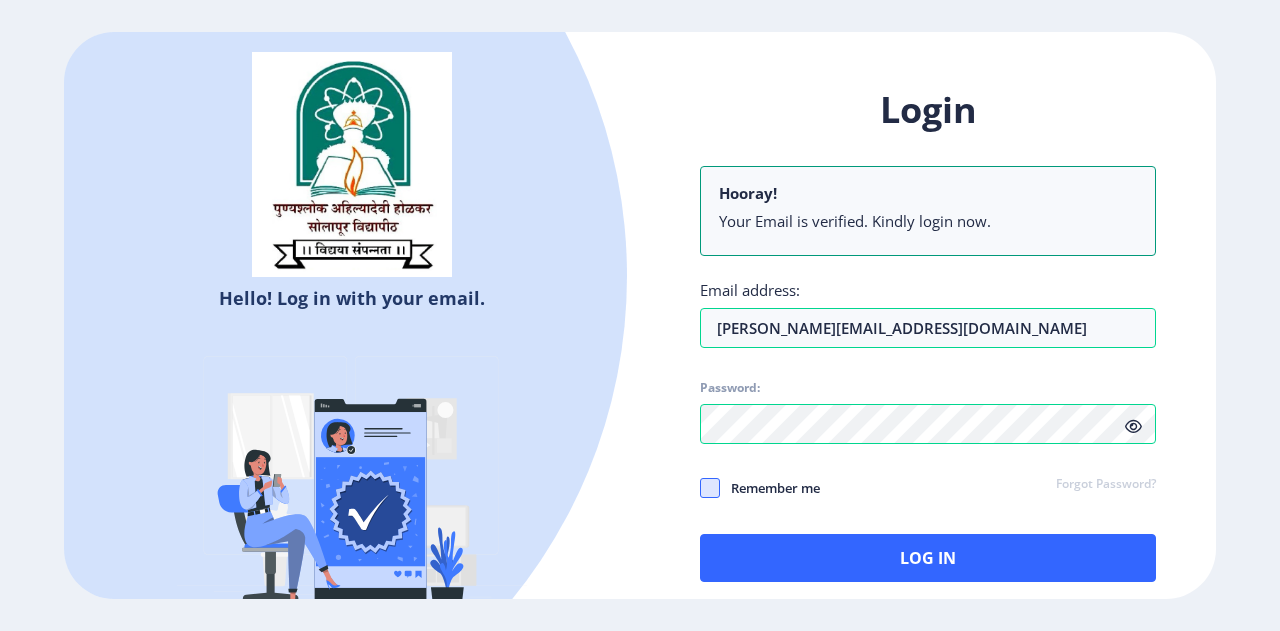 click 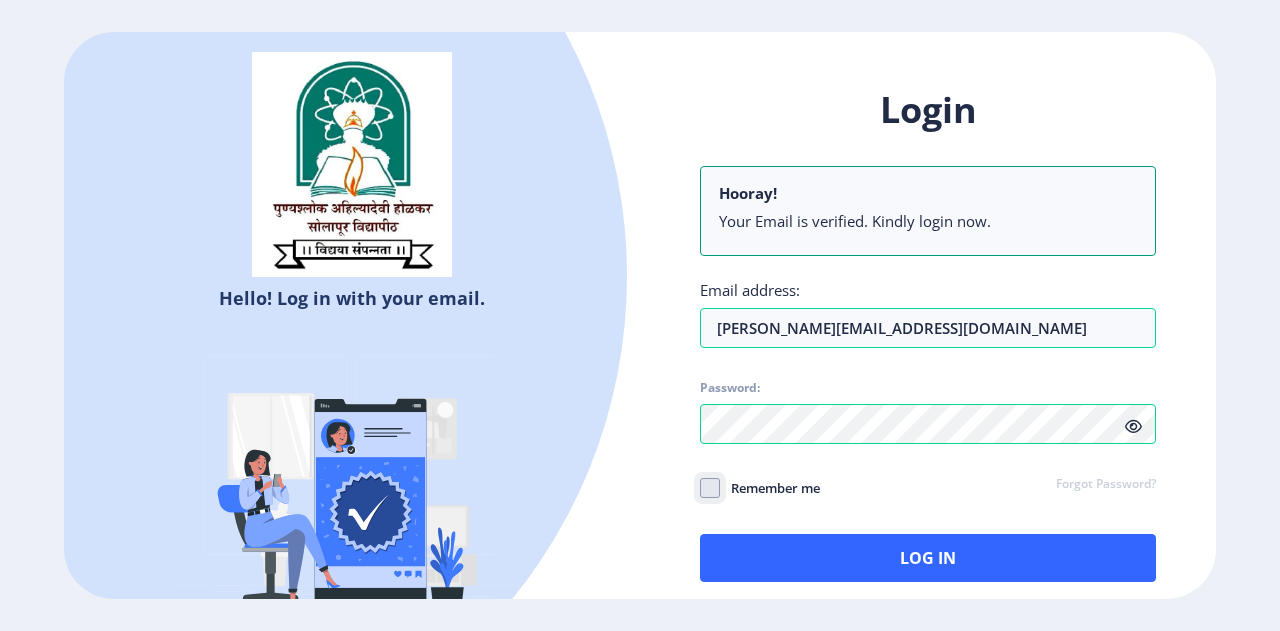 click on "Remember me" 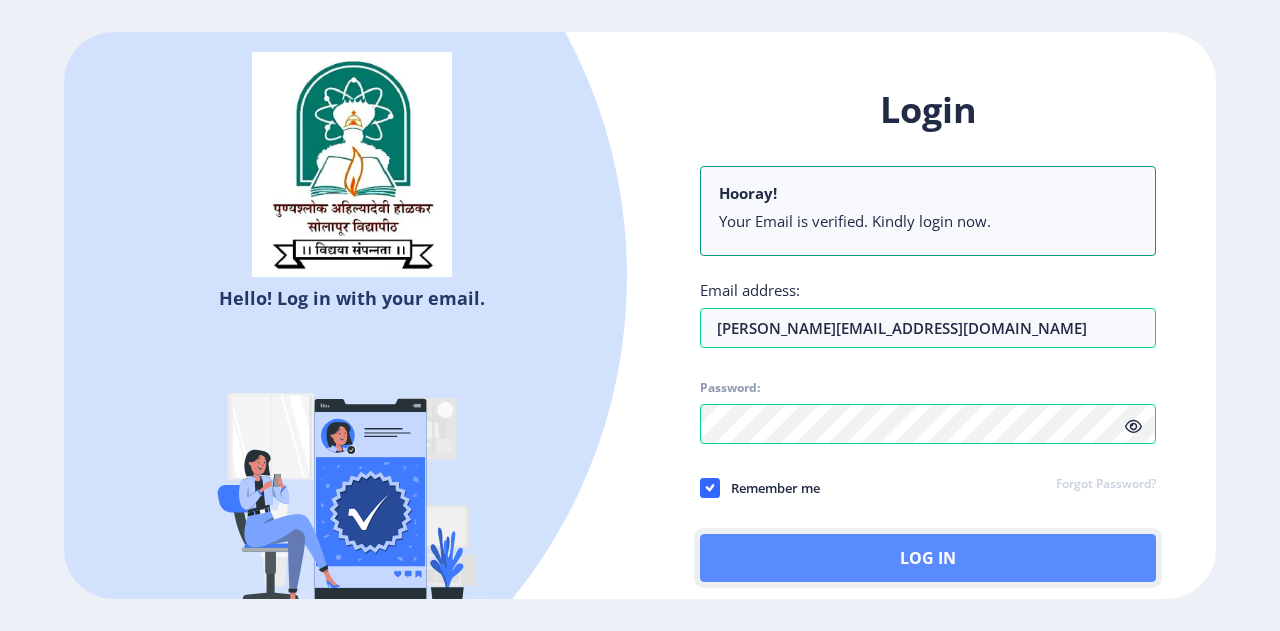 click on "Log In" 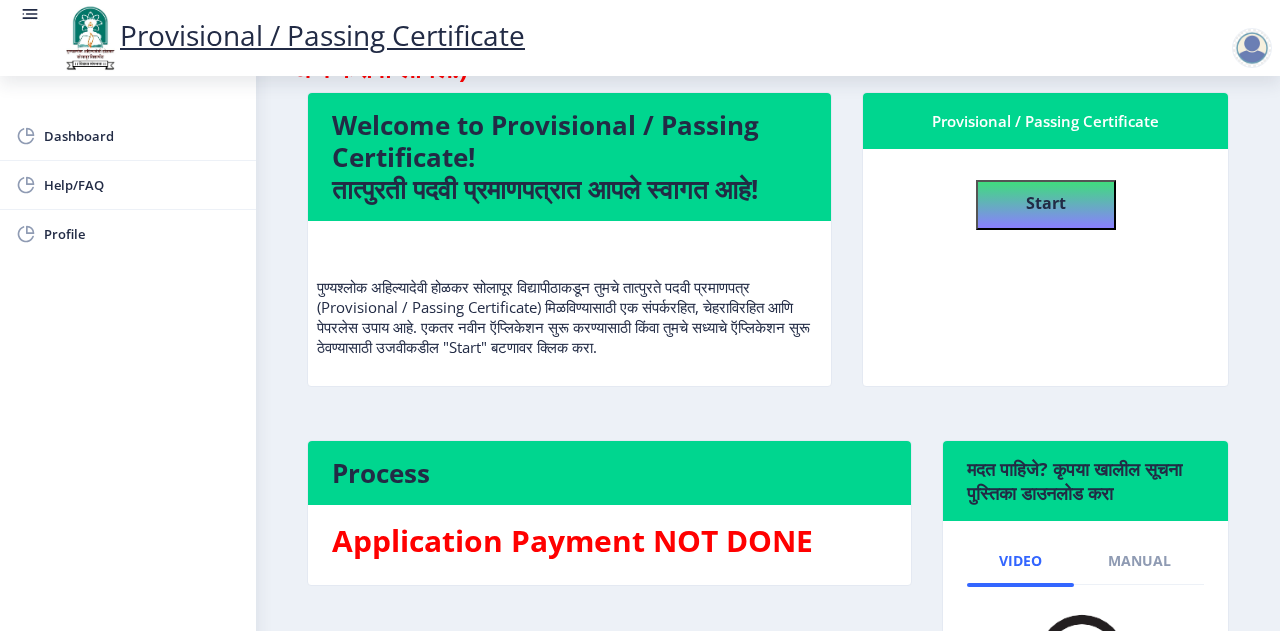 scroll, scrollTop: 161, scrollLeft: 0, axis: vertical 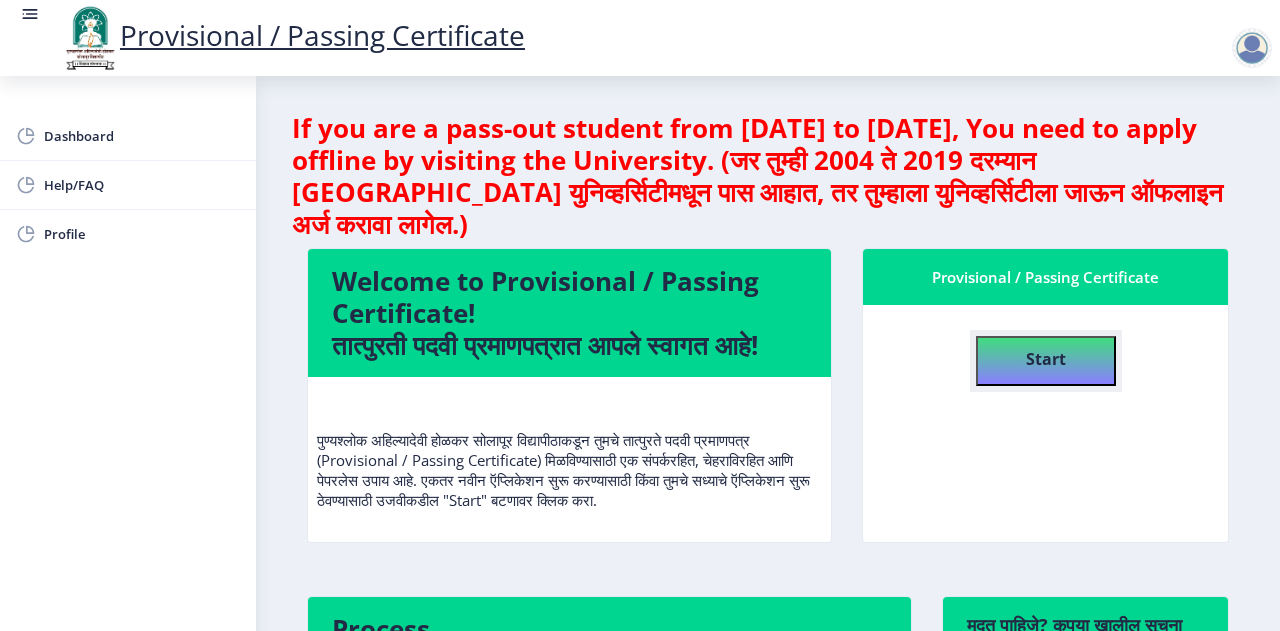 click on "Start" 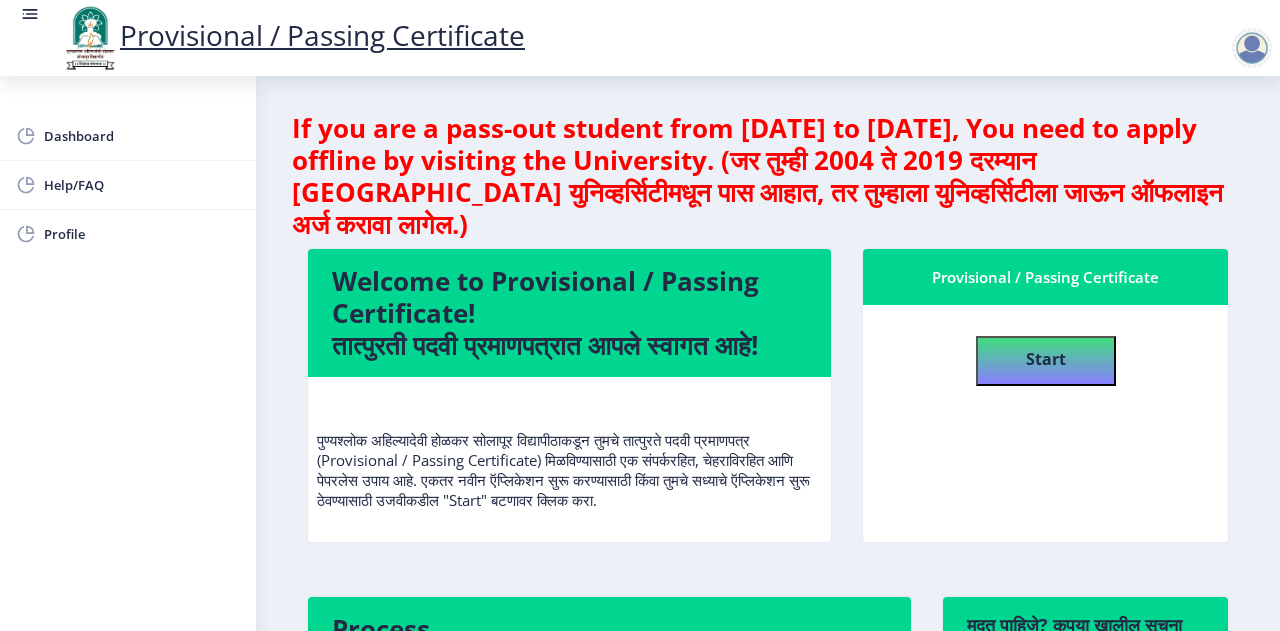 select 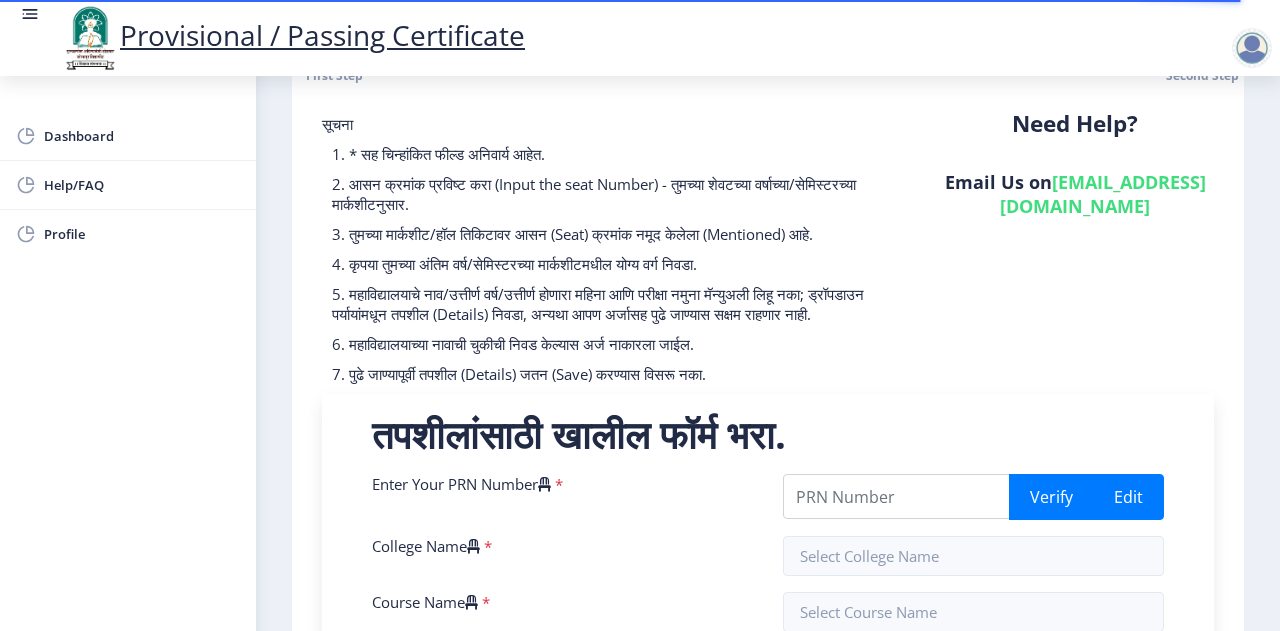 scroll, scrollTop: 0, scrollLeft: 0, axis: both 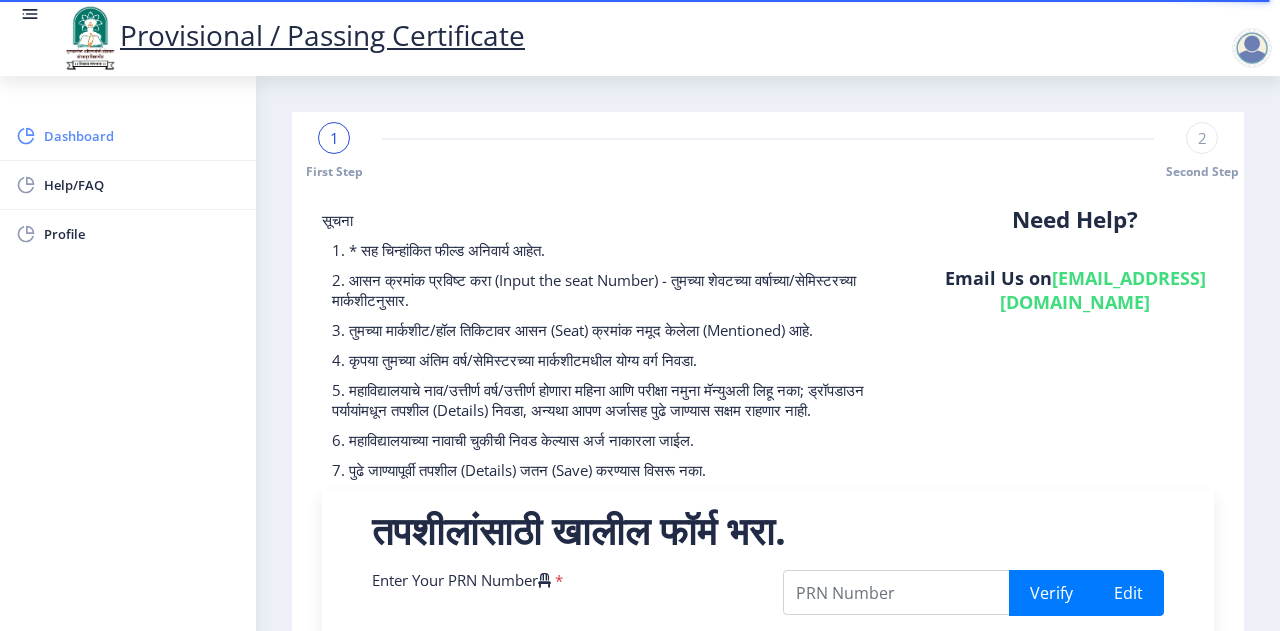 click on "Dashboard" 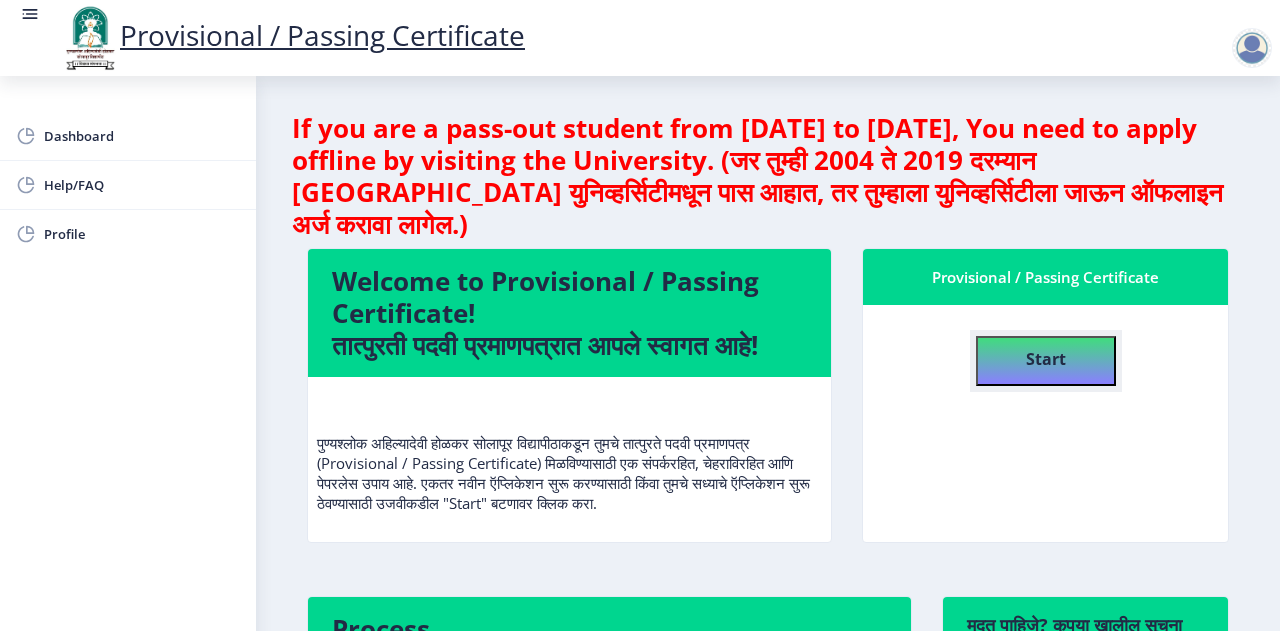 click on "Start" 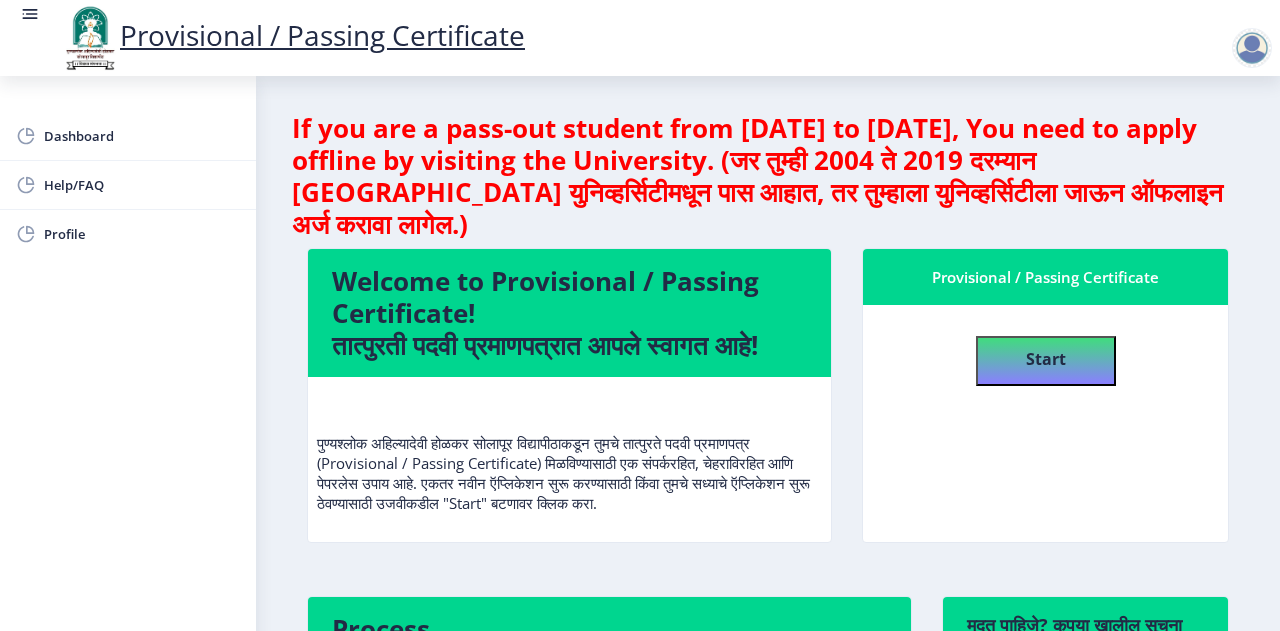 select 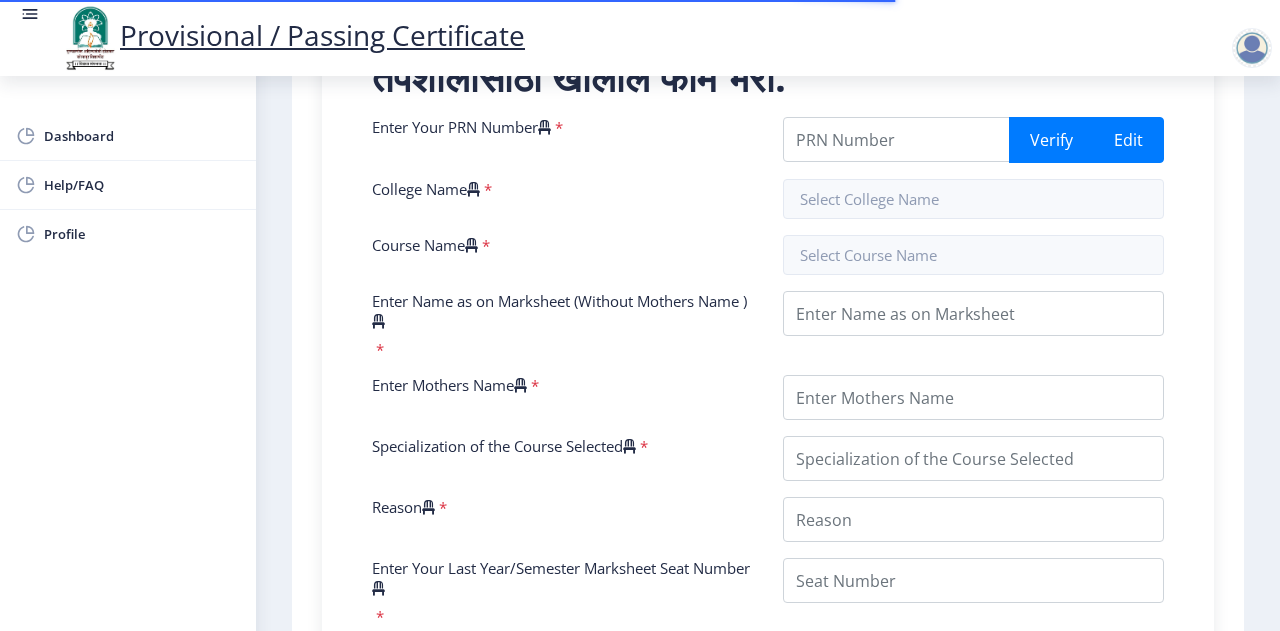 scroll, scrollTop: 455, scrollLeft: 0, axis: vertical 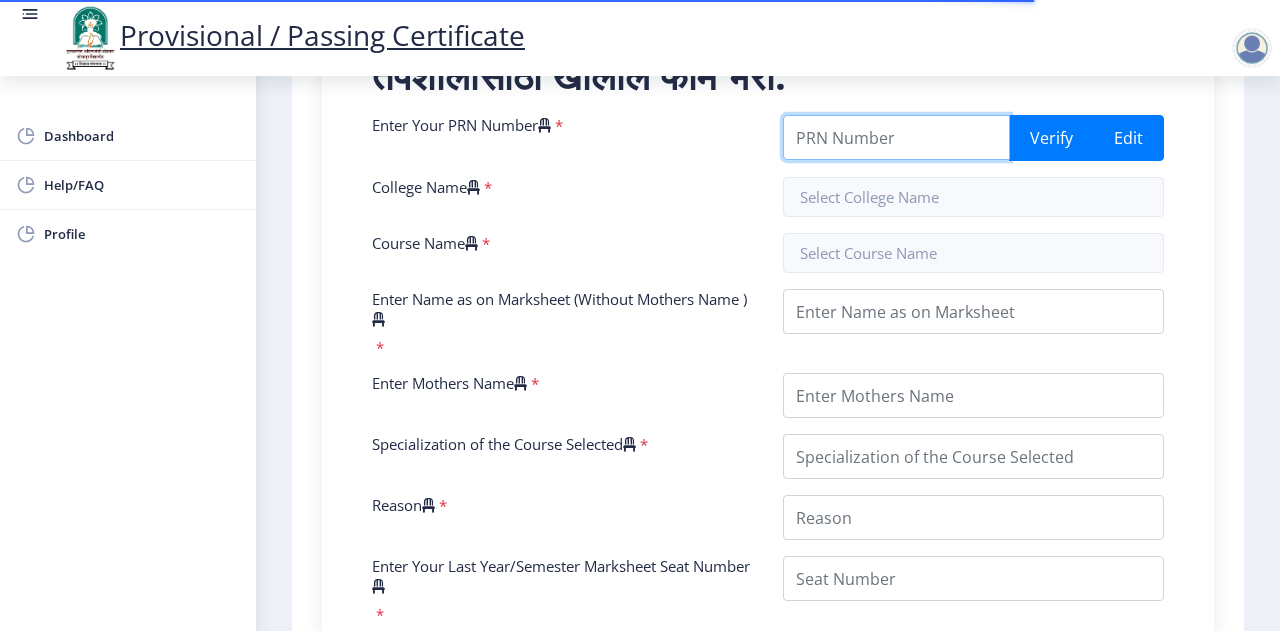 click on "Enter Your PRN Number" at bounding box center (896, 137) 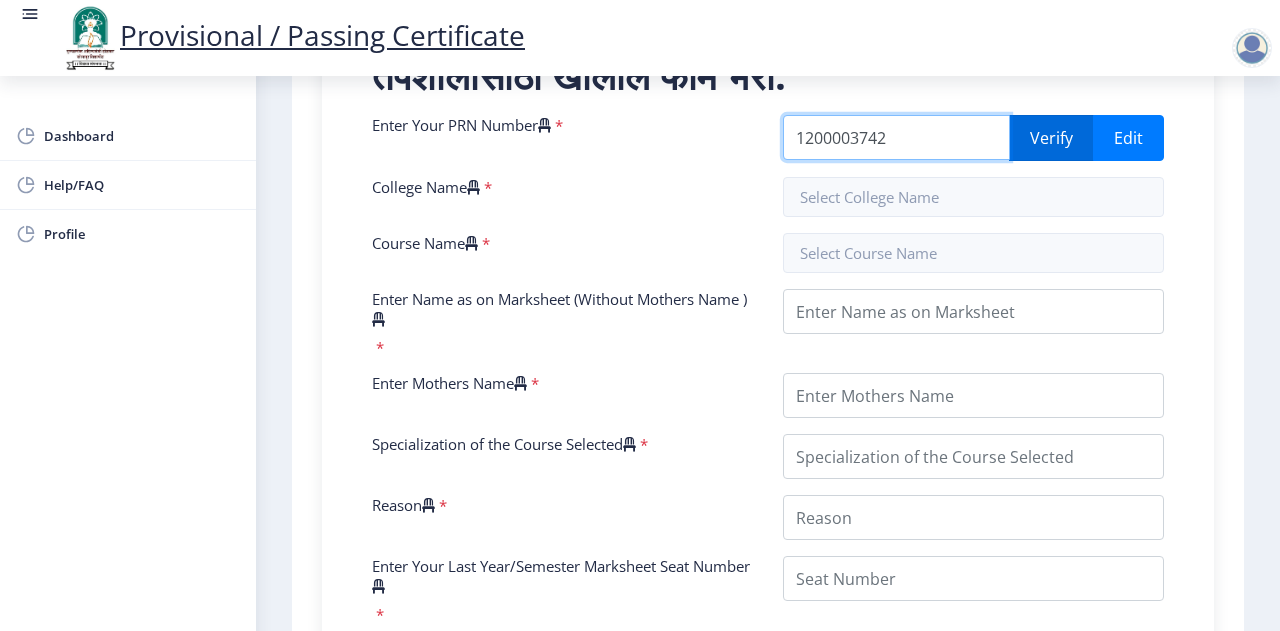 type on "1200003742" 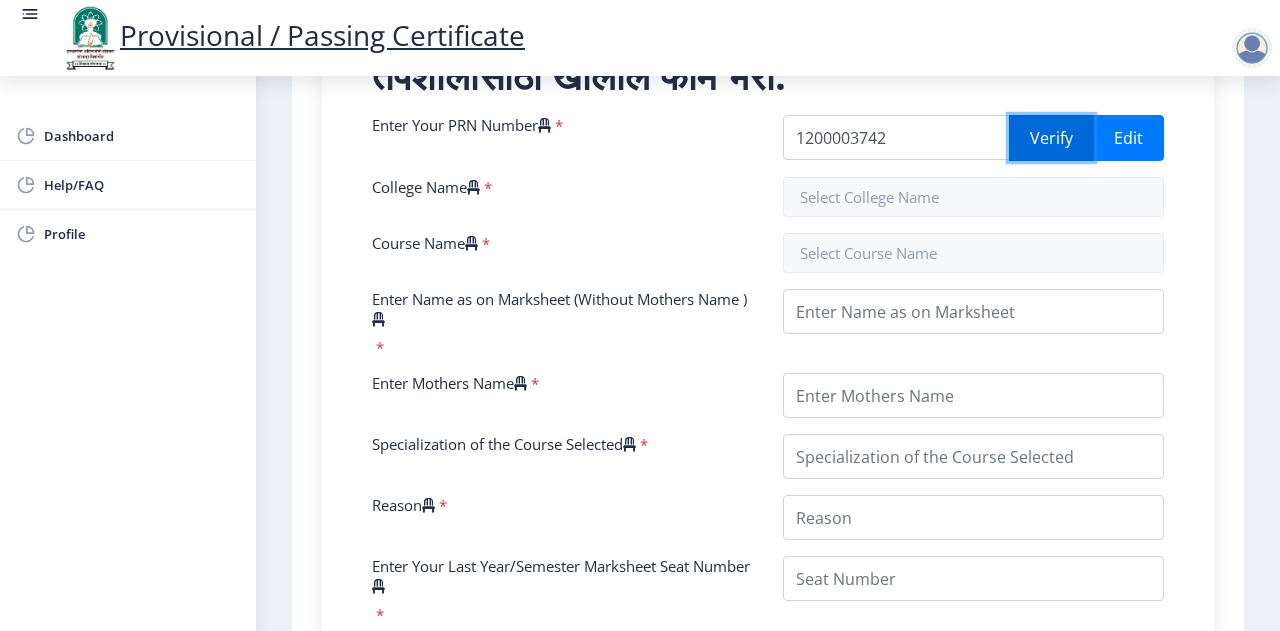 click on "Verify" at bounding box center (1051, 138) 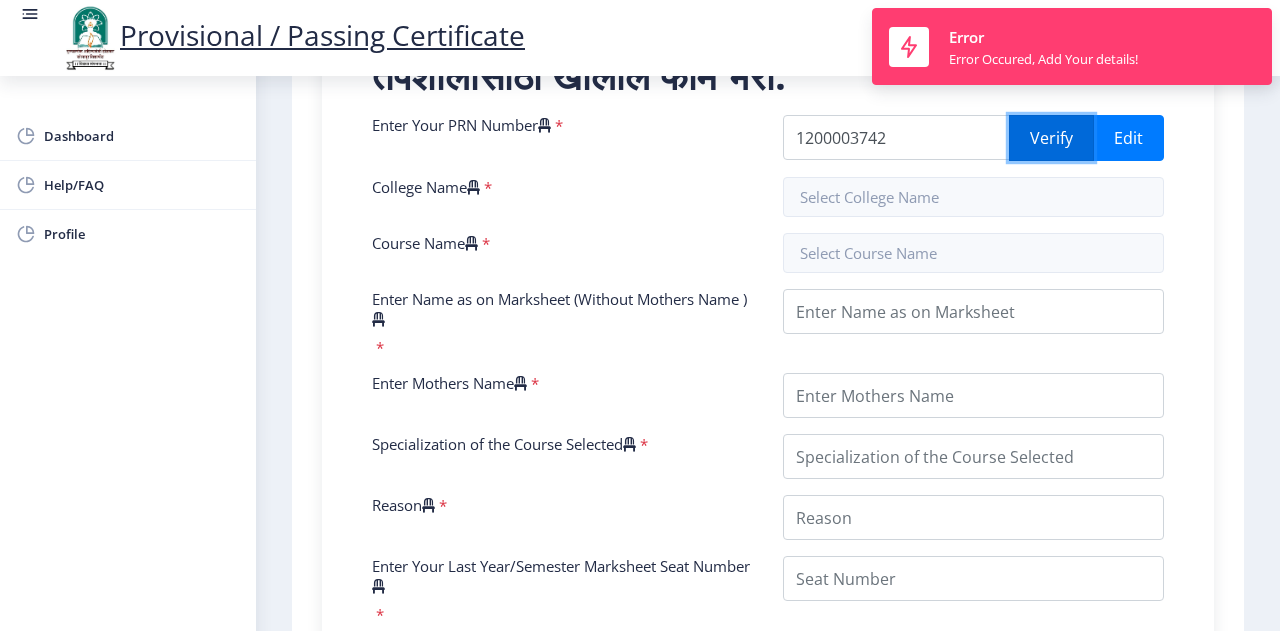 click on "Verify" at bounding box center [1051, 138] 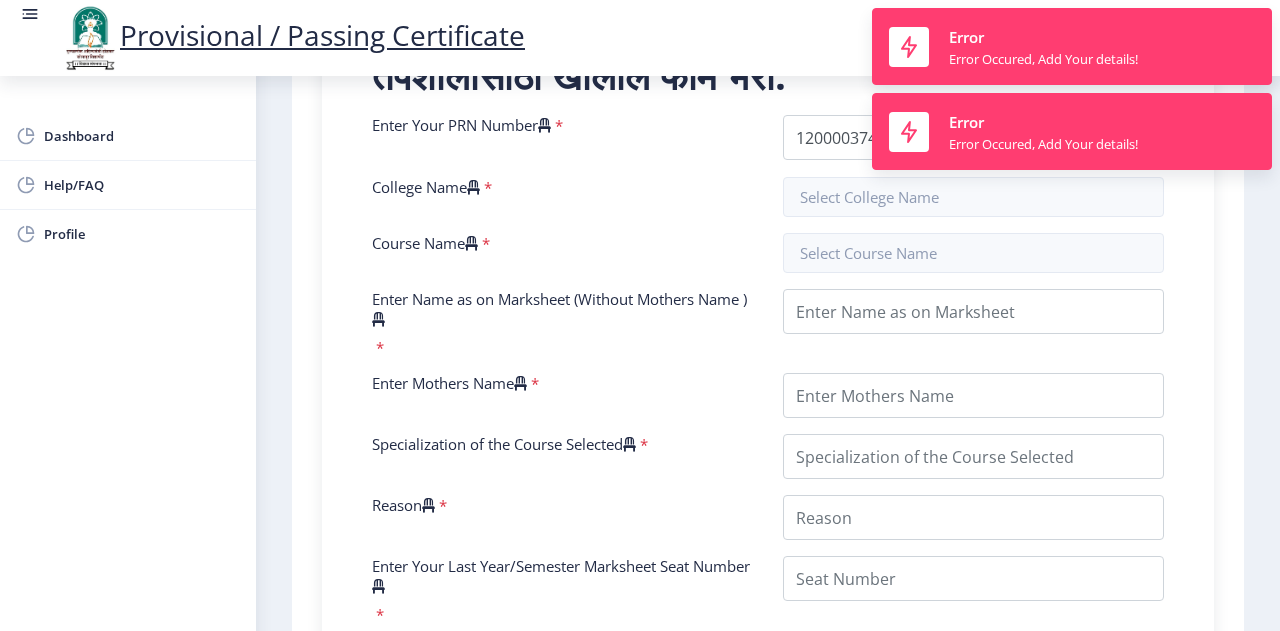 click on "Enter Your PRN Number    * 1200003742 Verify Edit College Name   * Course Name   *  Enter Name as on Marksheet (Without Mothers Name )   *  Enter Mothers Name    *  Specialization of the Course Selected    *  Reason    *  Enter Your Last Year/Semester Marksheet Seat Number   * Enter Your last year/semester Class Obtained in Exam   * Select result/class  DISTINCTION   FIRST CLASS   HIGHER SECOND CLASS   SECOND CLASS   PASS CLASS   SUCCESSFUL   OUTSTANDING - EXEMPLARY  Grade O Grade A+ Grade A Grade B+ Grade B Grade C+ Grade C Grade F/FC Grade F Grade D Grade E FIRST CLASS WITH DISTINCTION Select Regular/External   *  Select Regular/External   Regular  External  Special Select ATKT   *  Select AT/KT   None ATKT  Enter Passing Year   *  2025   2024   2023   2022   2021   2020   2019   2018   2017   2016   2015   2014   2013   2012   2011   2010   2009   2008   2007   2006   2005   2004   2003   2002   2001   2000   1999   1998   1997   1996   1995   1994   1993   1992   1991   1990  *" at bounding box center [768, 572] 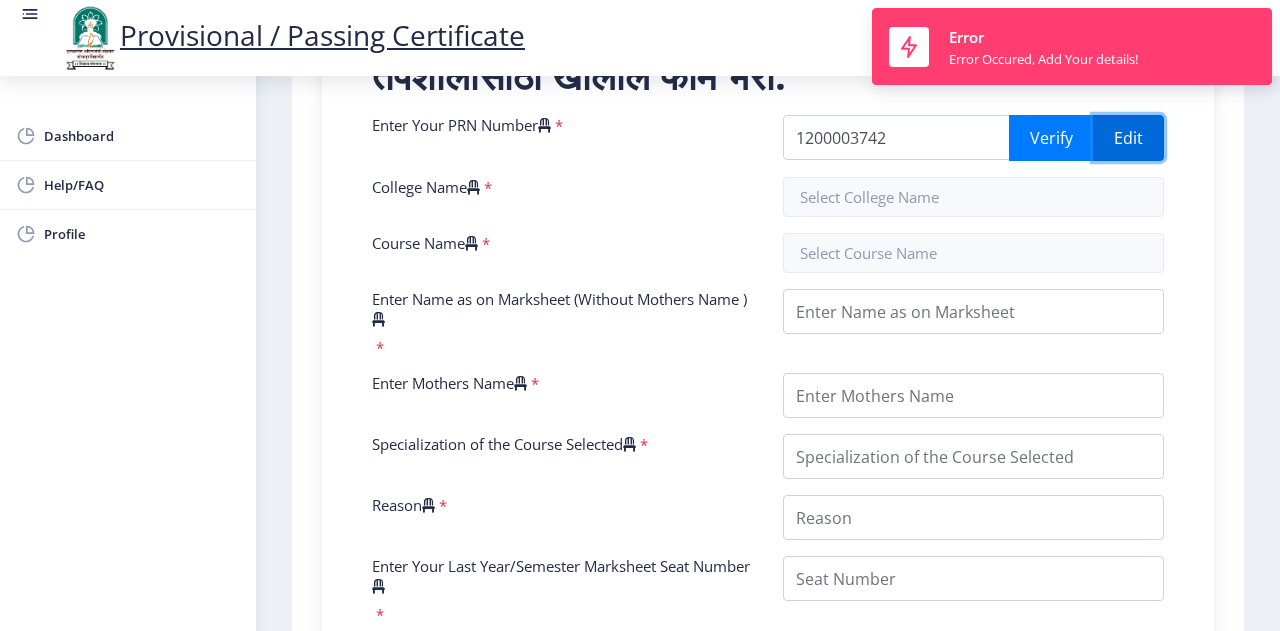 click on "Edit" at bounding box center [1128, 138] 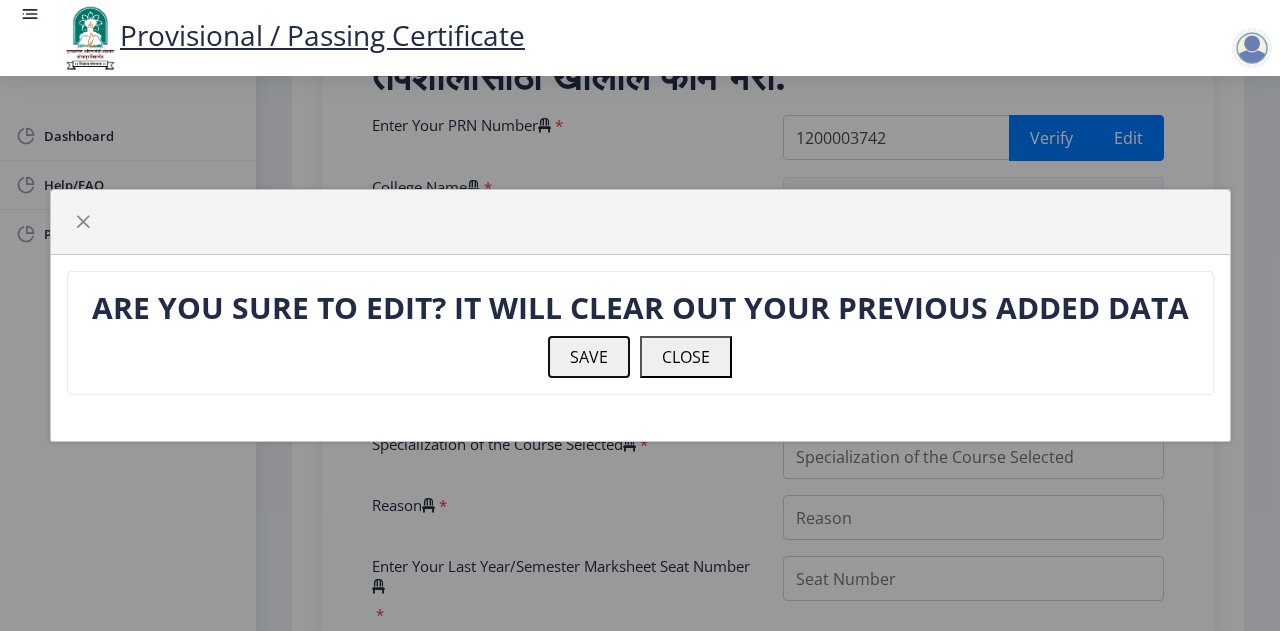 click on "SAVE" 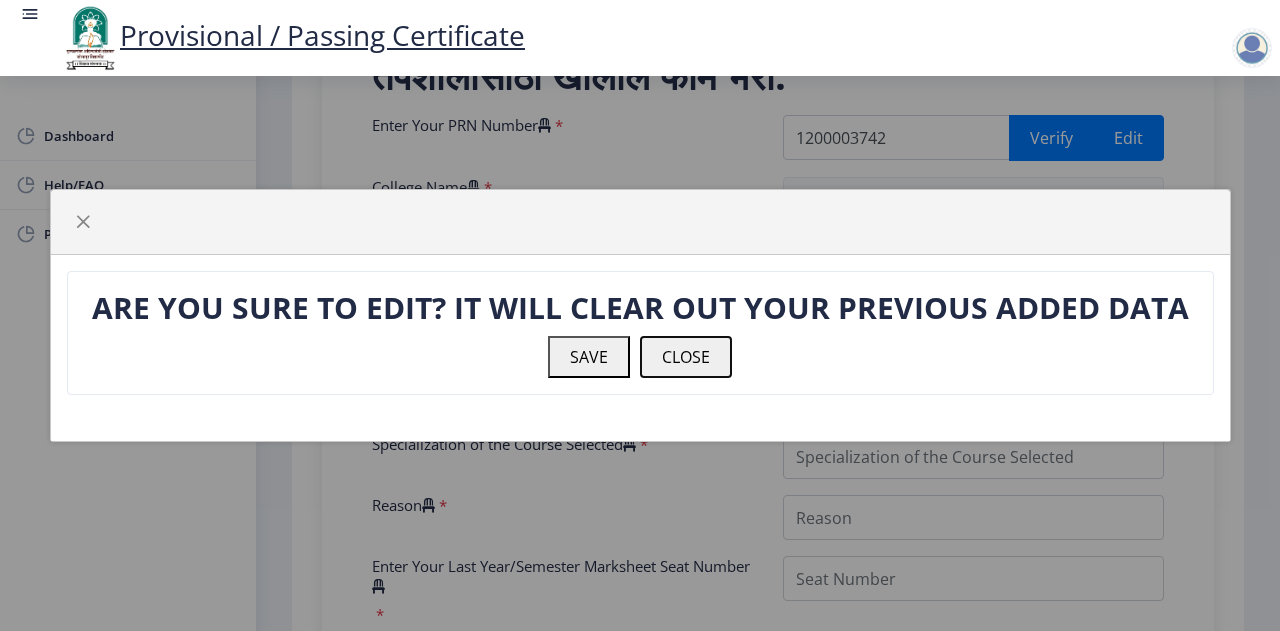 click on "CLOSE" 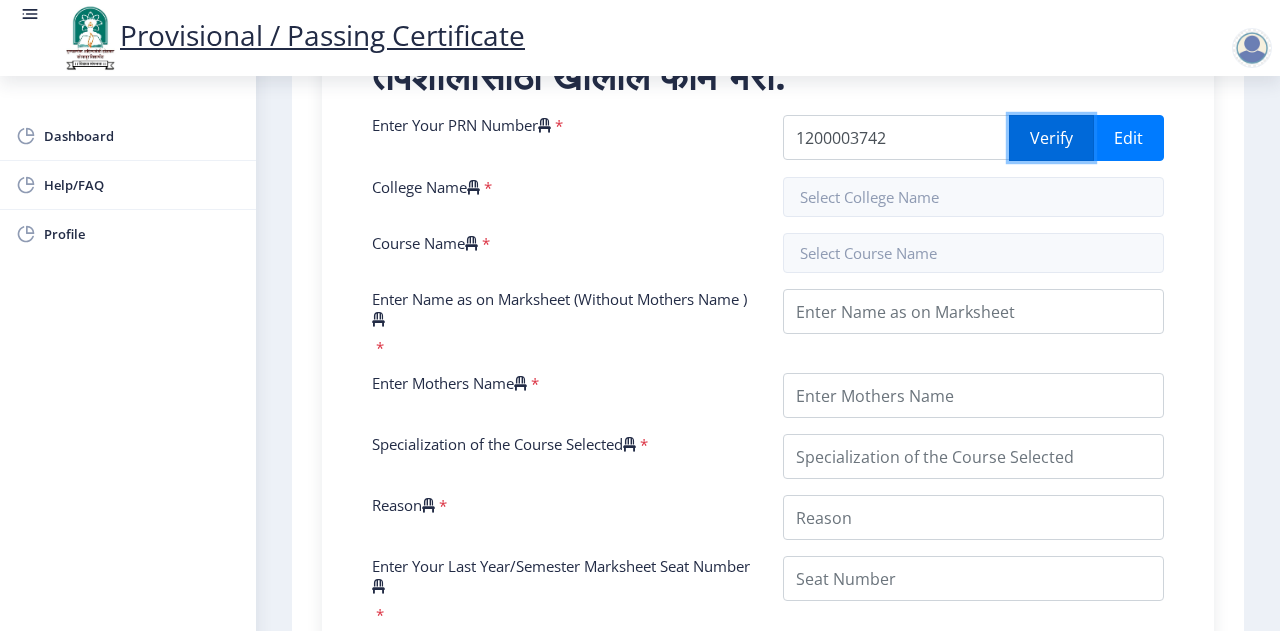 click on "Verify" at bounding box center [1051, 138] 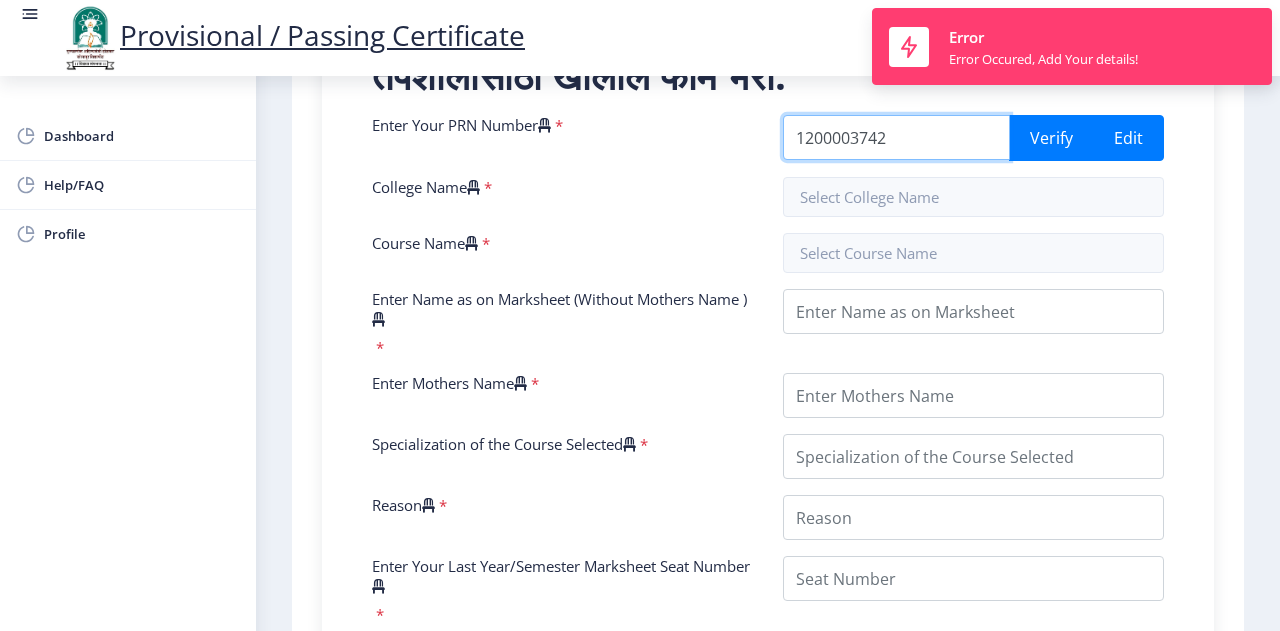 click on "1200003742" at bounding box center [896, 137] 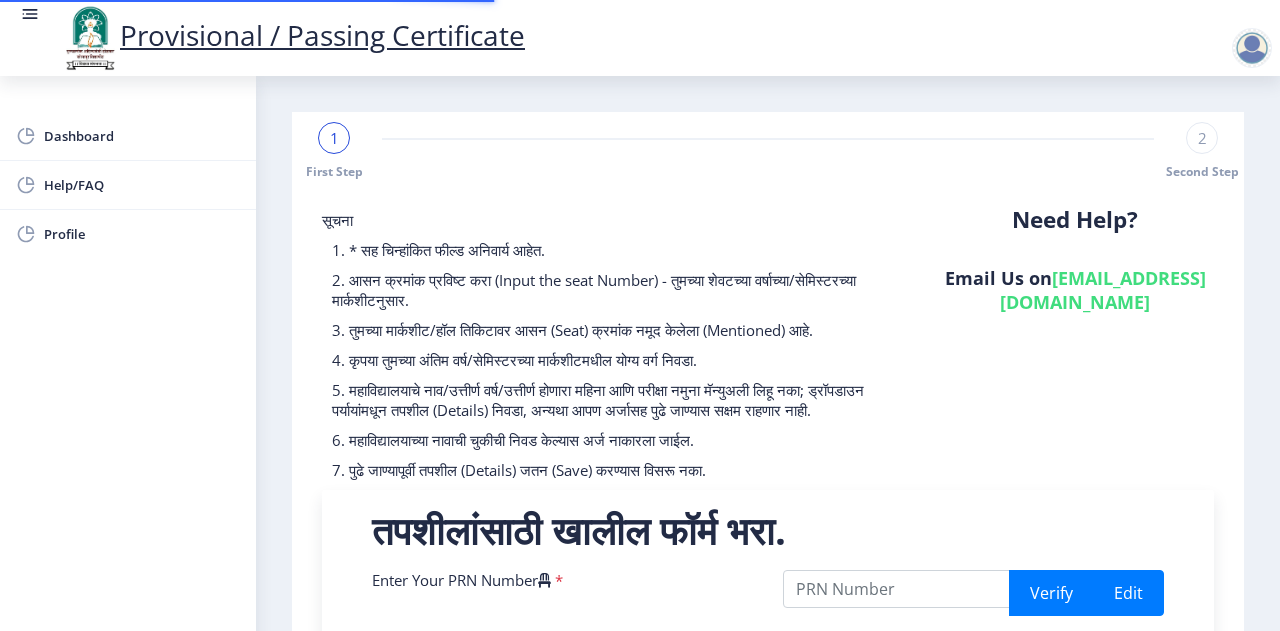 select 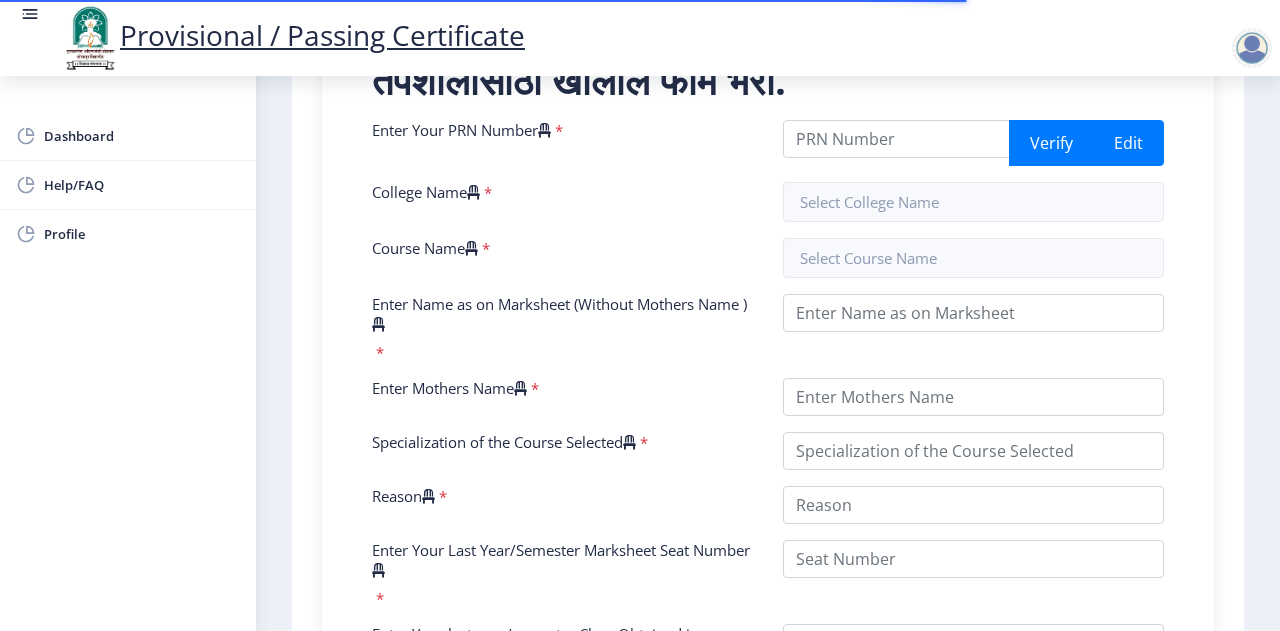 scroll, scrollTop: 451, scrollLeft: 0, axis: vertical 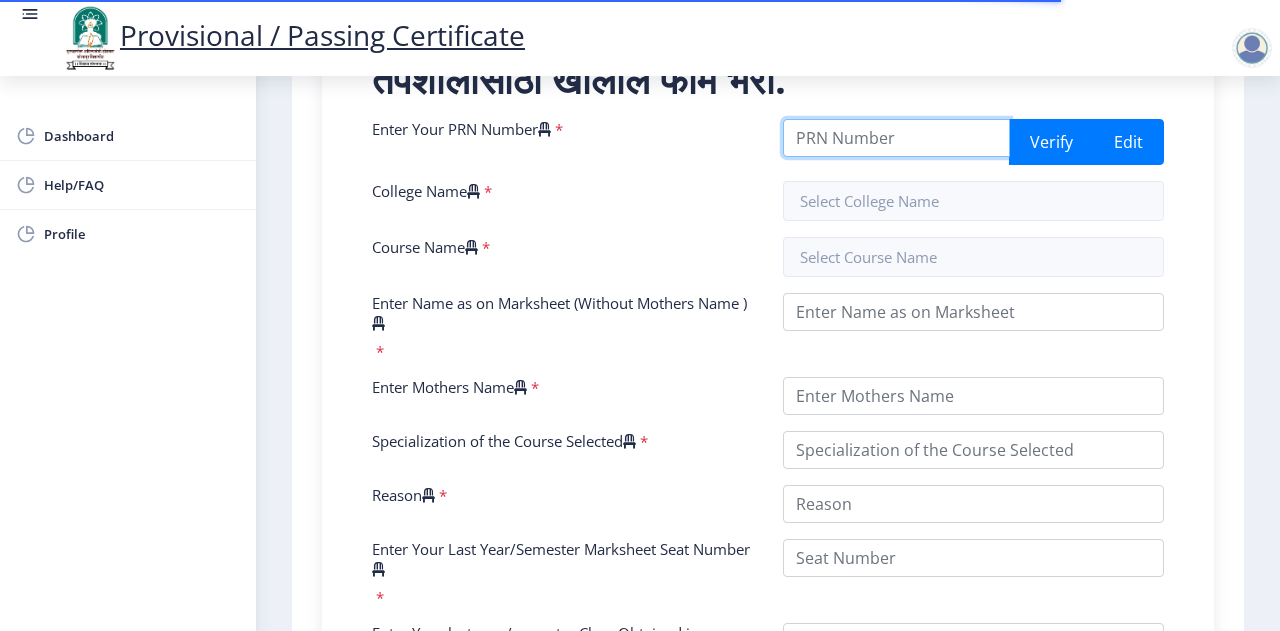 click on "Enter Your PRN Number" at bounding box center [896, 138] 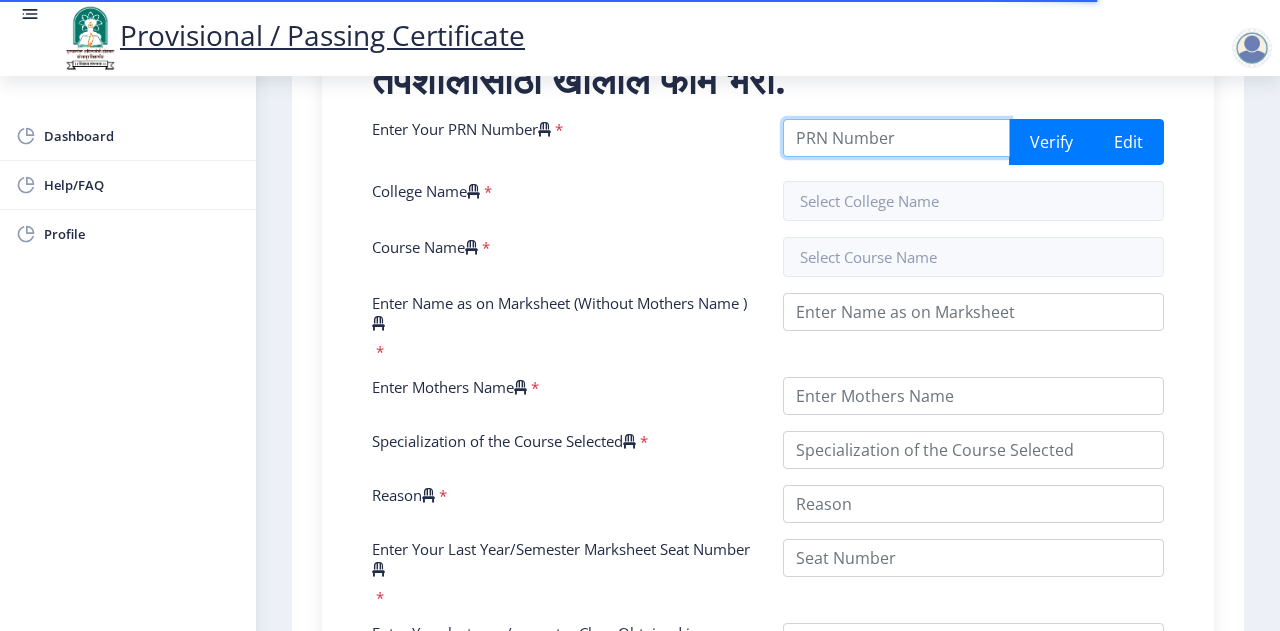 paste on "1200003742" 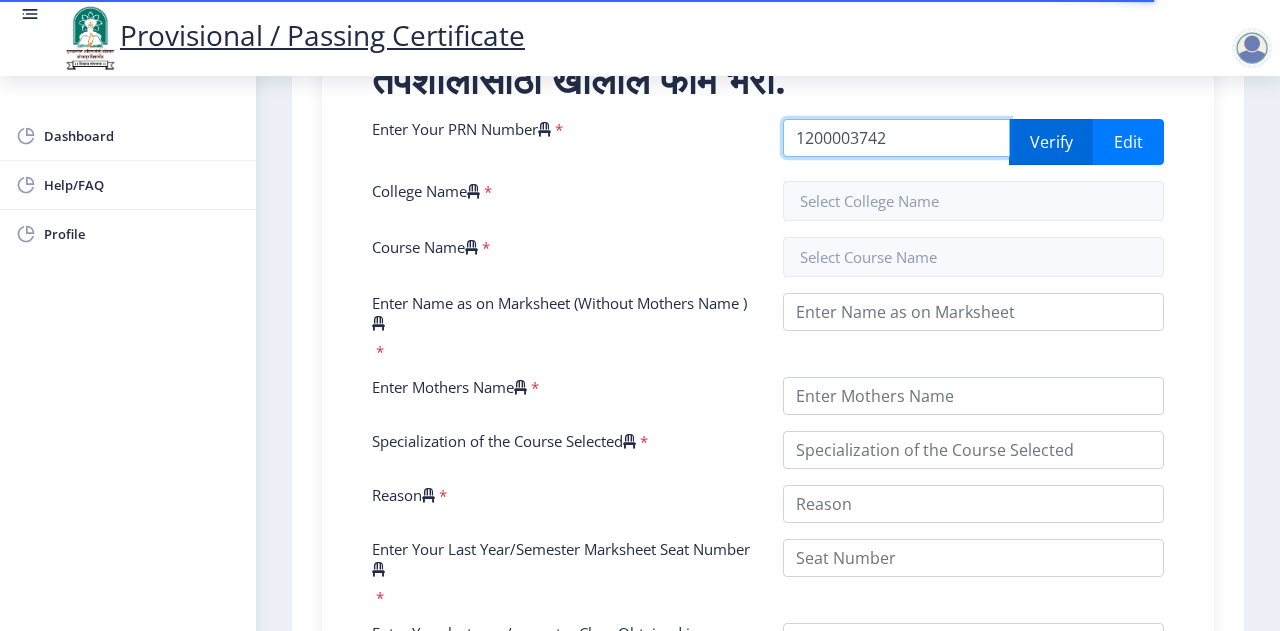 type on "1200003742" 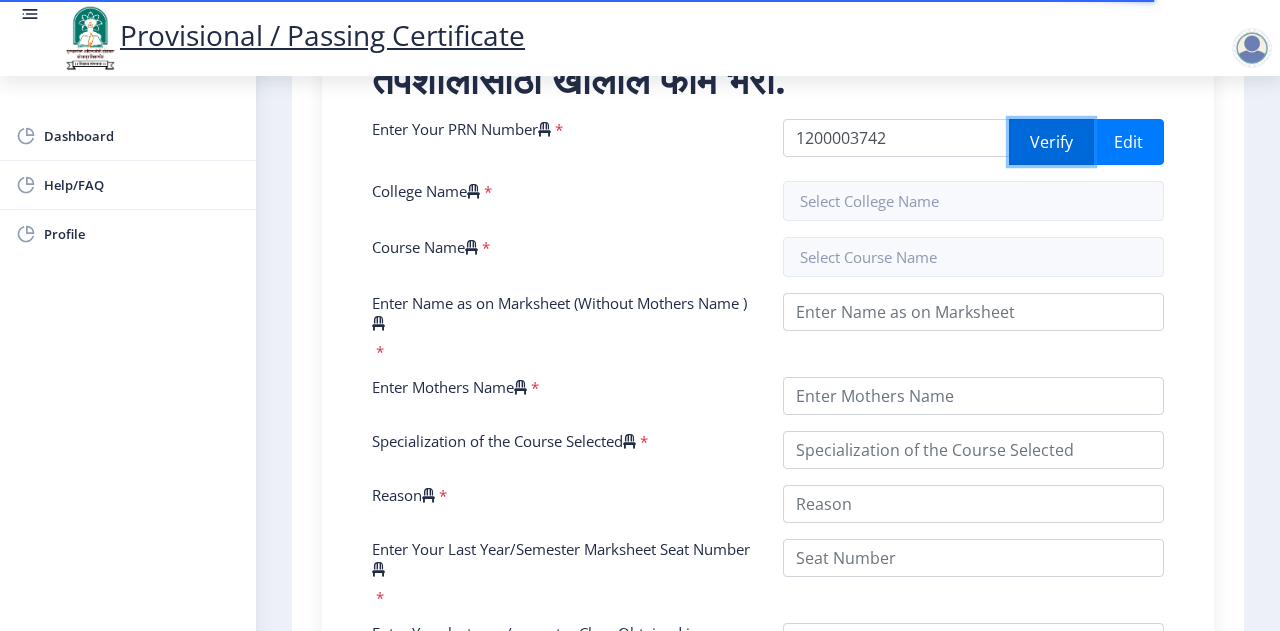 click on "Verify" at bounding box center [1051, 142] 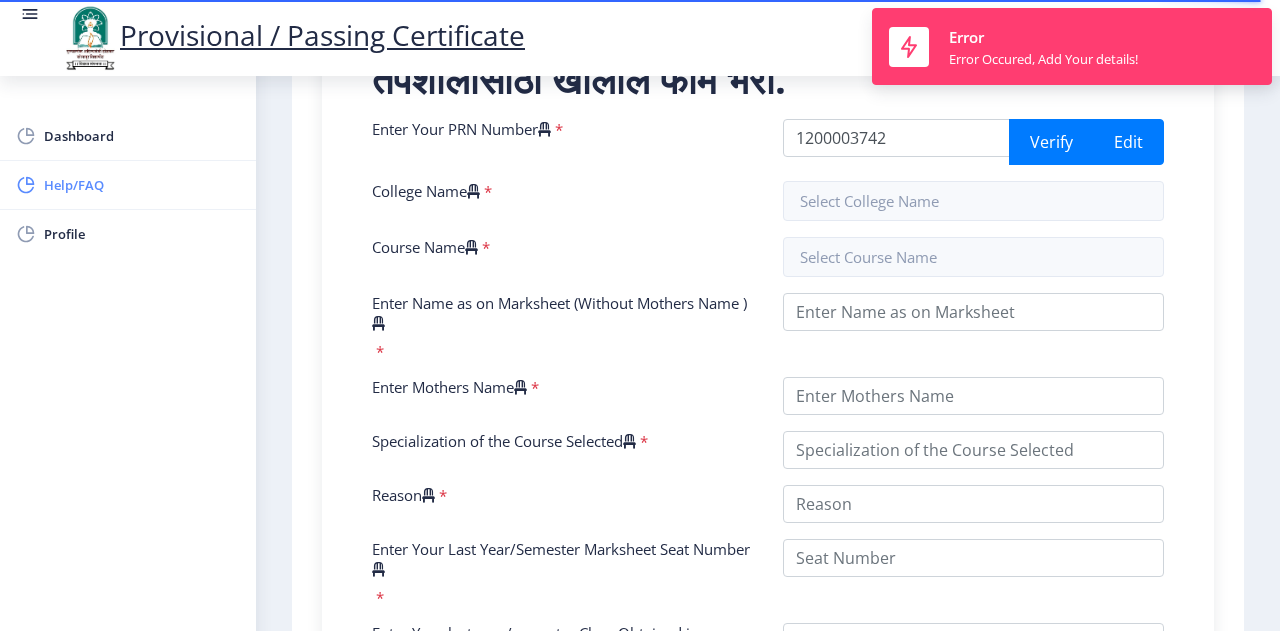 click on "Help/FAQ" 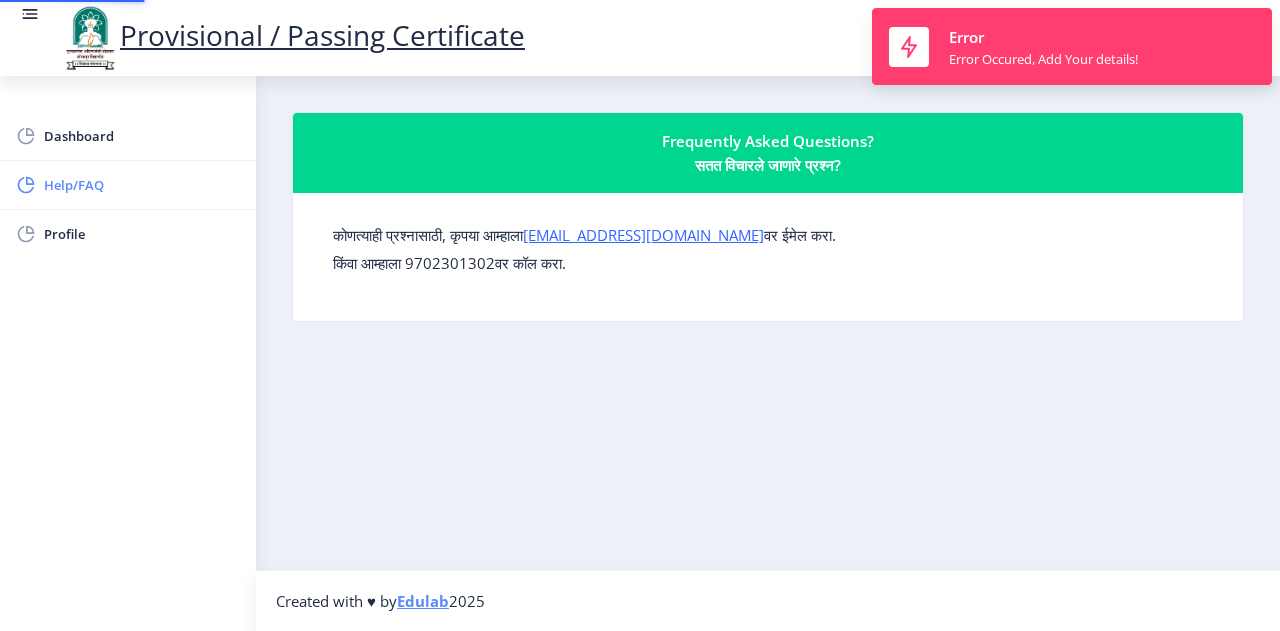 scroll, scrollTop: 0, scrollLeft: 0, axis: both 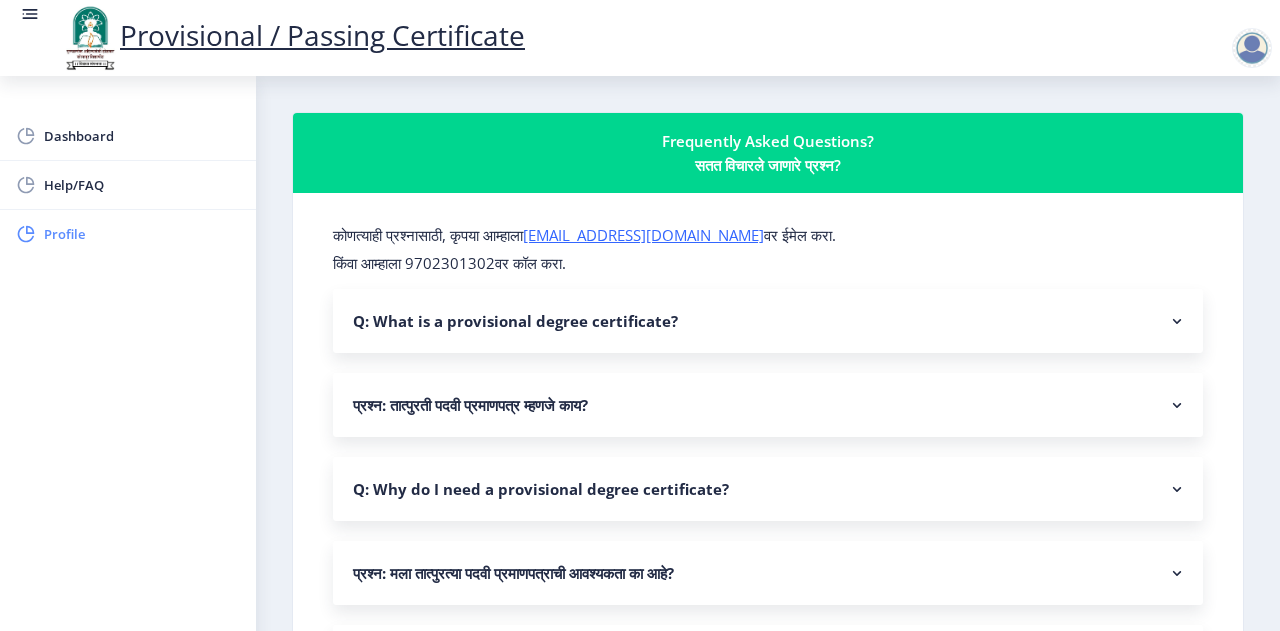 click on "Profile" 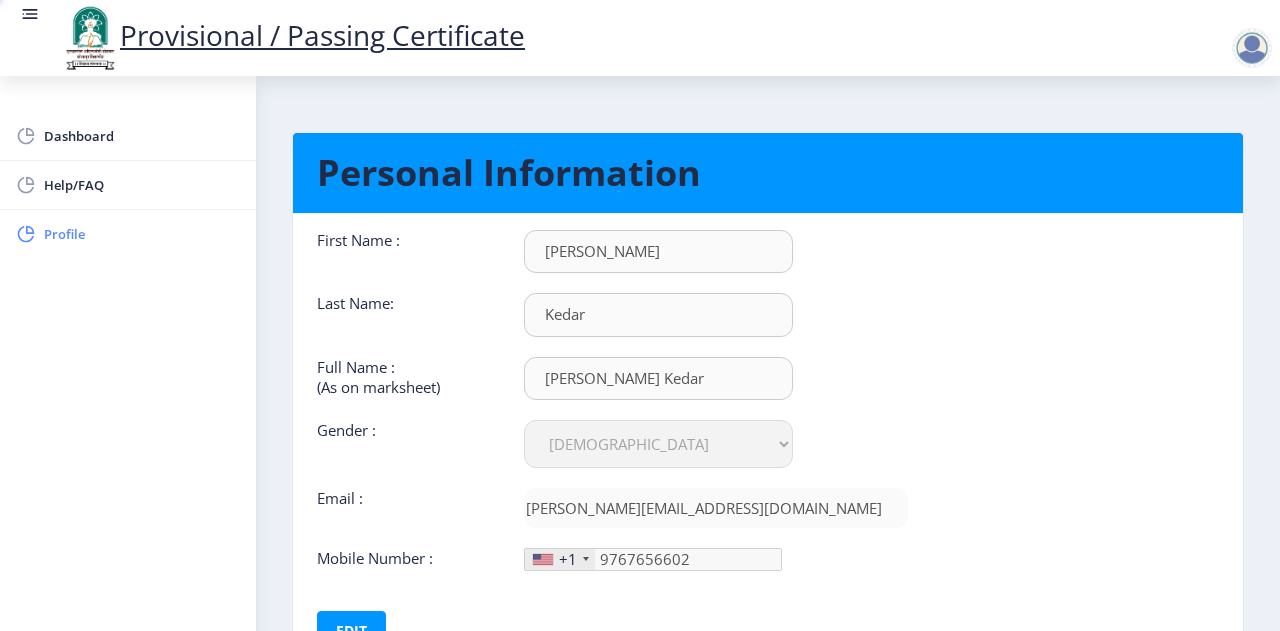type on "[PHONE_NUMBER]" 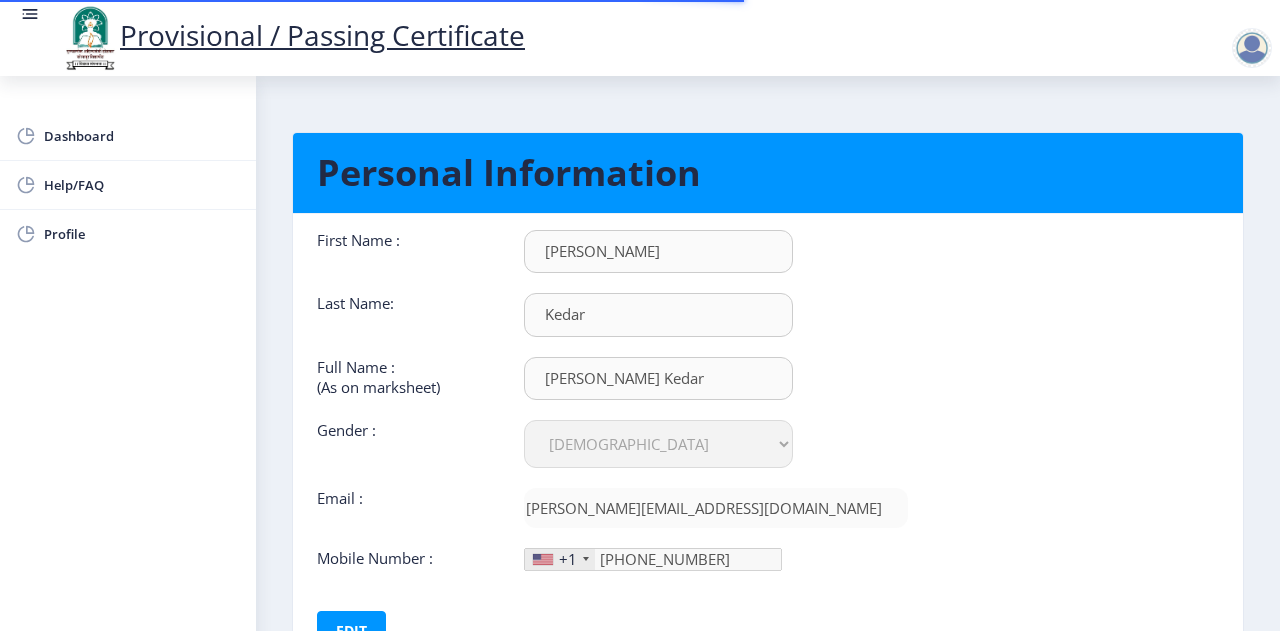 scroll, scrollTop: 1, scrollLeft: 0, axis: vertical 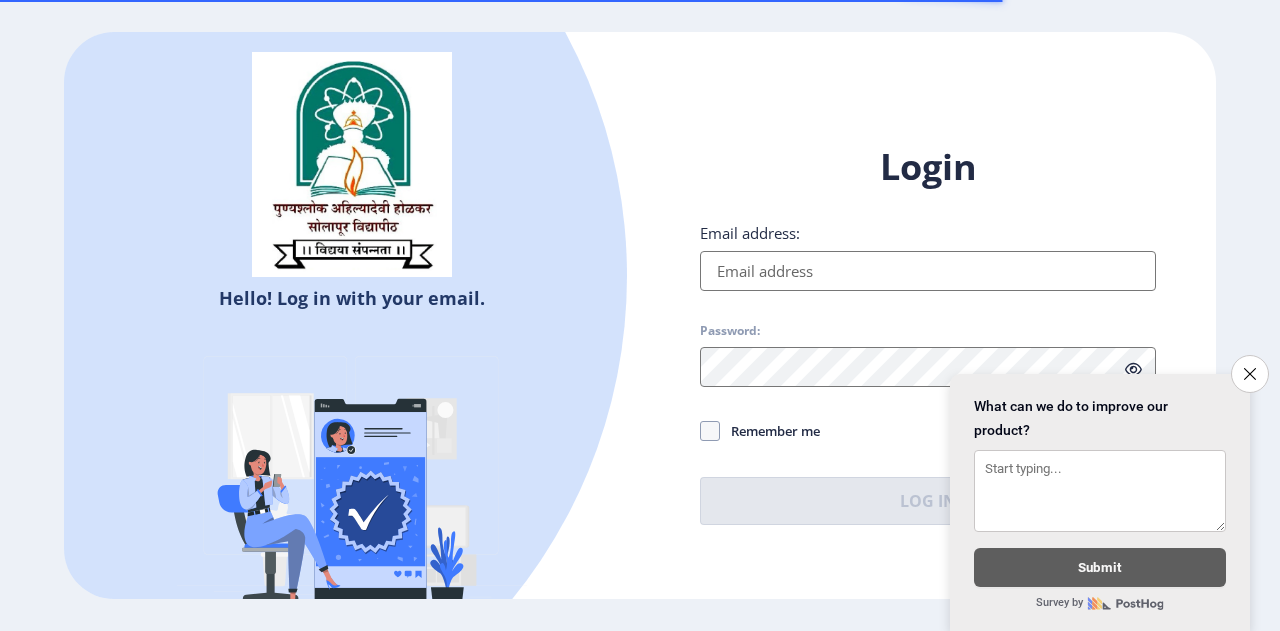 click on "Email address:" at bounding box center [928, 271] 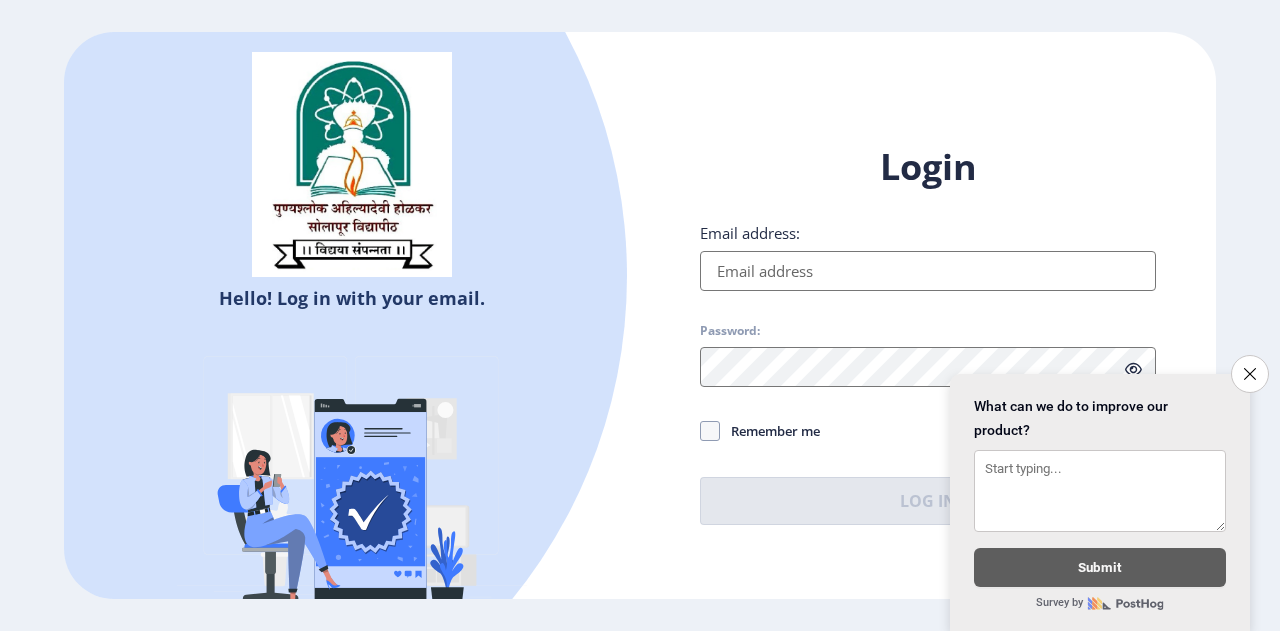 type on "[PERSON_NAME][EMAIL_ADDRESS][DOMAIN_NAME]" 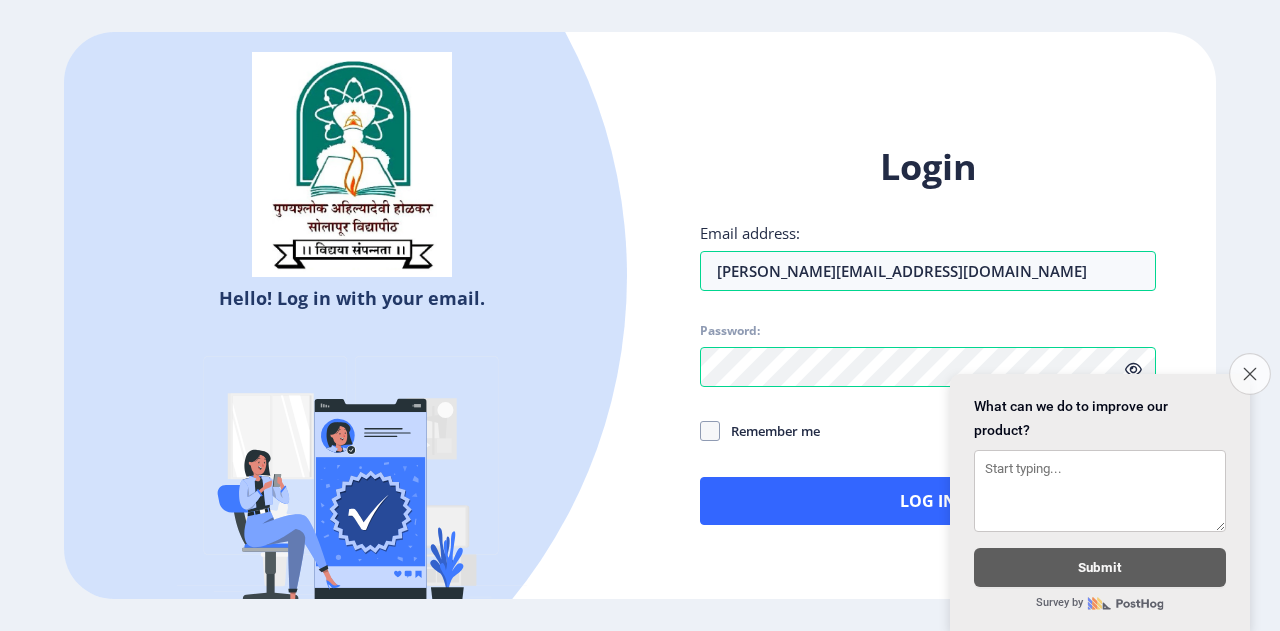 click on "Close survey" at bounding box center [1250, 374] 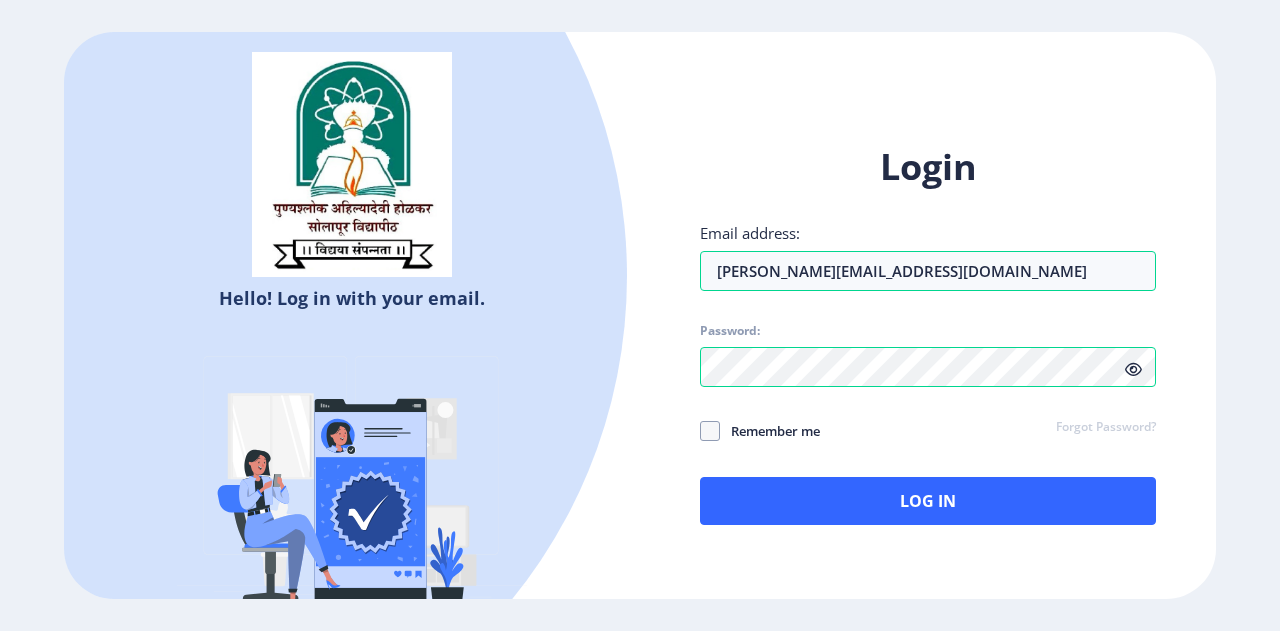 click on "Remember me" 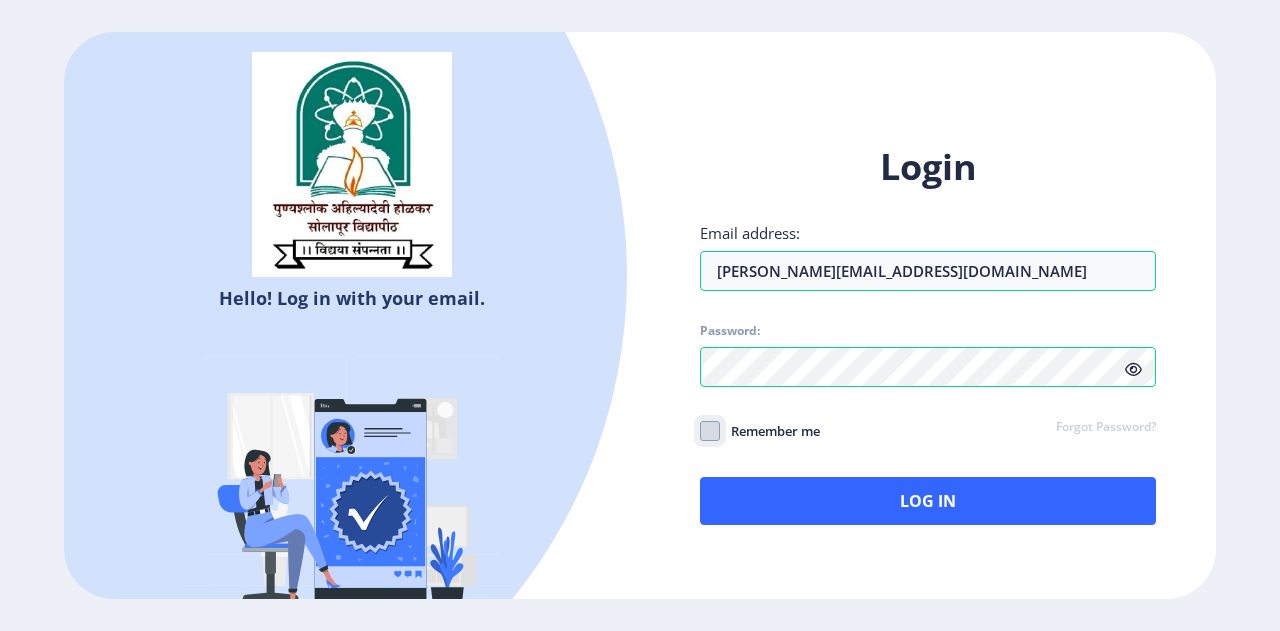 click on "Remember me" 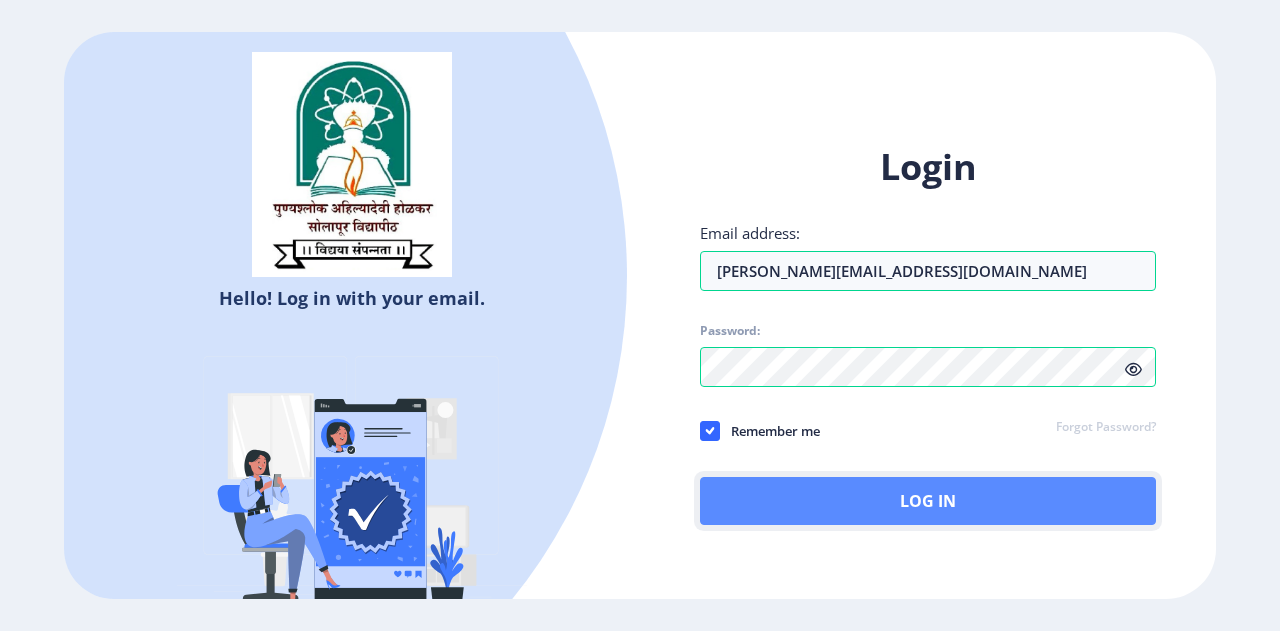 click on "Log In" 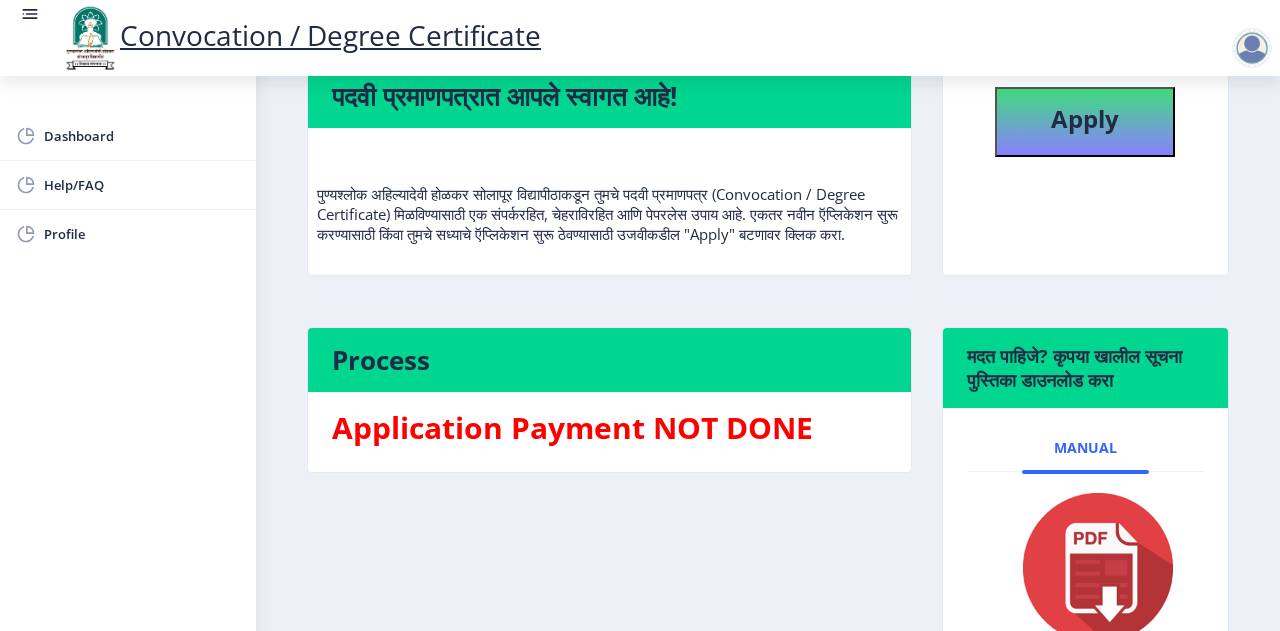 scroll, scrollTop: 0, scrollLeft: 0, axis: both 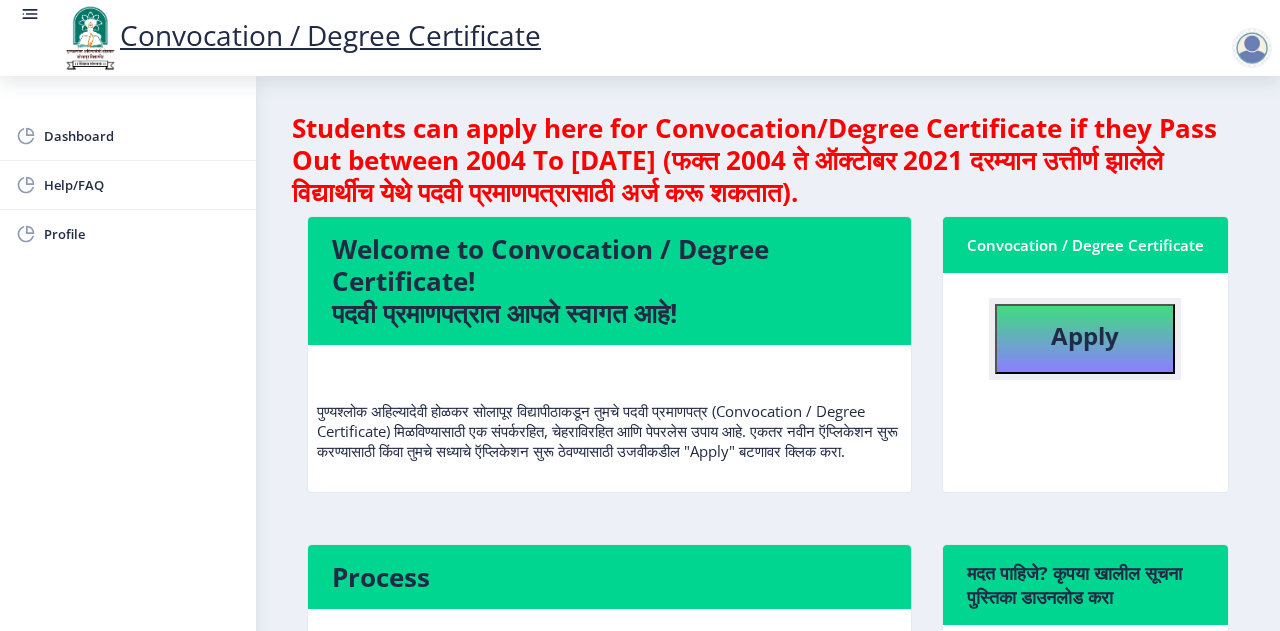 click on "Apply" 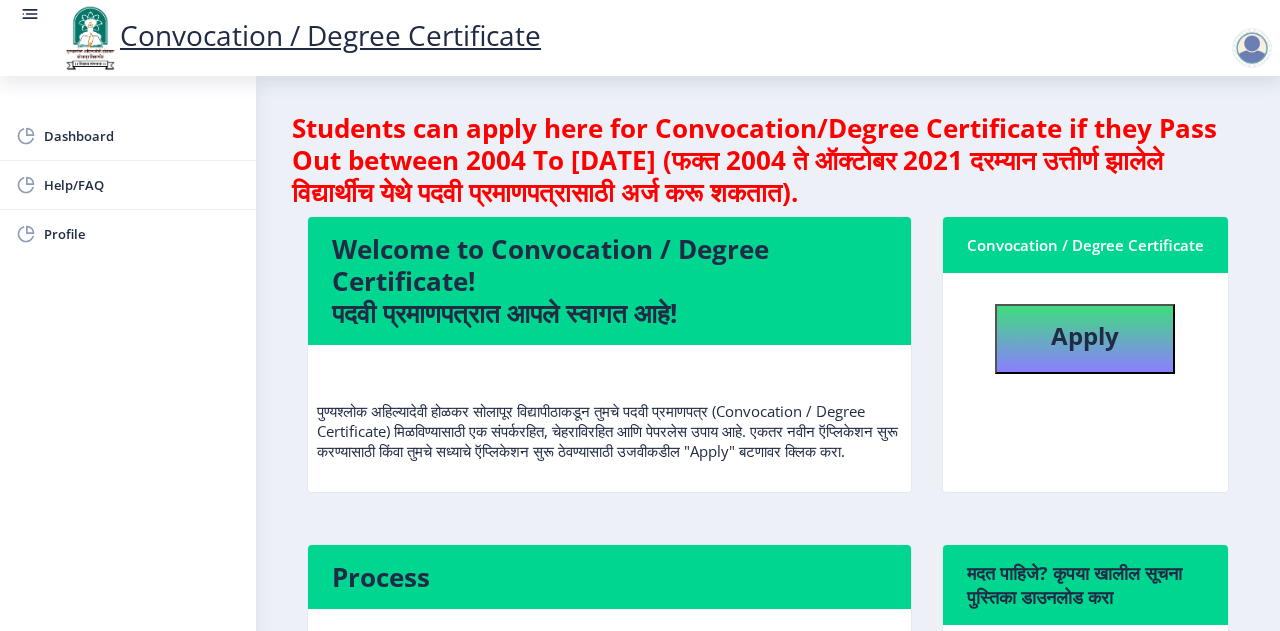 select 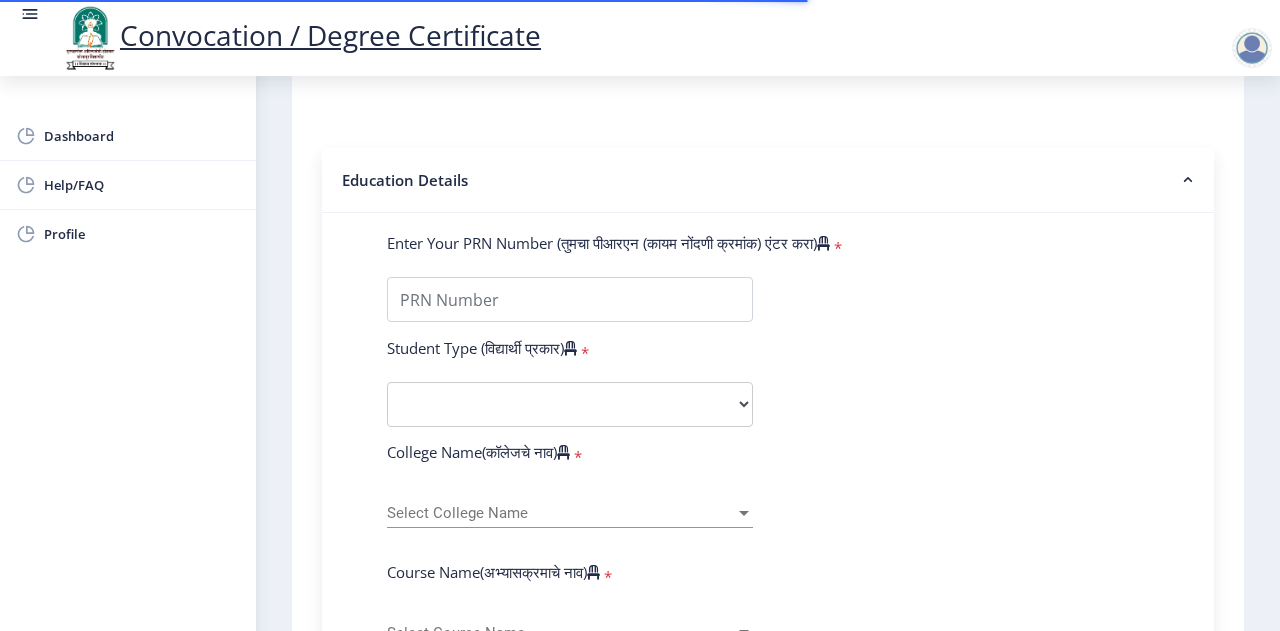 scroll, scrollTop: 394, scrollLeft: 0, axis: vertical 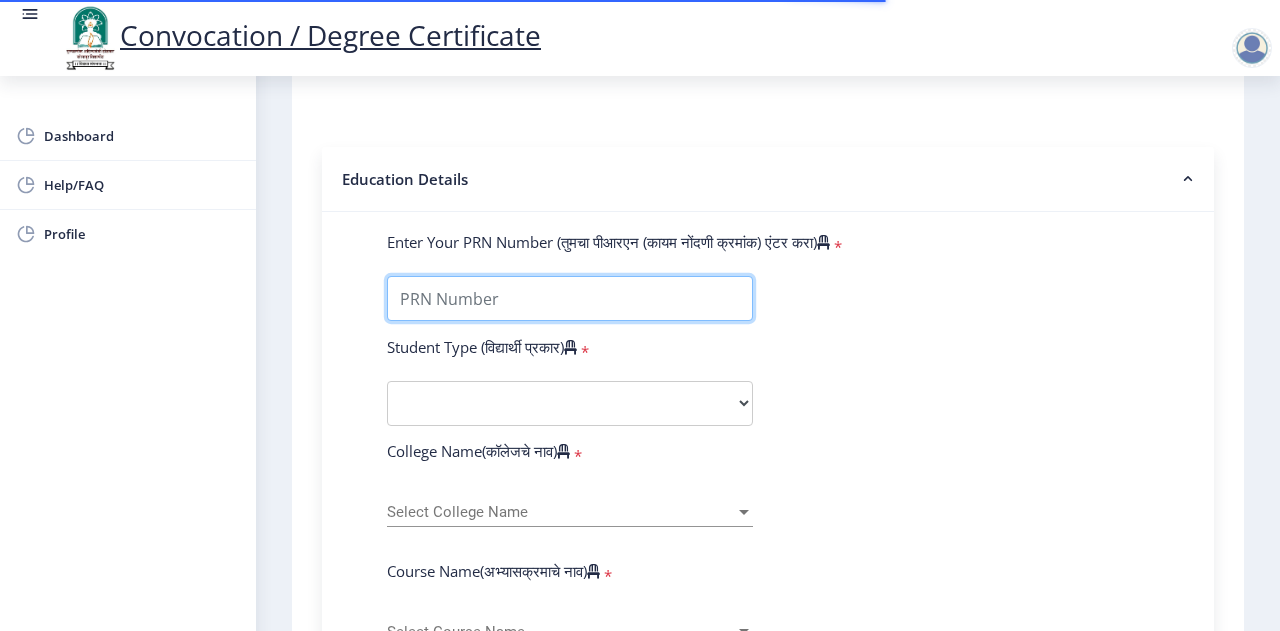 click on "Enter Your PRN Number (तुमचा पीआरएन (कायम नोंदणी क्रमांक) एंटर करा)" at bounding box center (570, 298) 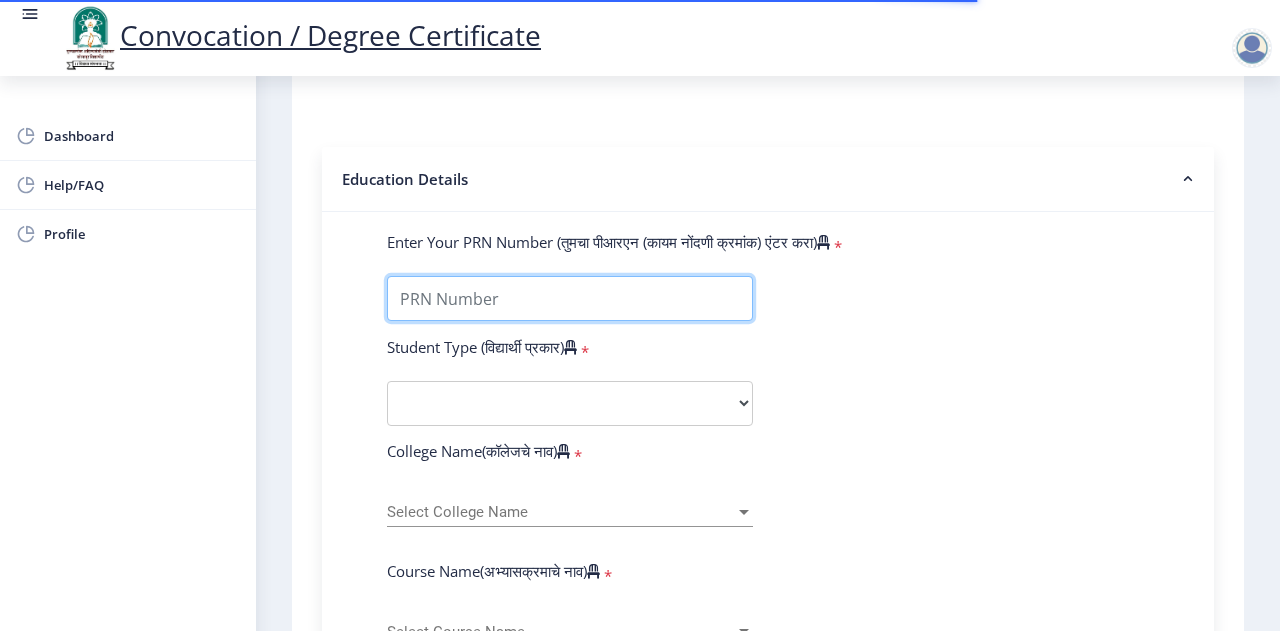paste on "1200003742" 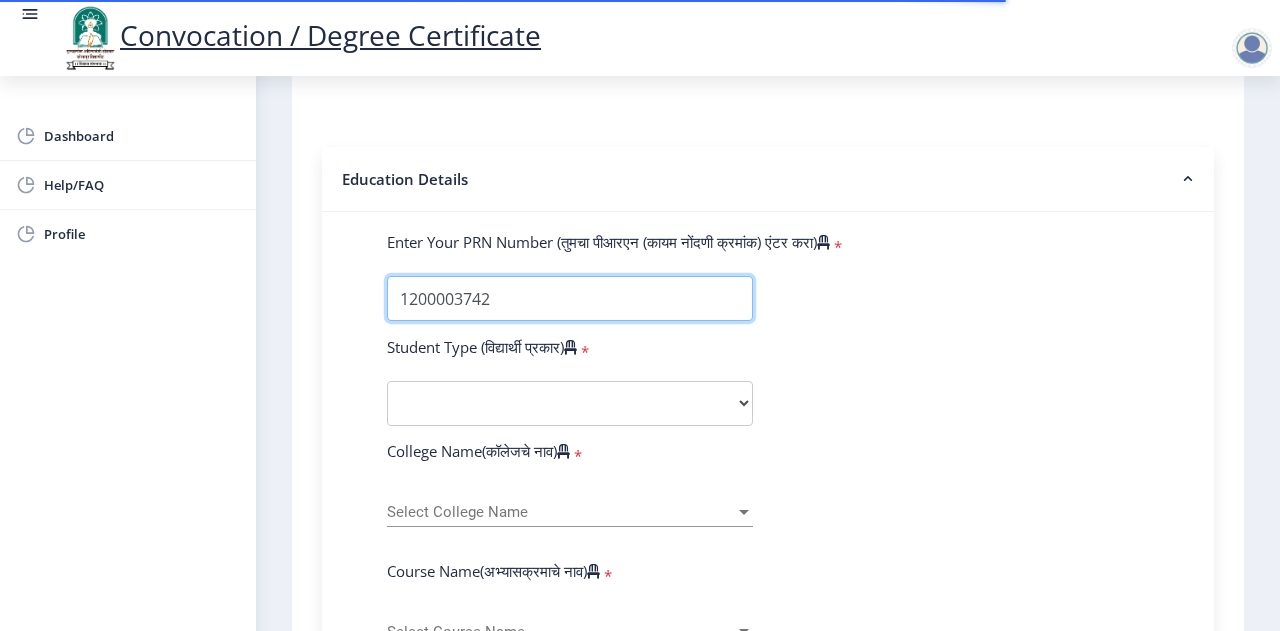 type on "1200003742" 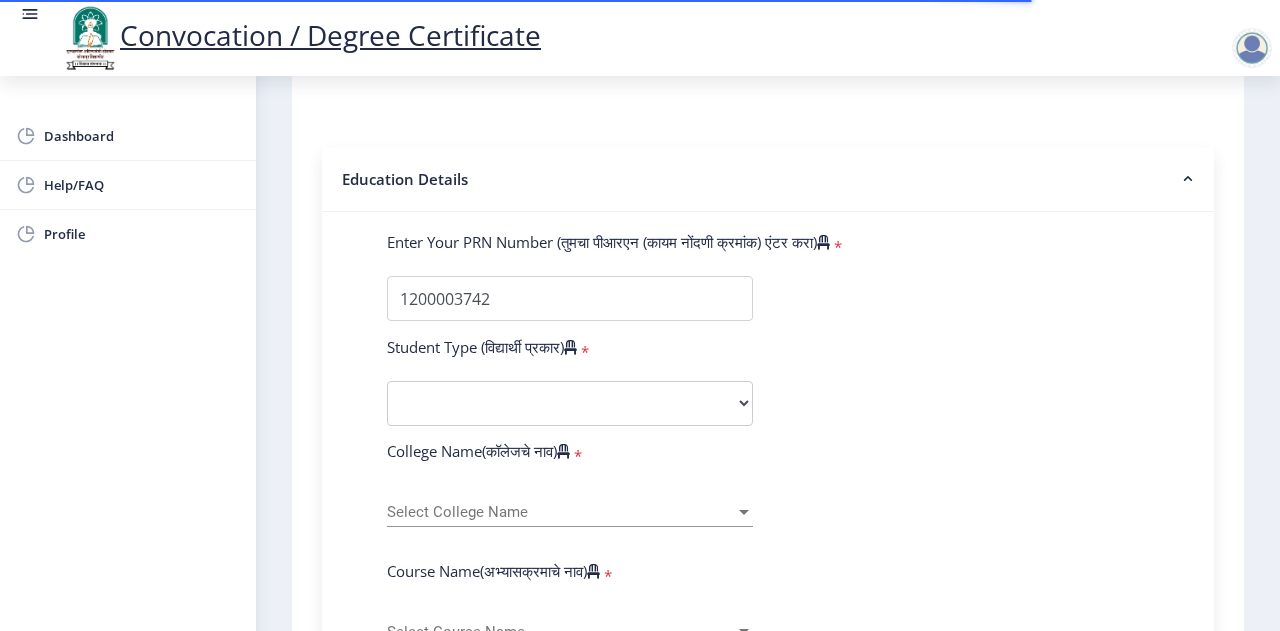 click on "Enter Your PRN Number (तुमचा पीआरएन (कायम नोंदणी क्रमांक) एंटर करा)   * Student Type (विद्यार्थी प्रकार)    * Select Student Type Regular External College Name(कॉलेजचे नाव)   * Select College Name Select College Name Course Name(अभ्यासक्रमाचे नाव)   * Select Course Name Select Course Name Enter passing Year(उत्तीर्ण वर्ष प्रविष्ट करा)   *  2025   2024   2023   2022   2021   2020   2019   2018   2017   2016   2015   2014   2013   2012   2011   2010   2009   2008   2007   2006   2005   2004   2003   2002   2001   2000   1999   1998   1997   1996   1995   1994   1993   1992   1991   1990   1989   1988   1987   1986   1985   1984   1983   1982   1981   1980   1979   1978   1977   1976  Enter Passing Month(उत्तीर्ण महिना प्रविष्ट करा)   * Enter Passing Month" 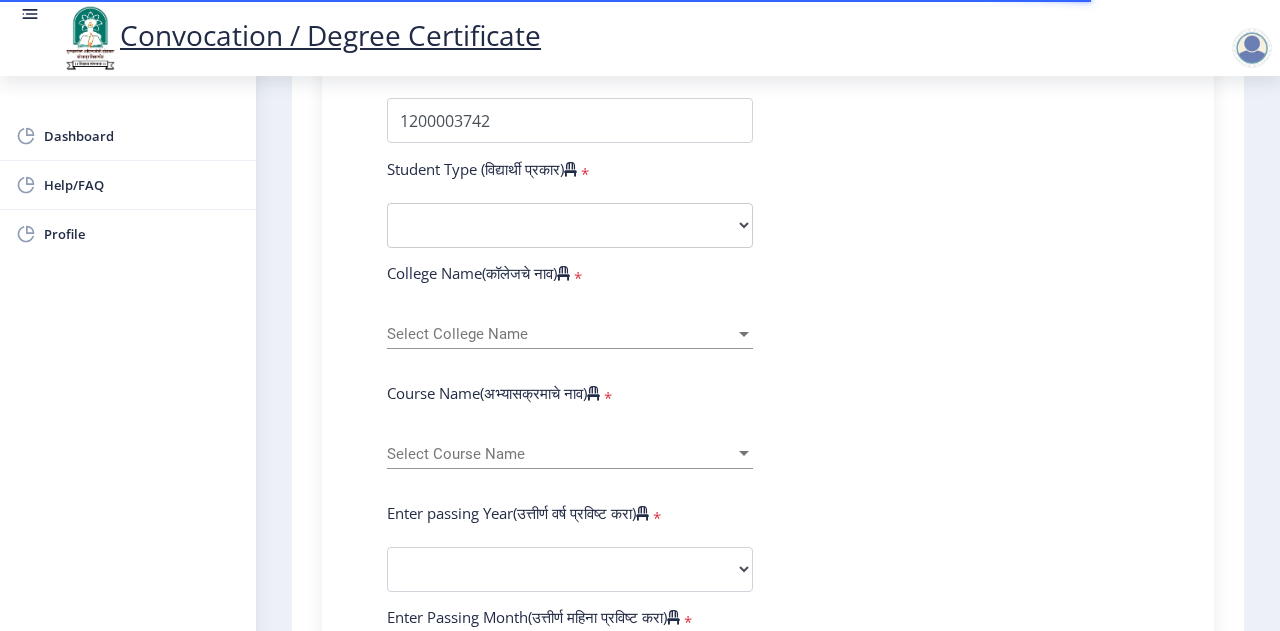 scroll, scrollTop: 574, scrollLeft: 0, axis: vertical 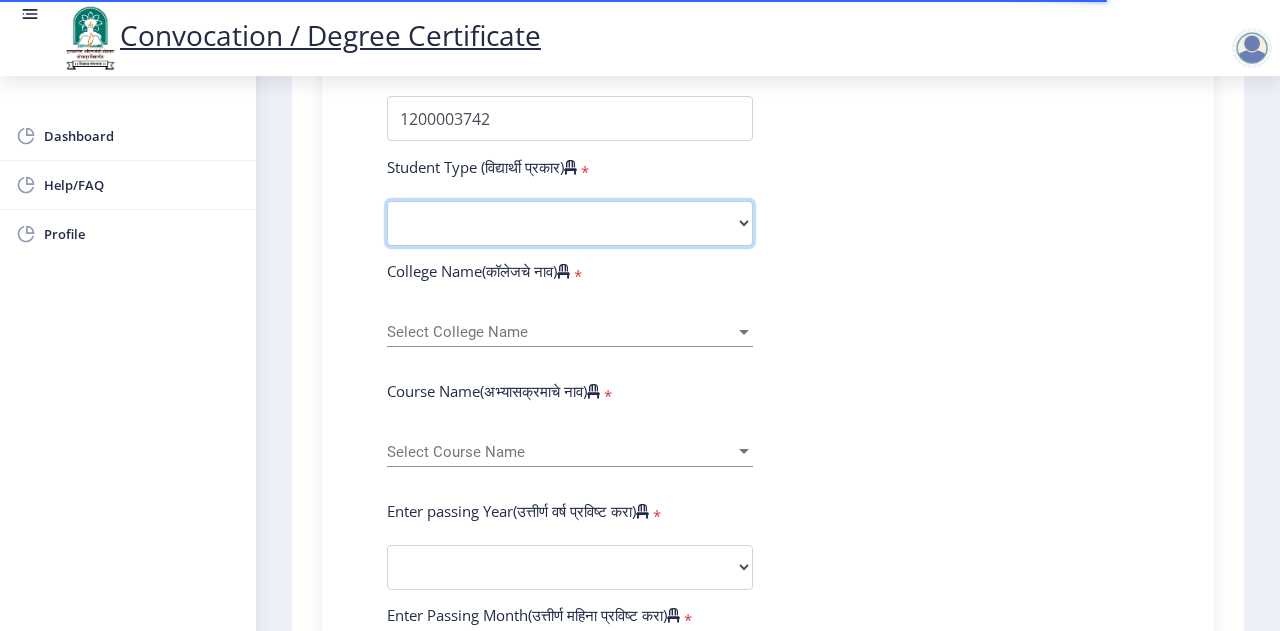 click on "Select Student Type Regular External" at bounding box center [570, 223] 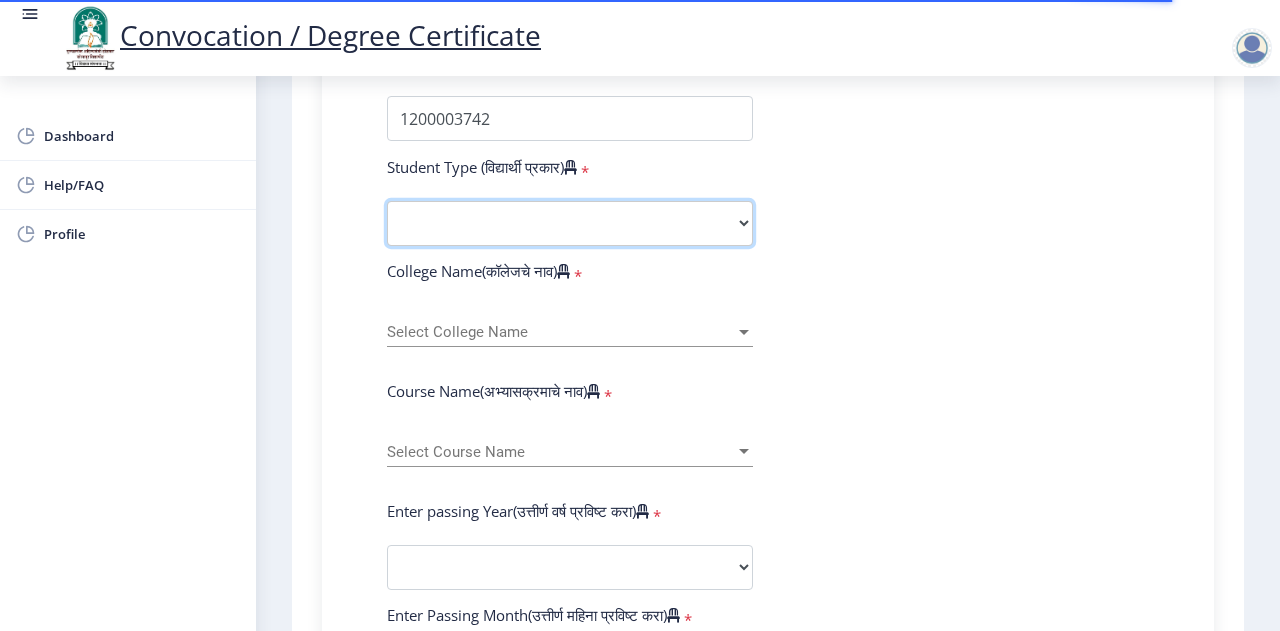 select on "Regular" 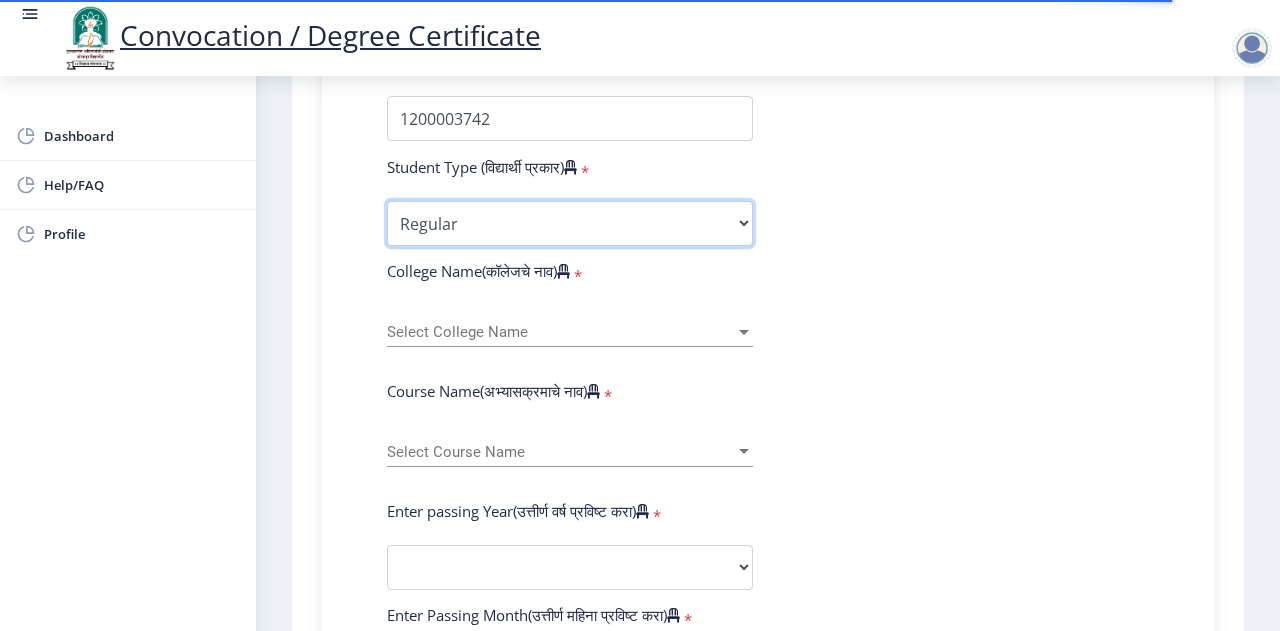 click on "Select Student Type Regular External" at bounding box center [570, 223] 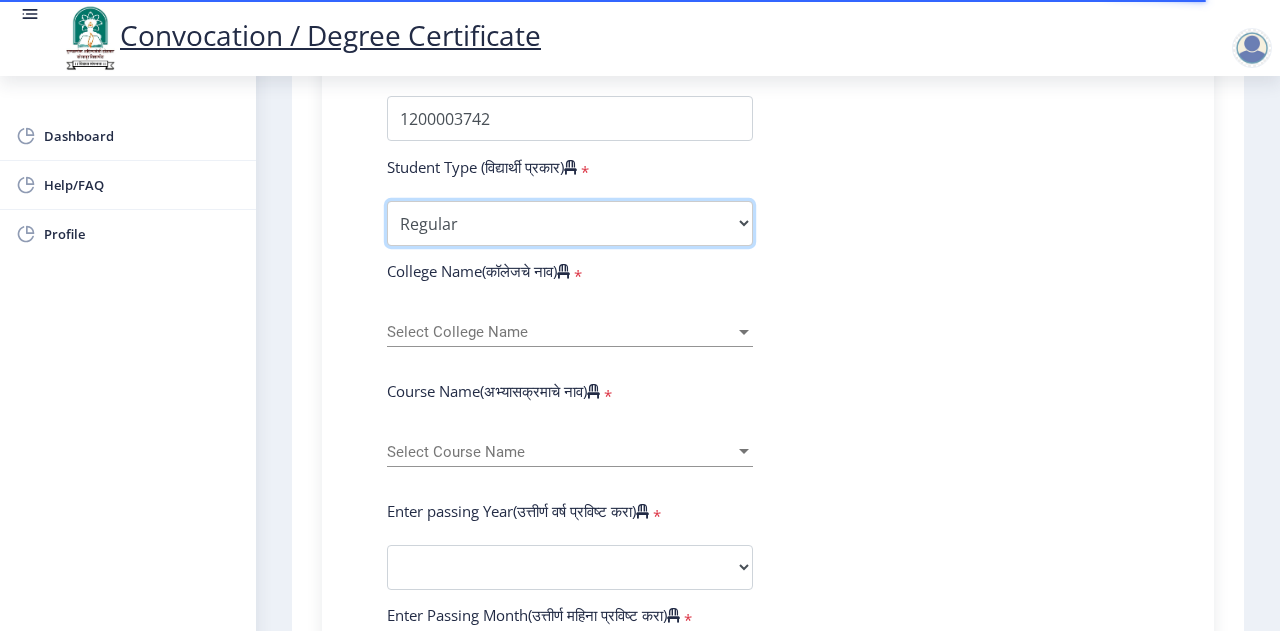 scroll, scrollTop: 577, scrollLeft: 0, axis: vertical 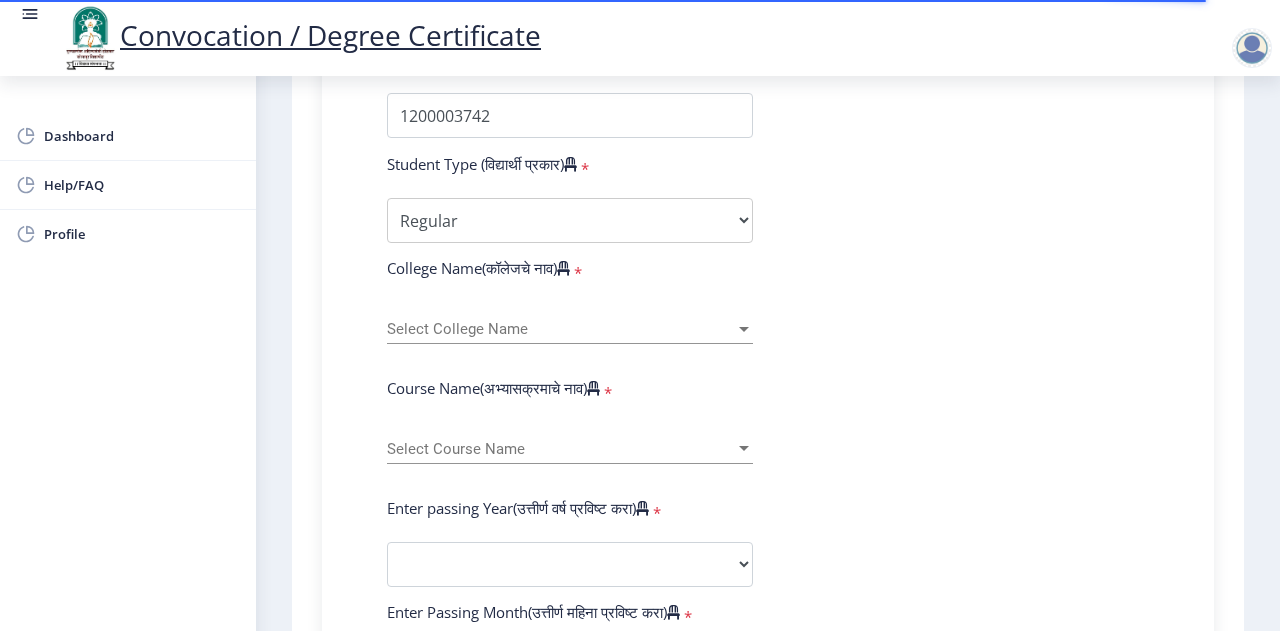 click on "Select College Name" at bounding box center (561, 329) 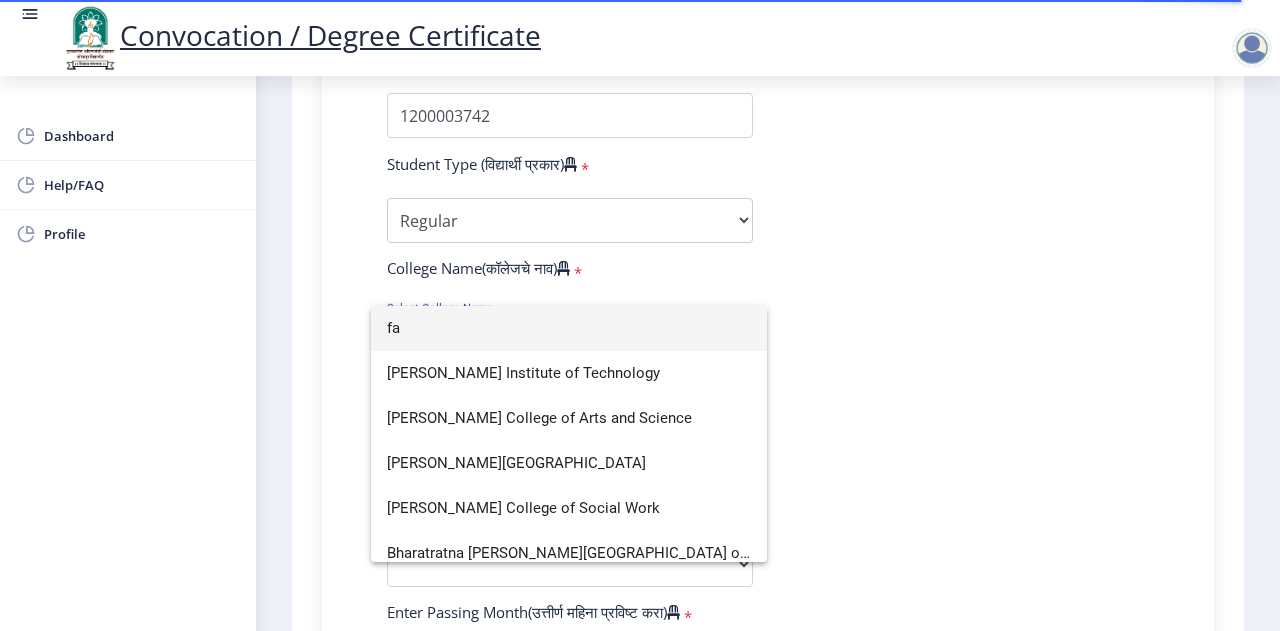 scroll, scrollTop: 0, scrollLeft: 0, axis: both 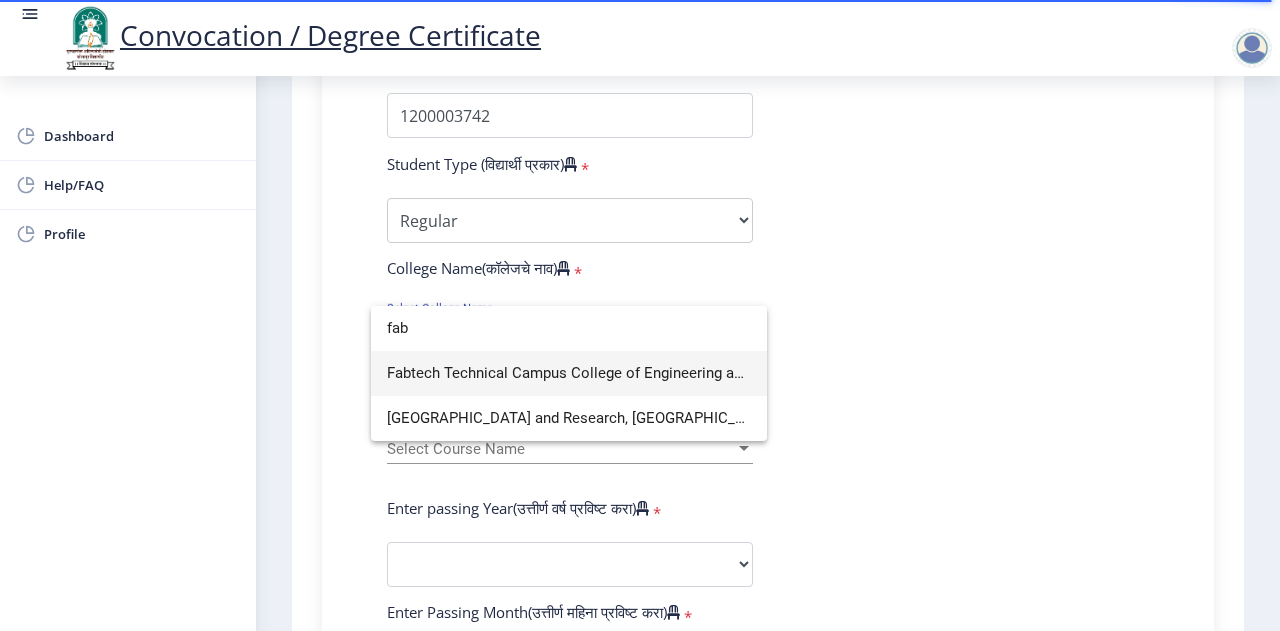 type on "fab" 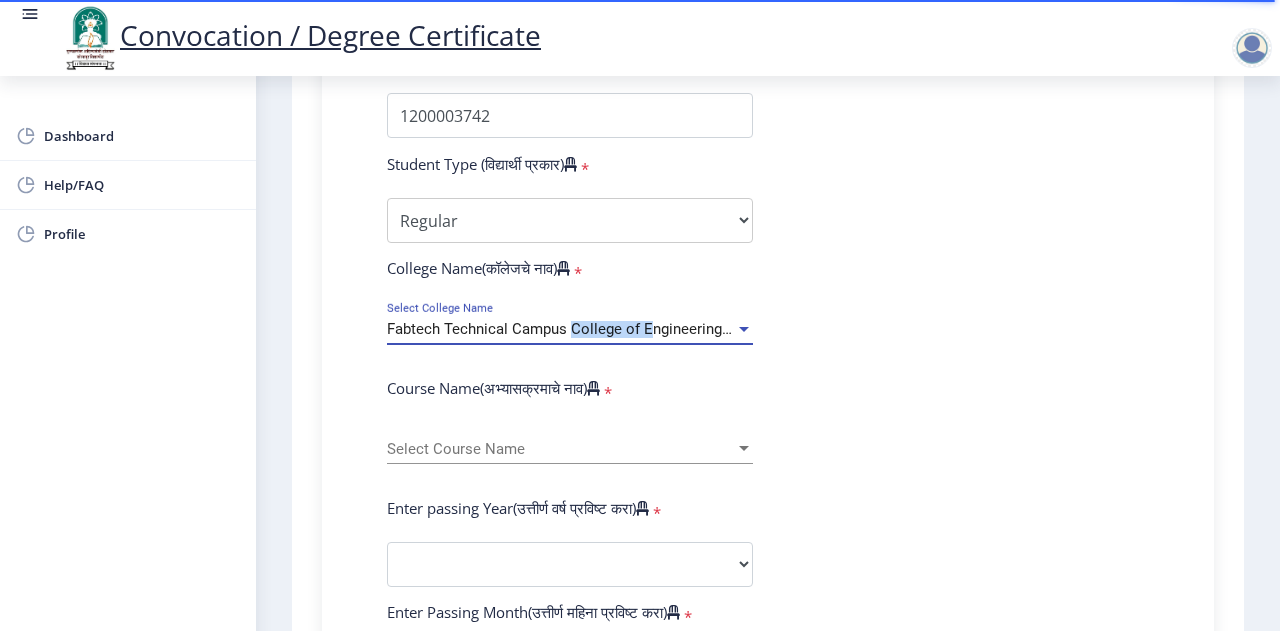 drag, startPoint x: 571, startPoint y: 320, endPoint x: 654, endPoint y: 331, distance: 83.725746 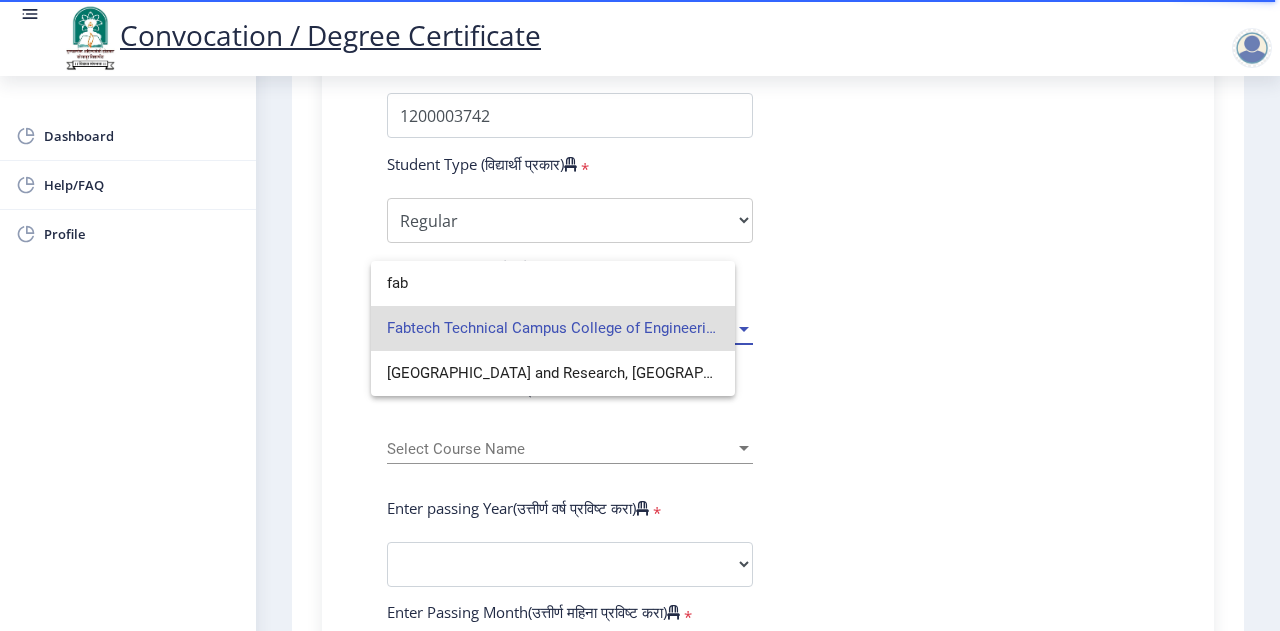 click on "Fabtech Technical Campus College of Engineering and Research" at bounding box center (553, 328) 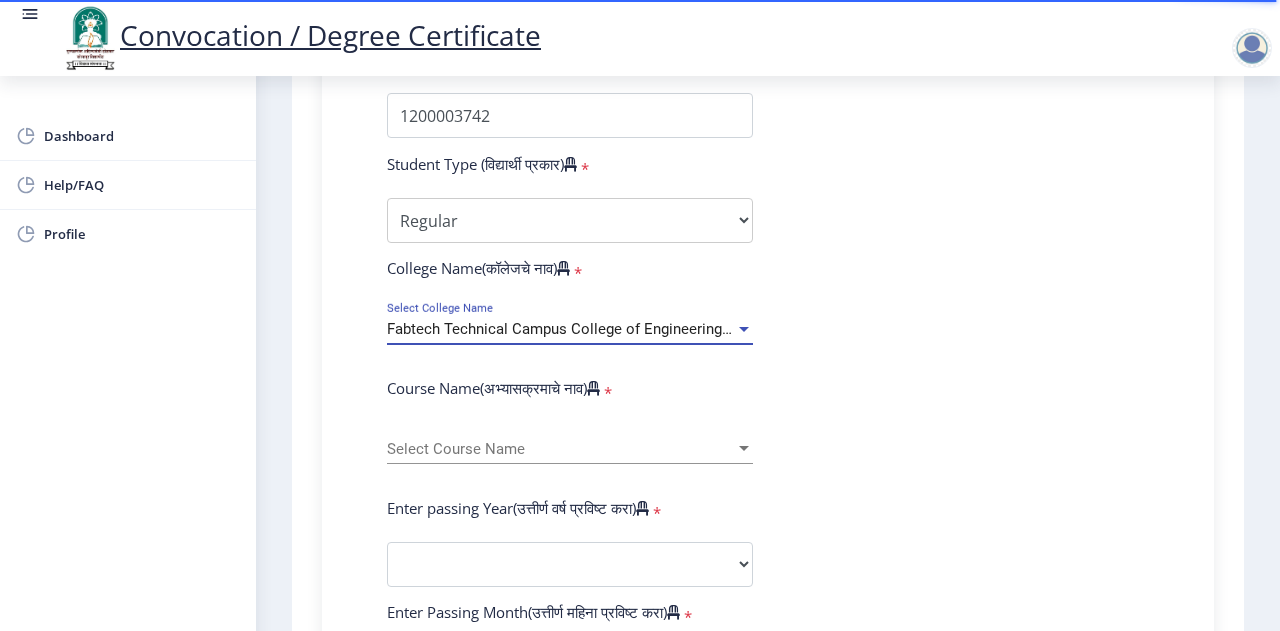 click on "Fabtech Technical Campus College of Engineering and Research Select College Name" 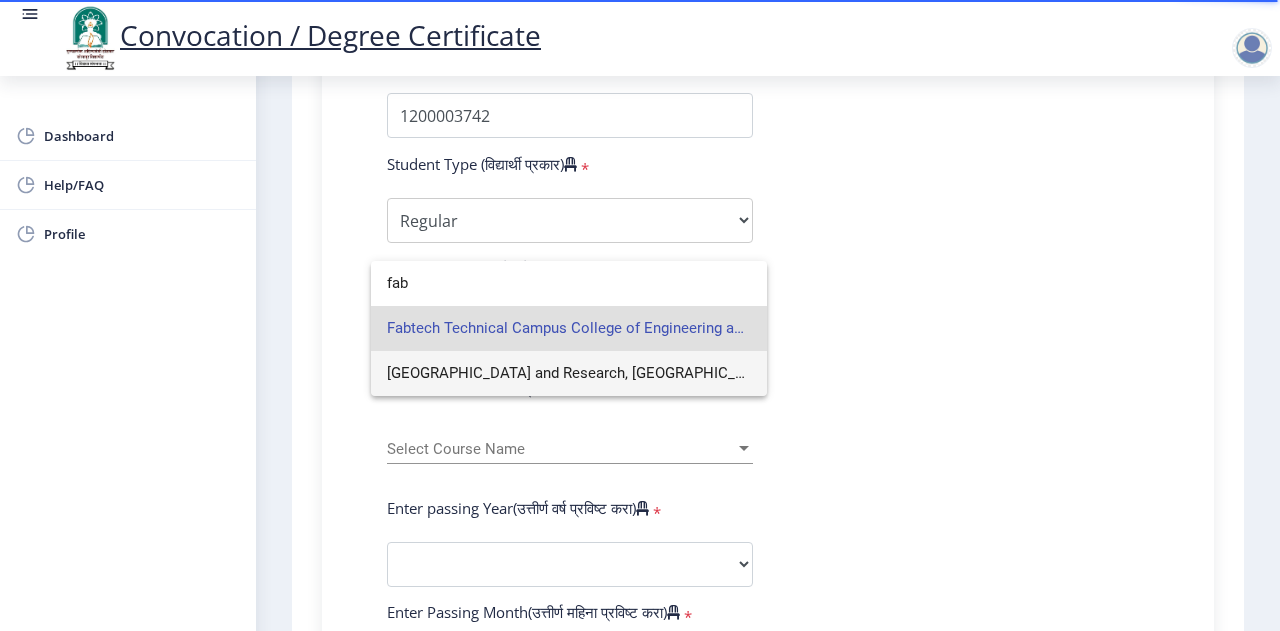 click on "Fabtech Technical Campus College of Engineering and Research, Sangola" at bounding box center [569, 373] 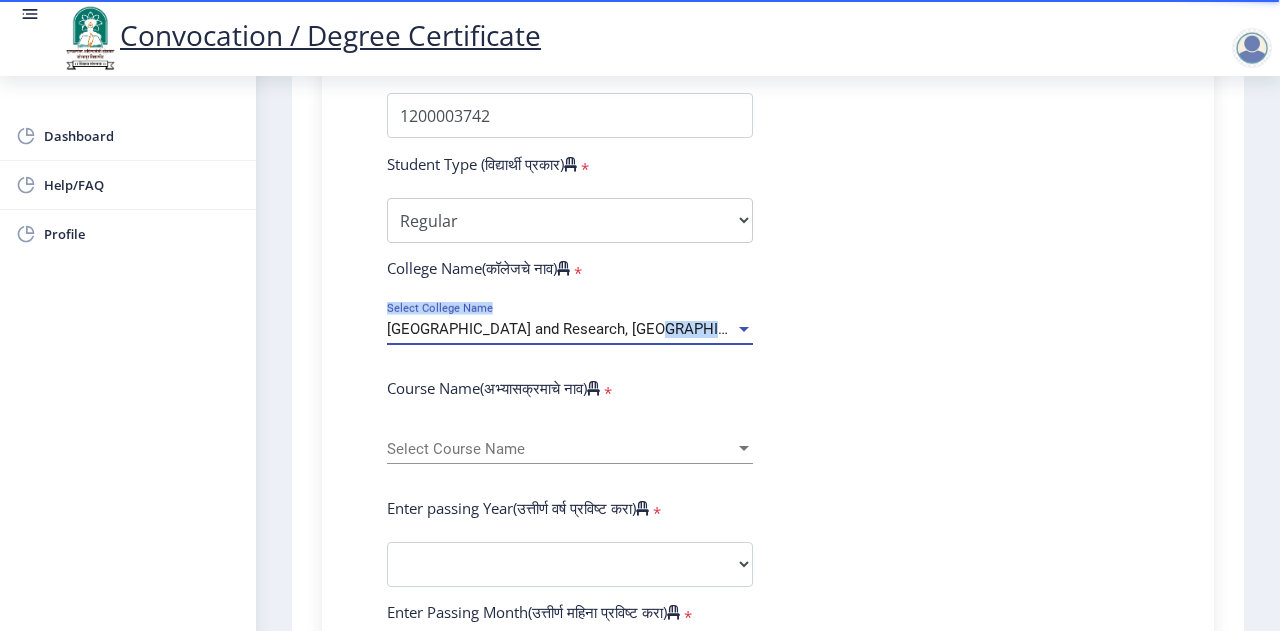 drag, startPoint x: 640, startPoint y: 327, endPoint x: 704, endPoint y: 336, distance: 64.629715 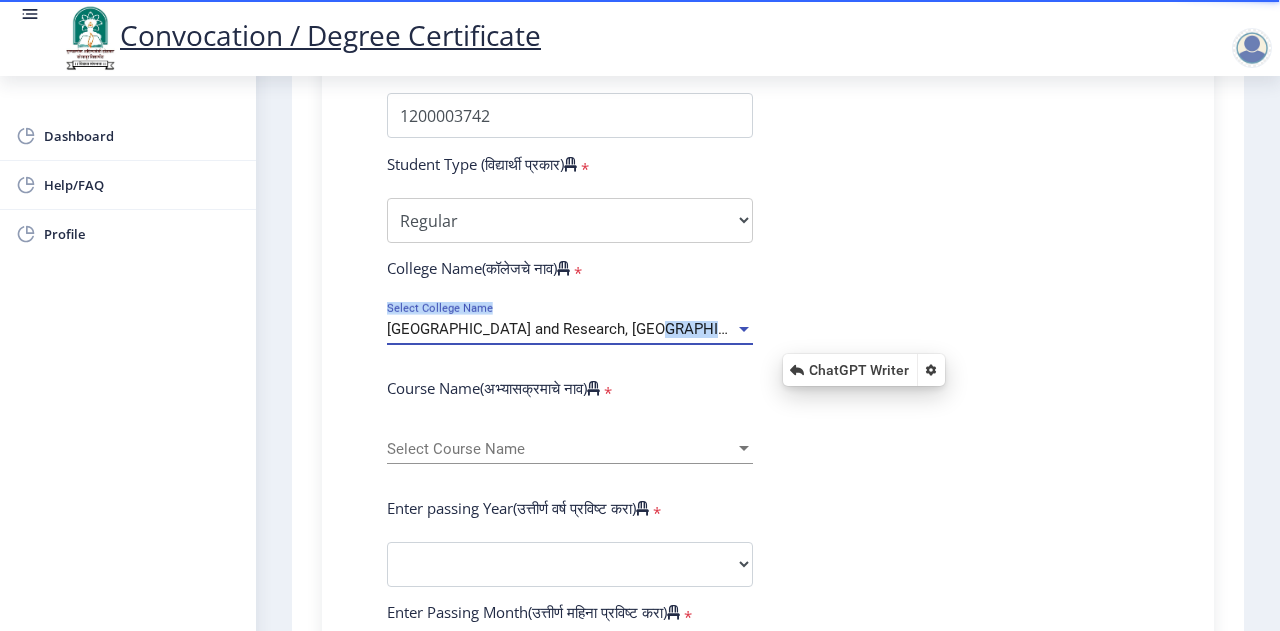 click on "Fabtech Technical Campus College of Engineering and Research, Sangola" at bounding box center (581, 329) 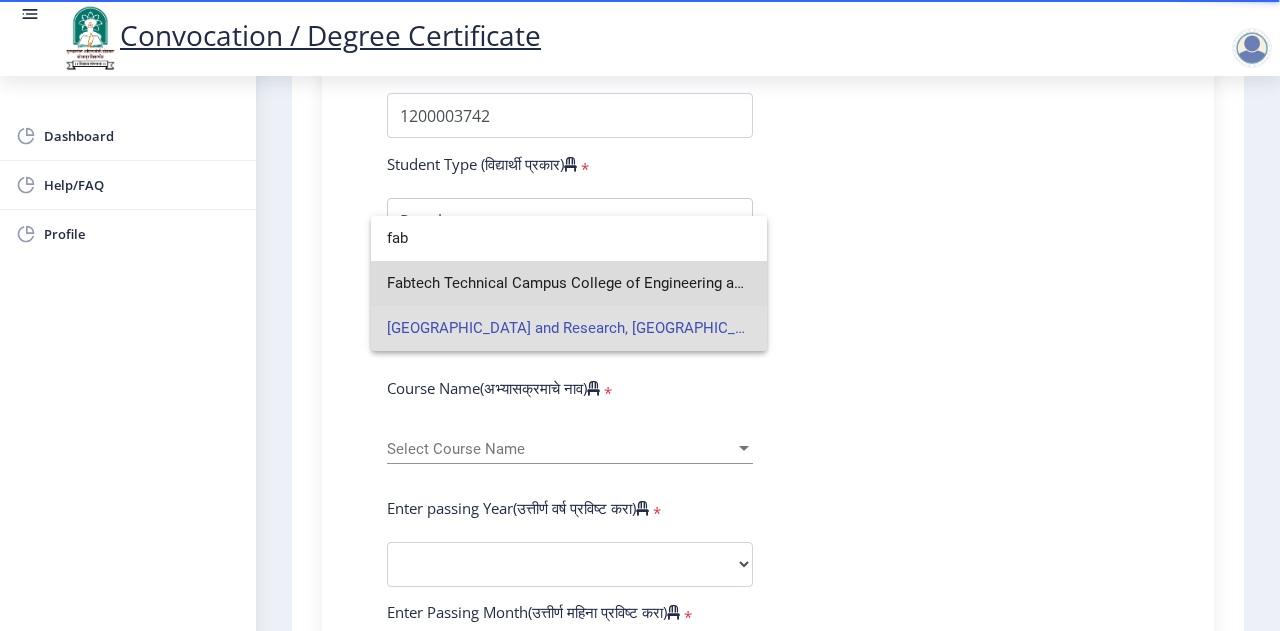 click on "Fabtech Technical Campus College of Engineering and Research" at bounding box center [569, 283] 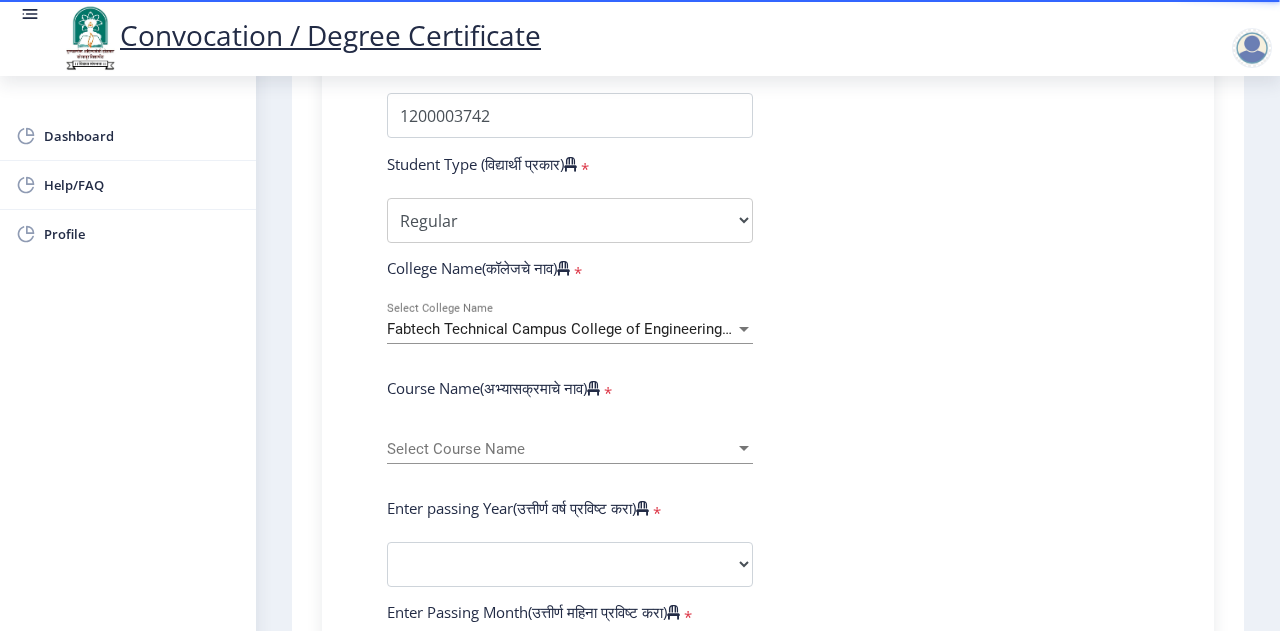 click on "Enter Your PRN Number (तुमचा पीआरएन (कायम नोंदणी क्रमांक) एंटर करा)   * Student Type (विद्यार्थी प्रकार)    * Select Student Type Regular External College Name(कॉलेजचे नाव)   * Fabtech Technical Campus College of Engineering and Research Select College Name Course Name(अभ्यासक्रमाचे नाव)   * Select Course Name Select Course Name Enter passing Year(उत्तीर्ण वर्ष प्रविष्ट करा)   *  2025   2024   2023   2022   2021   2020   2019   2018   2017   2016   2015   2014   2013   2012   2011   2010   2009   2008   2007   2006   2005   2004   2003   2002   2001   2000   1999   1998   1997   1996   1995   1994   1993   1992   1991   1990   1989   1988   1987   1986   1985   1984   1983   1982   1981   1980   1979   1978   1977   1976  * Enter Passing Month (01) January (02) February (03) March (04) April (05) May *" 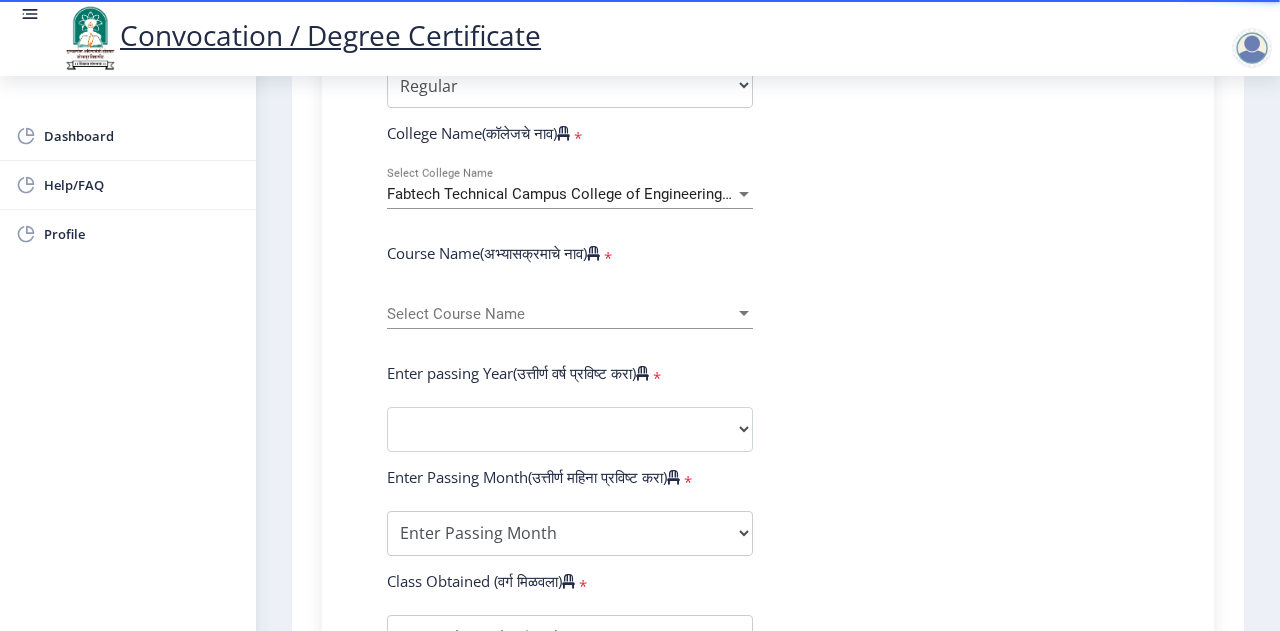 scroll, scrollTop: 713, scrollLeft: 0, axis: vertical 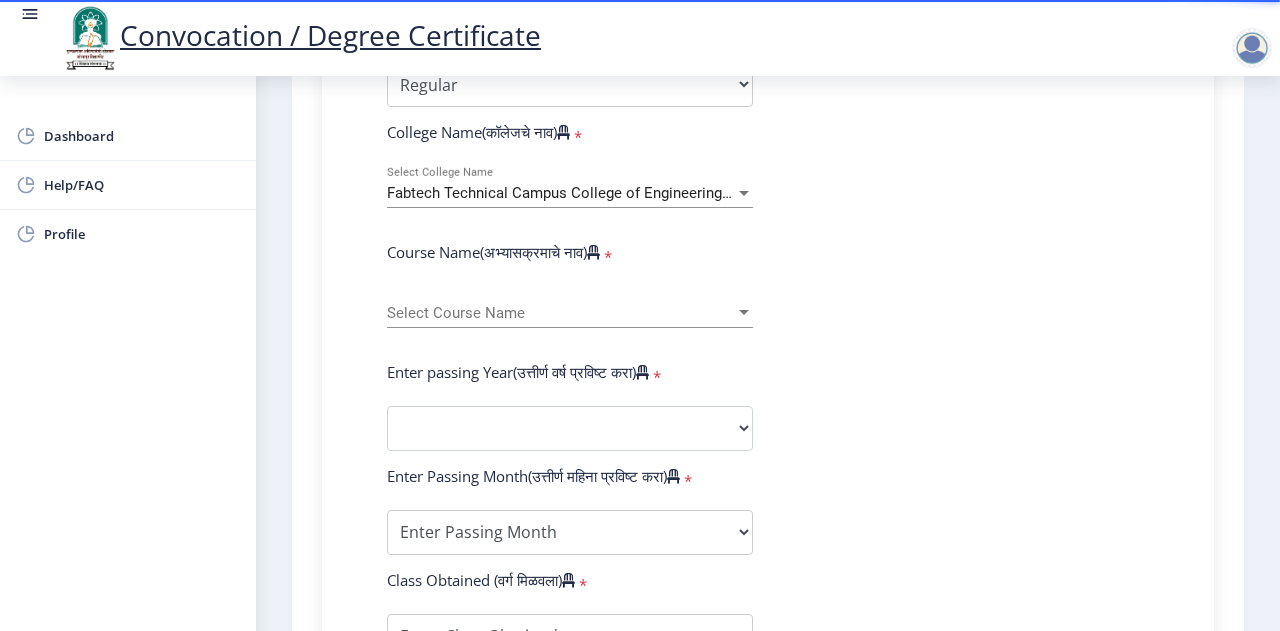click on "Select Course Name" at bounding box center [561, 313] 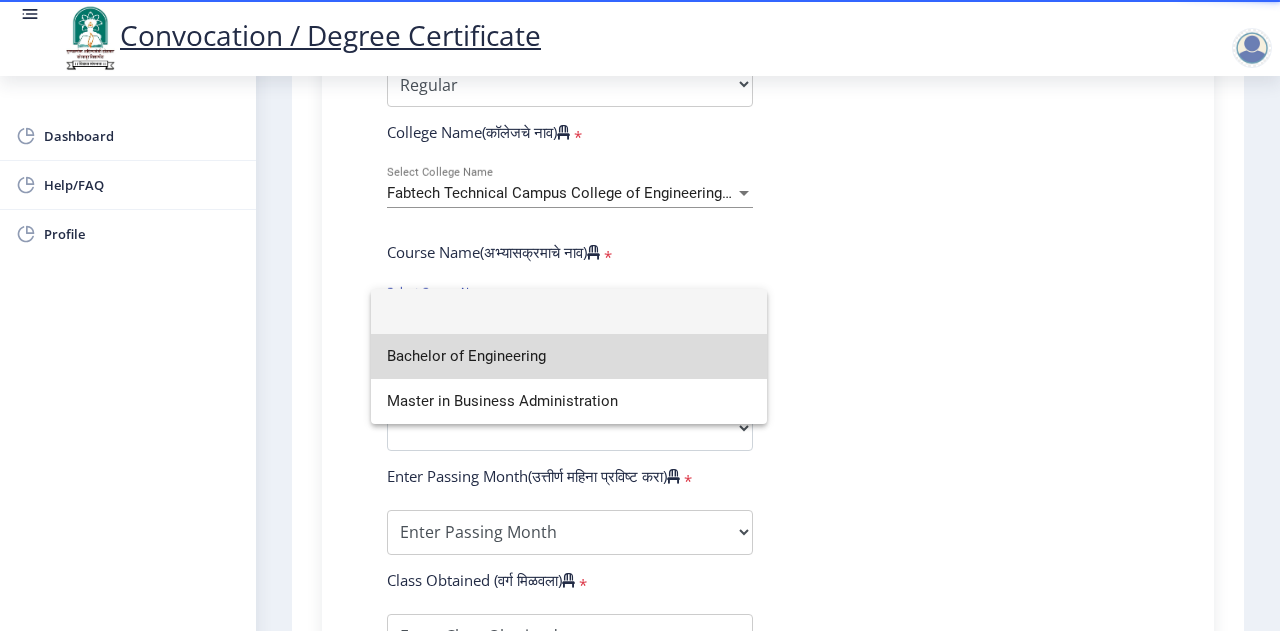 click on "Bachelor of Engineering" at bounding box center [569, 356] 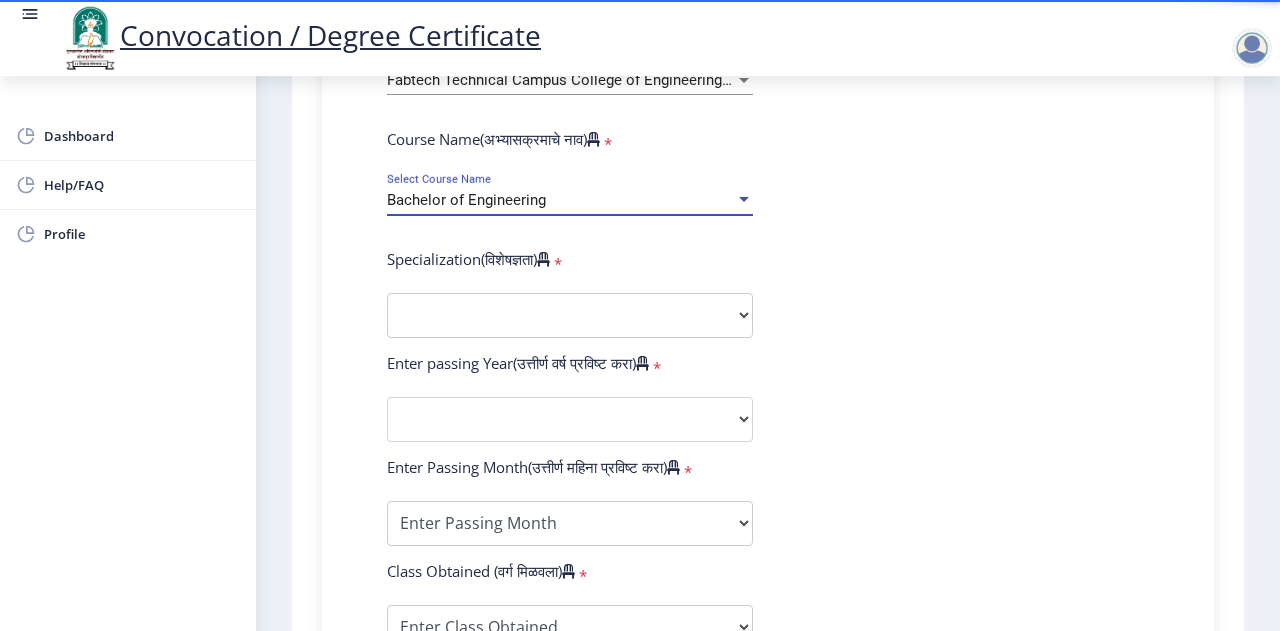 scroll, scrollTop: 827, scrollLeft: 0, axis: vertical 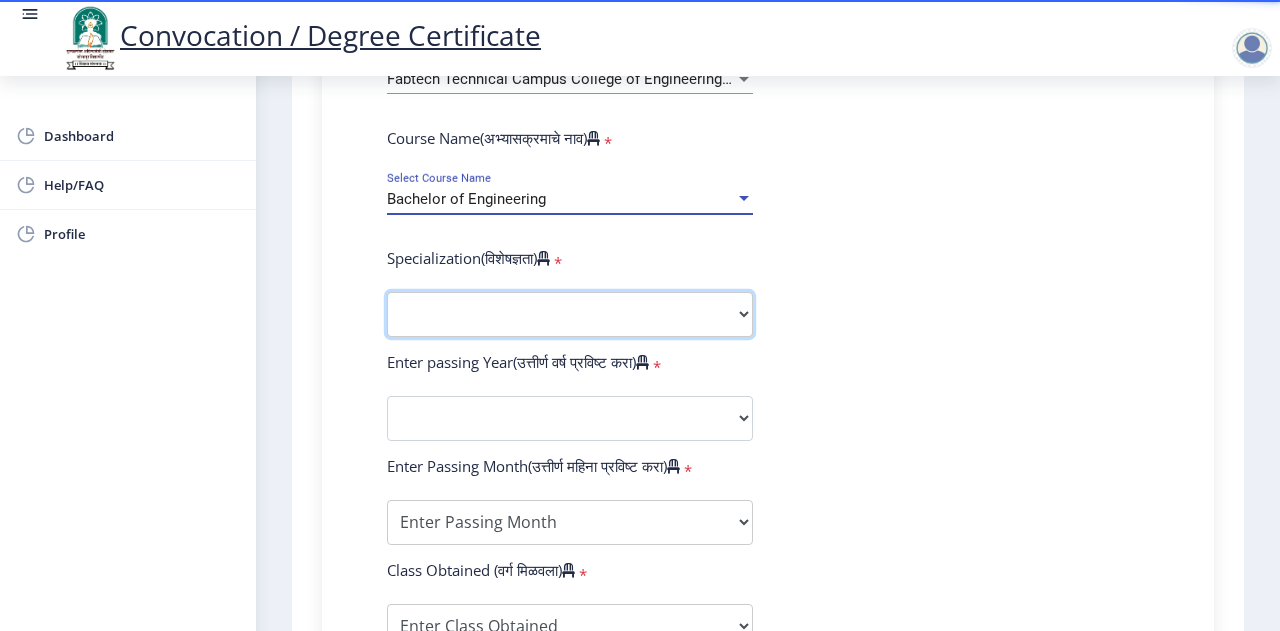 click on "Specialization Bio-Medical Engineering Civil Engineering Computer Science & Engineering Electrical & Electronics Engineering Electrical Engineering Electronics & Telecommunication Engineering Electronics Engineering Information Technology Mechanical Engineering Other" at bounding box center (570, 314) 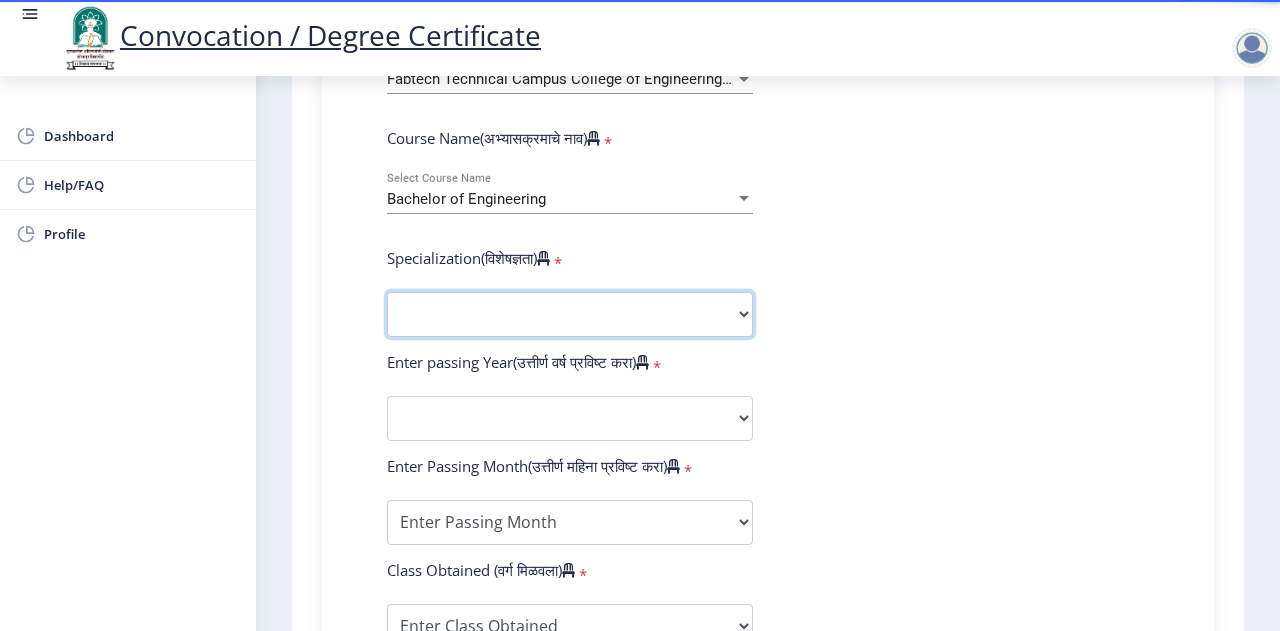 select on "Electronics & Telecommunication Engineering" 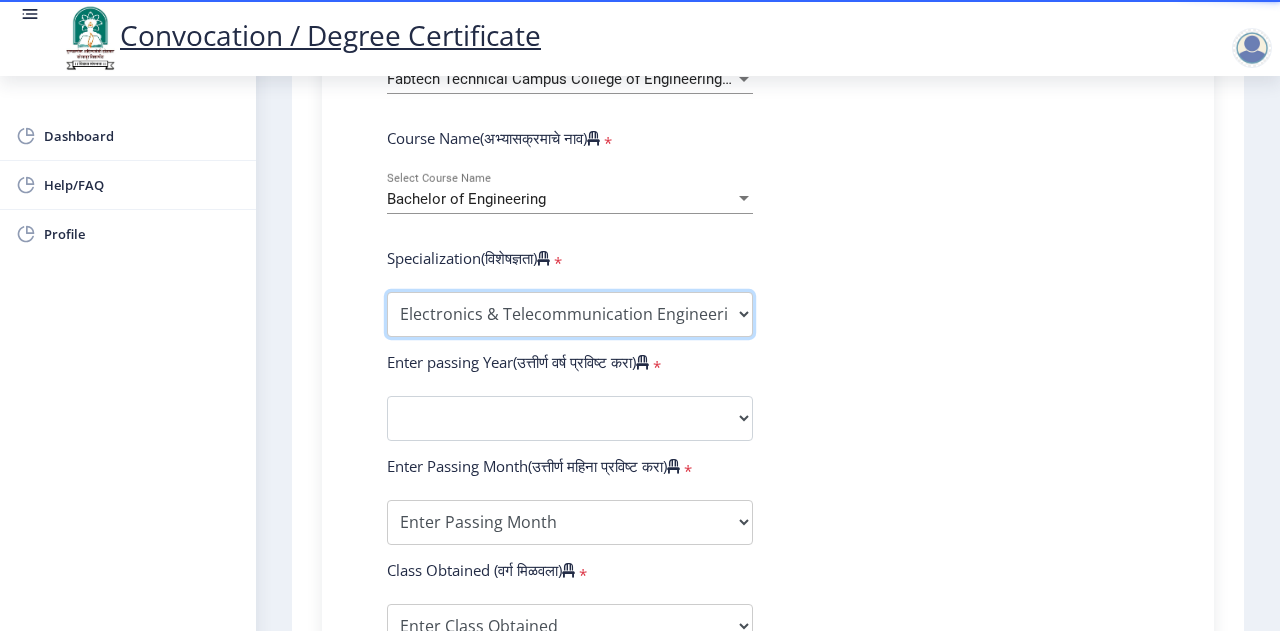 click on "Specialization Bio-Medical Engineering Civil Engineering Computer Science & Engineering Electrical & Electronics Engineering Electrical Engineering Electronics & Telecommunication Engineering Electronics Engineering Information Technology Mechanical Engineering Other" at bounding box center [570, 314] 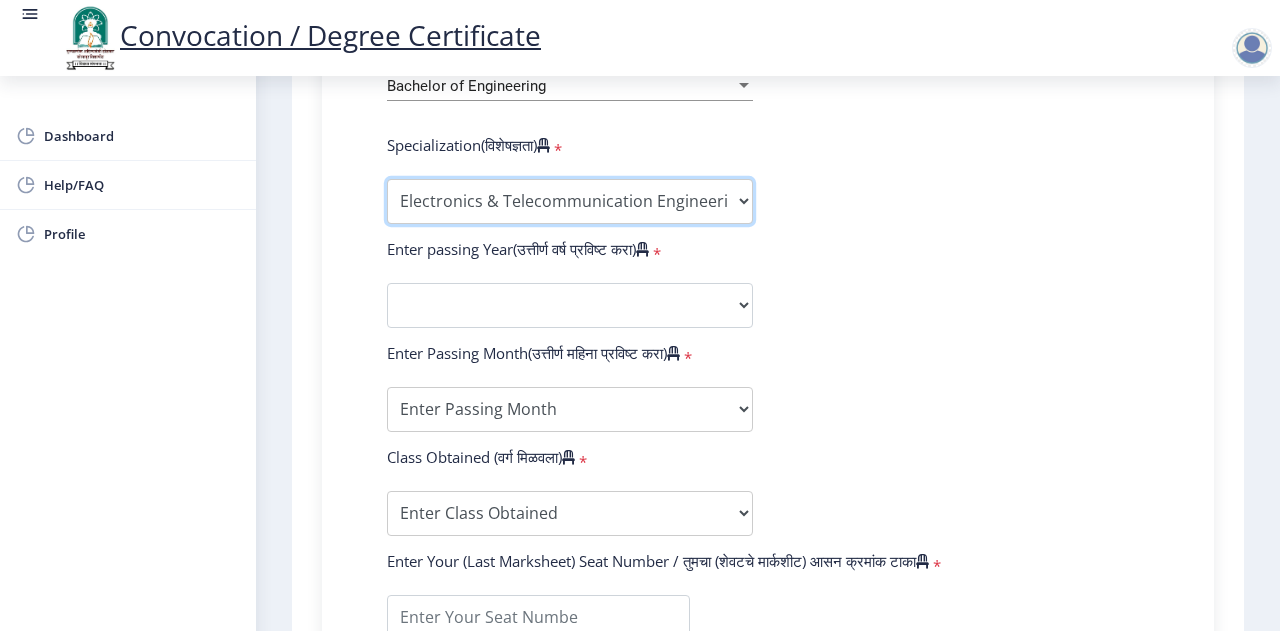 scroll, scrollTop: 946, scrollLeft: 0, axis: vertical 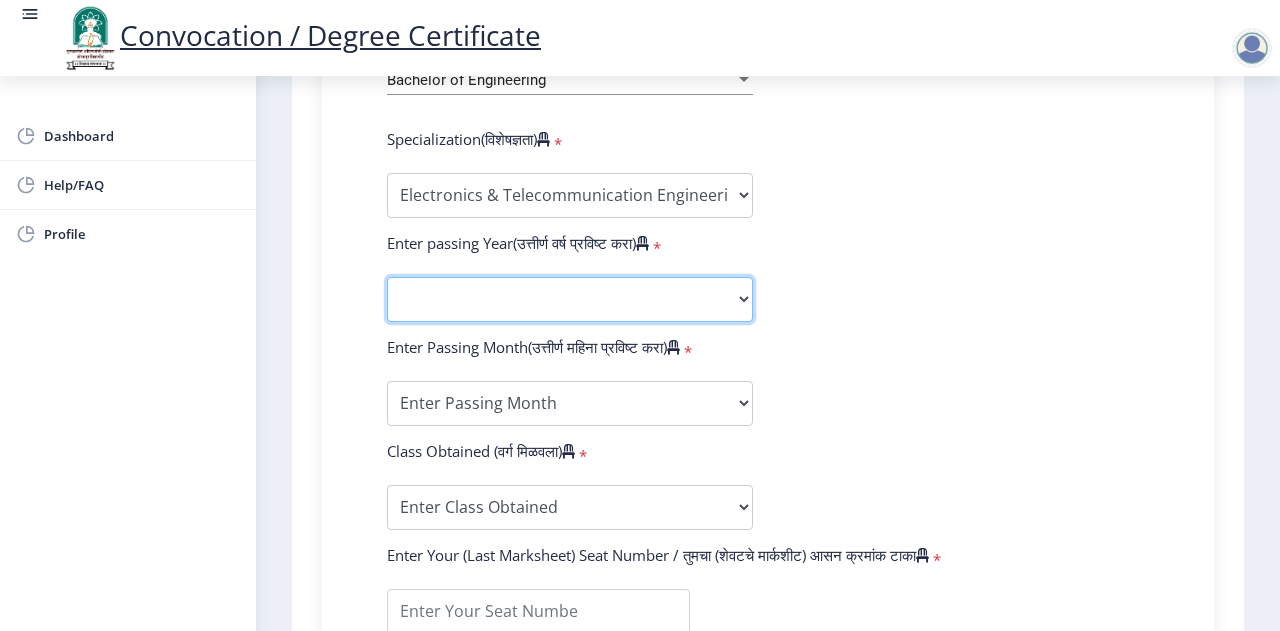 click on "2025   2024   2023   2022   2021   2020   2019   2018   2017   2016   2015   2014   2013   2012   2011   2010   2009   2008   2007   2006   2005   2004   2003   2002   2001   2000   1999   1998   1997   1996   1995   1994   1993   1992   1991   1990   1989   1988   1987   1986   1985   1984   1983   1982   1981   1980   1979   1978   1977   1976" 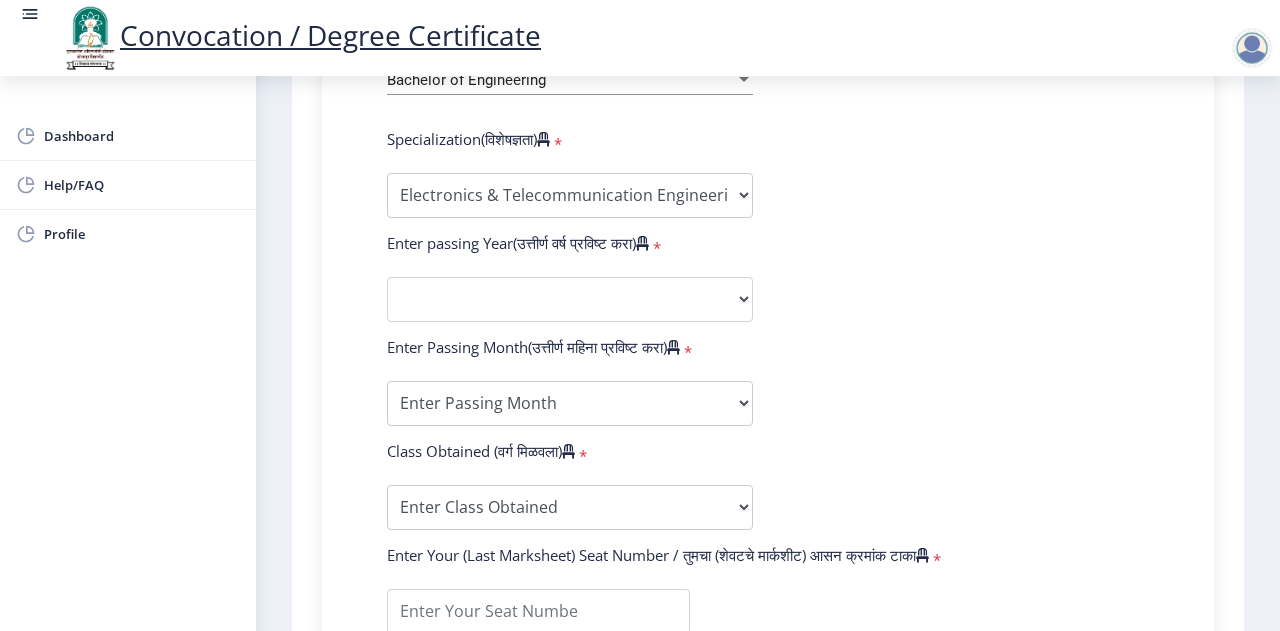 click on "Enter Your PRN Number (तुमचा पीआरएन (कायम नोंदणी क्रमांक) एंटर करा)   * Student Type (विद्यार्थी प्रकार)    * Select Student Type Regular External College Name(कॉलेजचे नाव)   * Fabtech Technical Campus College of Engineering and Research Select College Name Course Name(अभ्यासक्रमाचे नाव)   * Bachelor of Engineering Select Course Name  Specialization(विशेषज्ञता)   * Specialization Bio-Medical Engineering Civil Engineering Computer Science & Engineering Electrical & Electronics Engineering Electrical Engineering Electronics & Telecommunication Engineering Electronics Engineering Information Technology Mechanical Engineering Other Enter passing Year(उत्तीर्ण वर्ष प्रविष्ट करा)   *  2025   2024   2023   2022   2021   2020   2019   2018   2017   2016   2015   2014   2013   2012   2011" 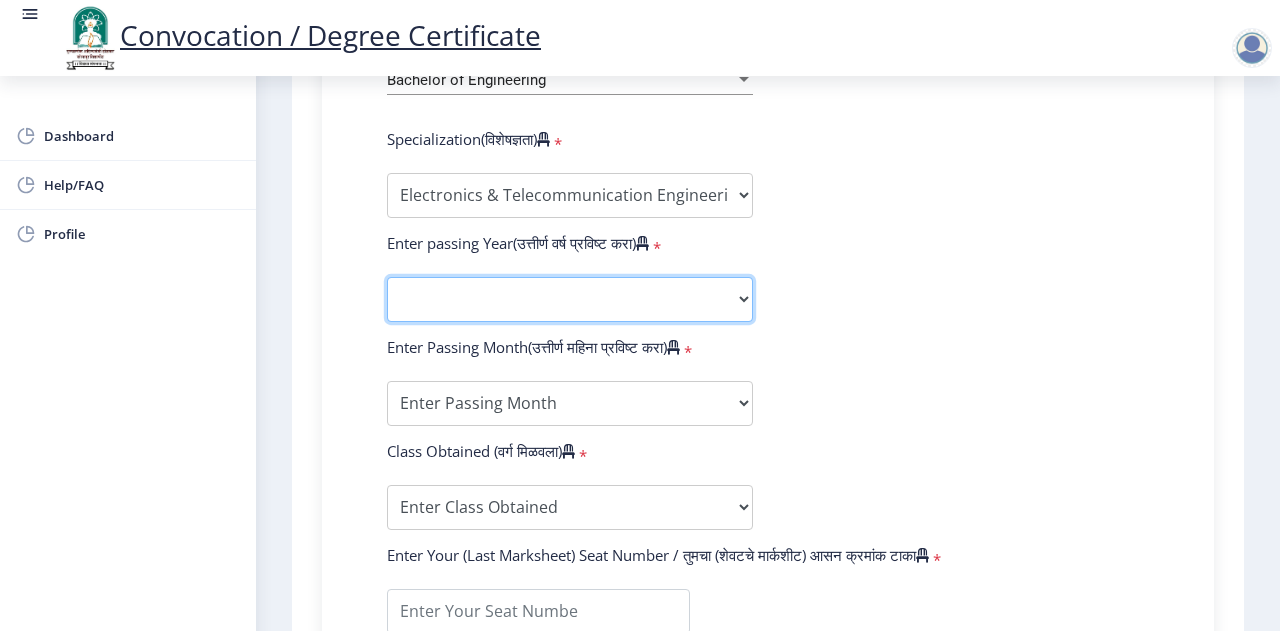 click on "2025   2024   2023   2022   2021   2020   2019   2018   2017   2016   2015   2014   2013   2012   2011   2010   2009   2008   2007   2006   2005   2004   2003   2002   2001   2000   1999   1998   1997   1996   1995   1994   1993   1992   1991   1990   1989   1988   1987   1986   1985   1984   1983   1982   1981   1980   1979   1978   1977   1976" 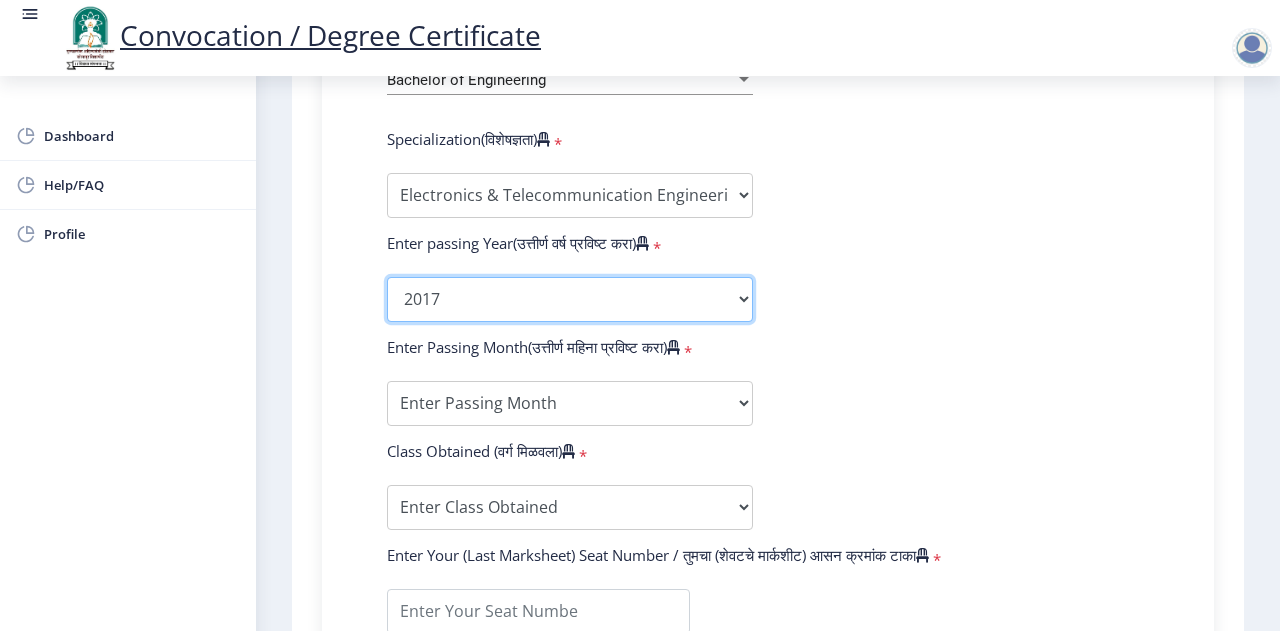 click on "2025   2024   2023   2022   2021   2020   2019   2018   2017   2016   2015   2014   2013   2012   2011   2010   2009   2008   2007   2006   2005   2004   2003   2002   2001   2000   1999   1998   1997   1996   1995   1994   1993   1992   1991   1990   1989   1988   1987   1986   1985   1984   1983   1982   1981   1980   1979   1978   1977   1976" 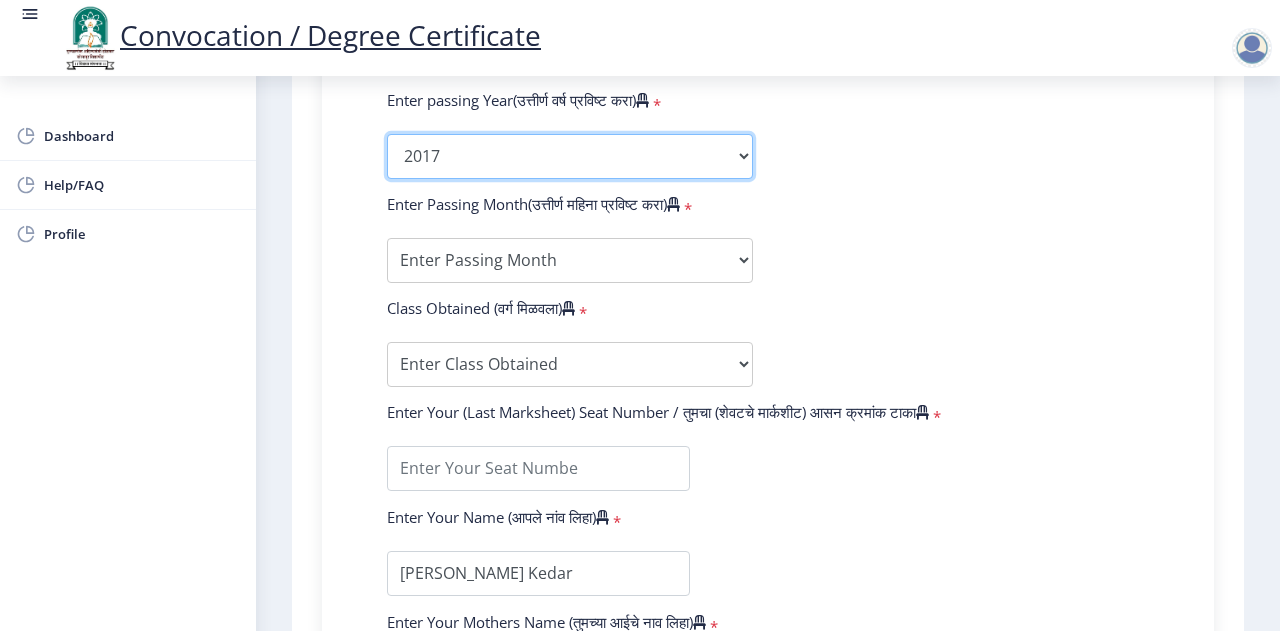 scroll, scrollTop: 1090, scrollLeft: 0, axis: vertical 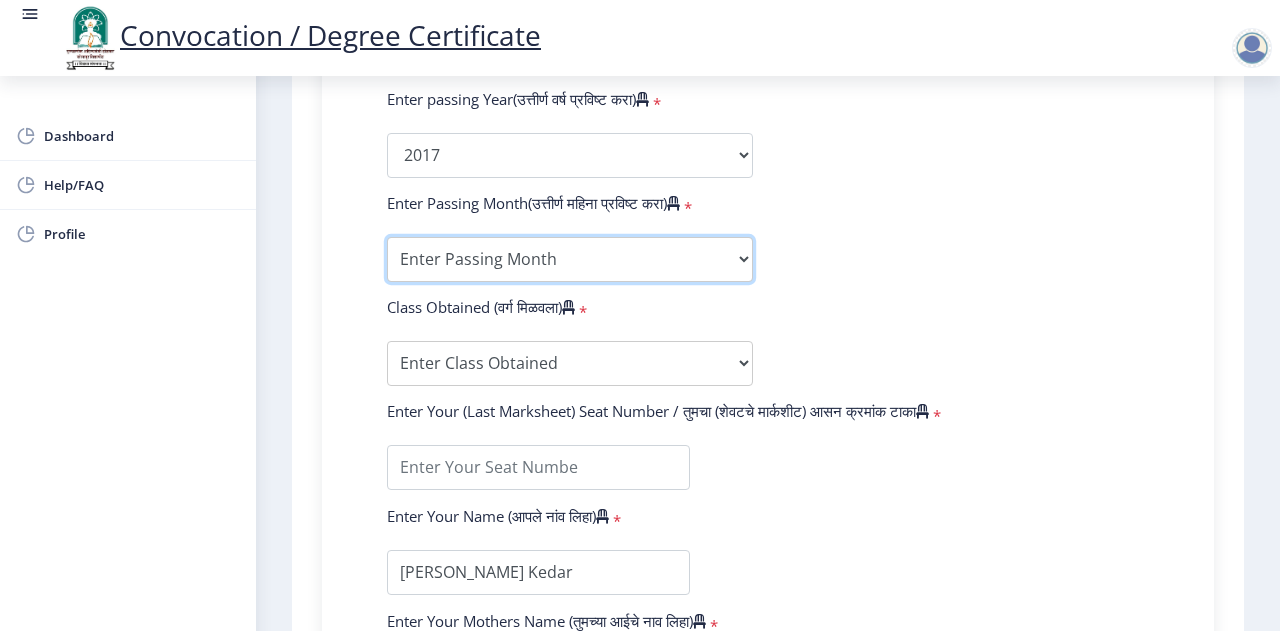 click on "Enter Passing Month (01) January (02) February (03) March (04) April (05) May (06) June (07) July (08) August (09) September (10) October (11) November (12) December" at bounding box center (570, 259) 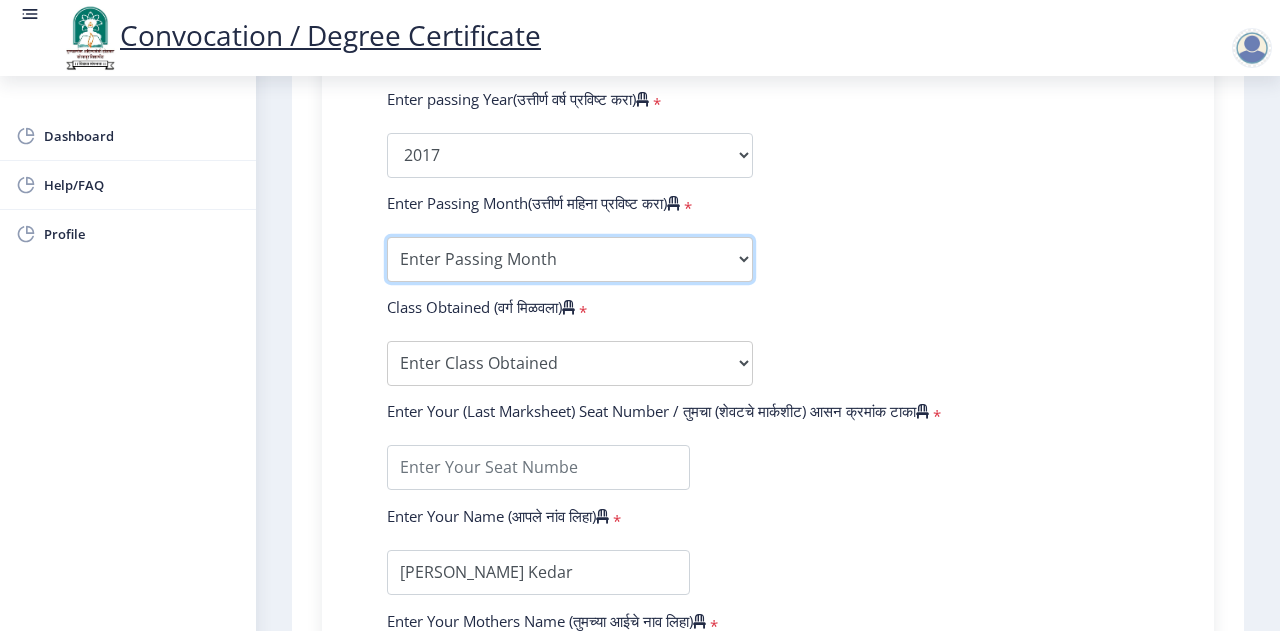 click on "Enter Passing Month (01) January (02) February (03) March (04) April (05) May (06) June (07) July (08) August (09) September (10) October (11) November (12) December" at bounding box center [570, 259] 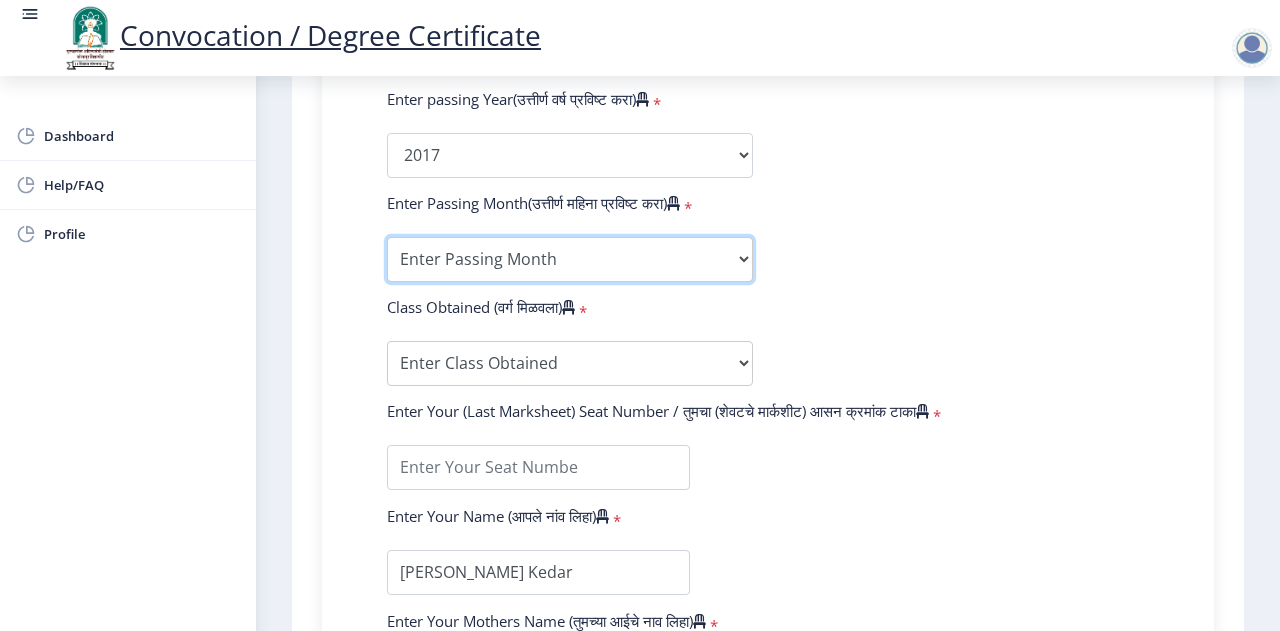 select on "June" 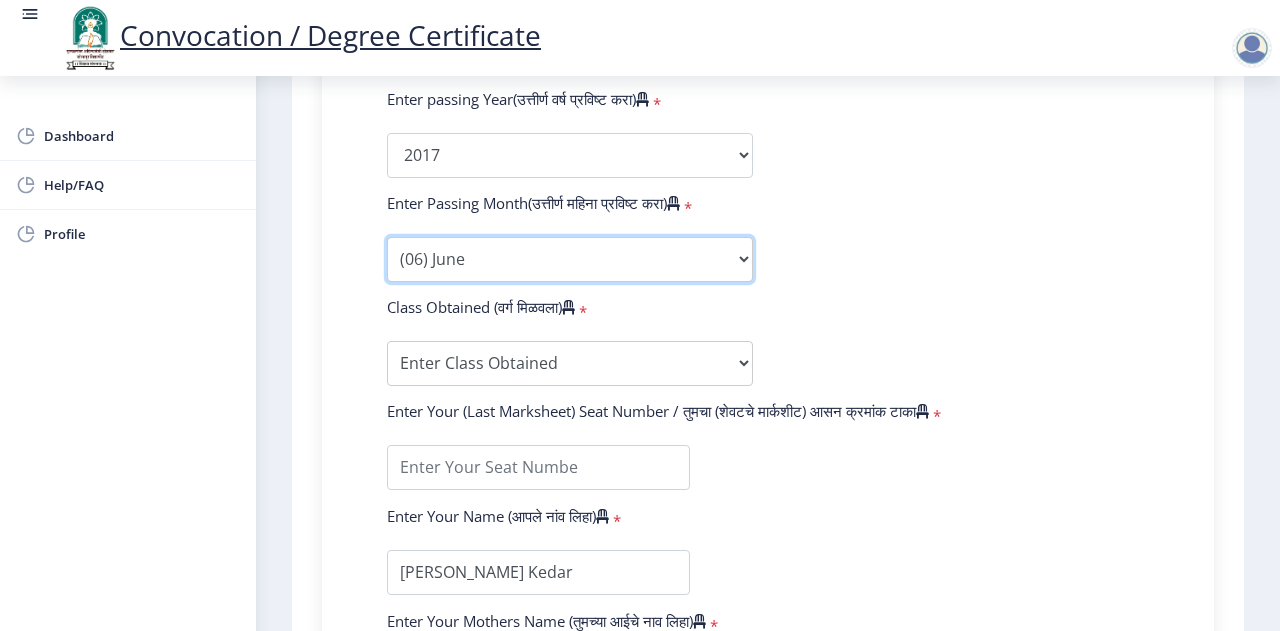 click on "Enter Passing Month (01) January (02) February (03) March (04) April (05) May (06) June (07) July (08) August (09) September (10) October (11) November (12) December" at bounding box center [570, 259] 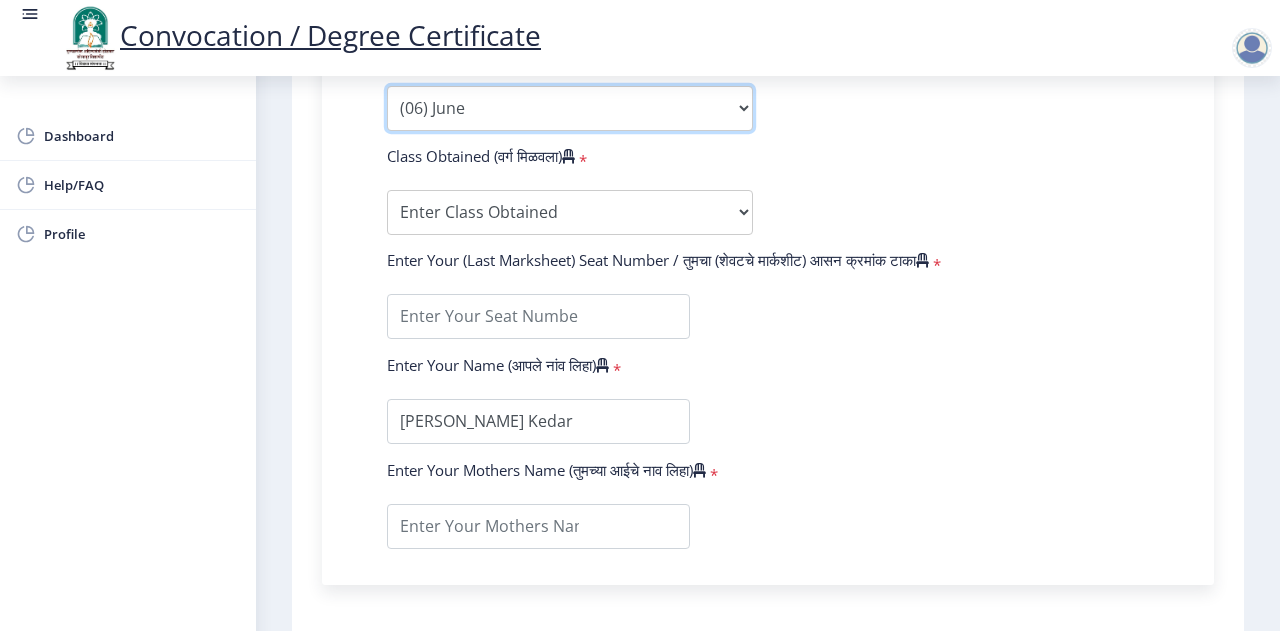 scroll, scrollTop: 1255, scrollLeft: 0, axis: vertical 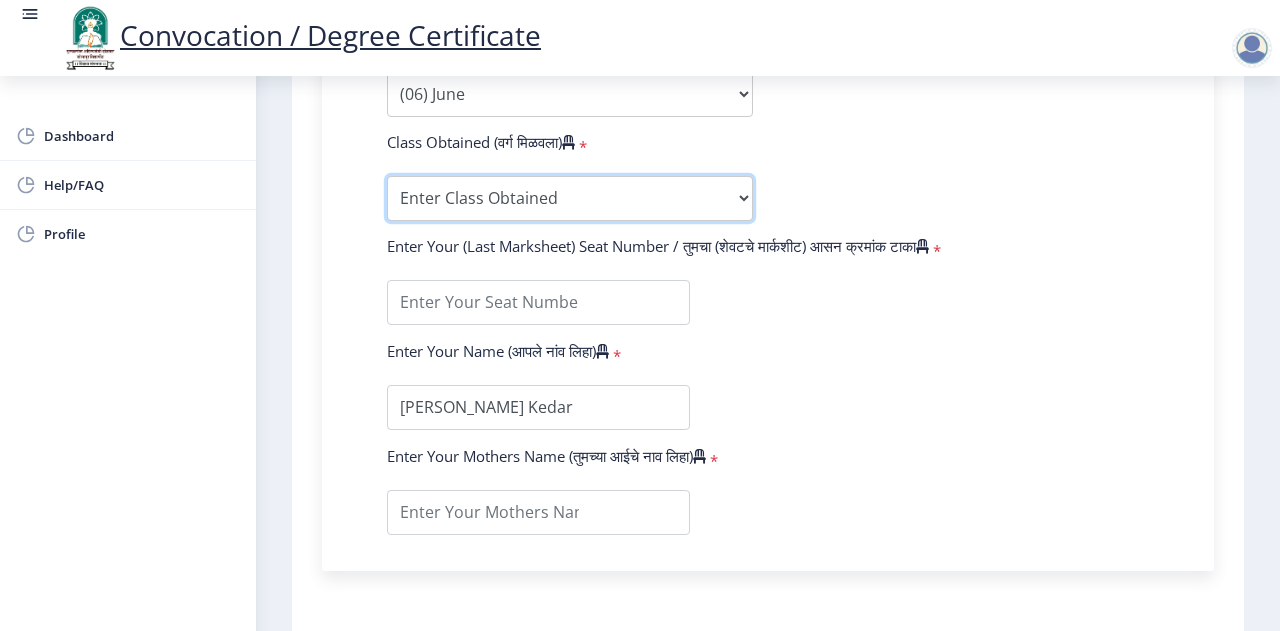 click on "Enter Class Obtained DISTINCTION FIRST CLASS HIGHER SECOND CLASS SECOND CLASS PASS CLASS OUTSTANDING - EXEMPLARY FIRST CLASS WITH DISTINCTION Grade O Grade A+ Grade A Grade B+ Grade B Grade C+ Grade C Grade F/FC Grade F Grade D Grade E" at bounding box center [570, 198] 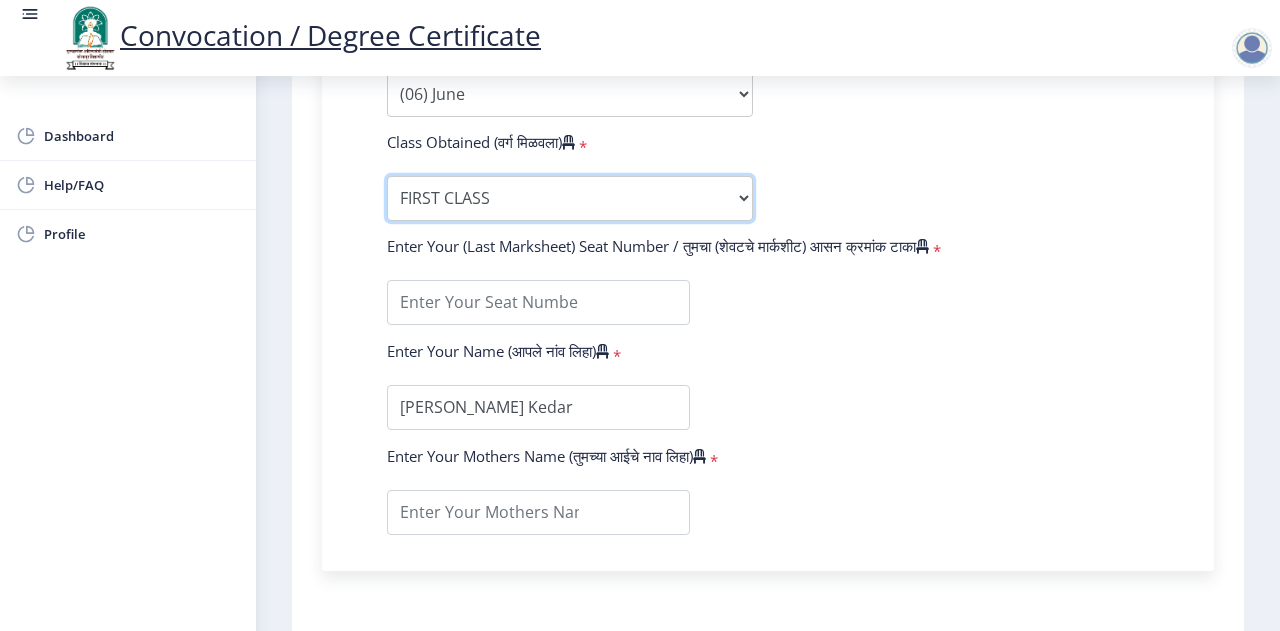 click on "Enter Class Obtained DISTINCTION FIRST CLASS HIGHER SECOND CLASS SECOND CLASS PASS CLASS OUTSTANDING - EXEMPLARY FIRST CLASS WITH DISTINCTION Grade O Grade A+ Grade A Grade B+ Grade B Grade C+ Grade C Grade F/FC Grade F Grade D Grade E" at bounding box center (570, 198) 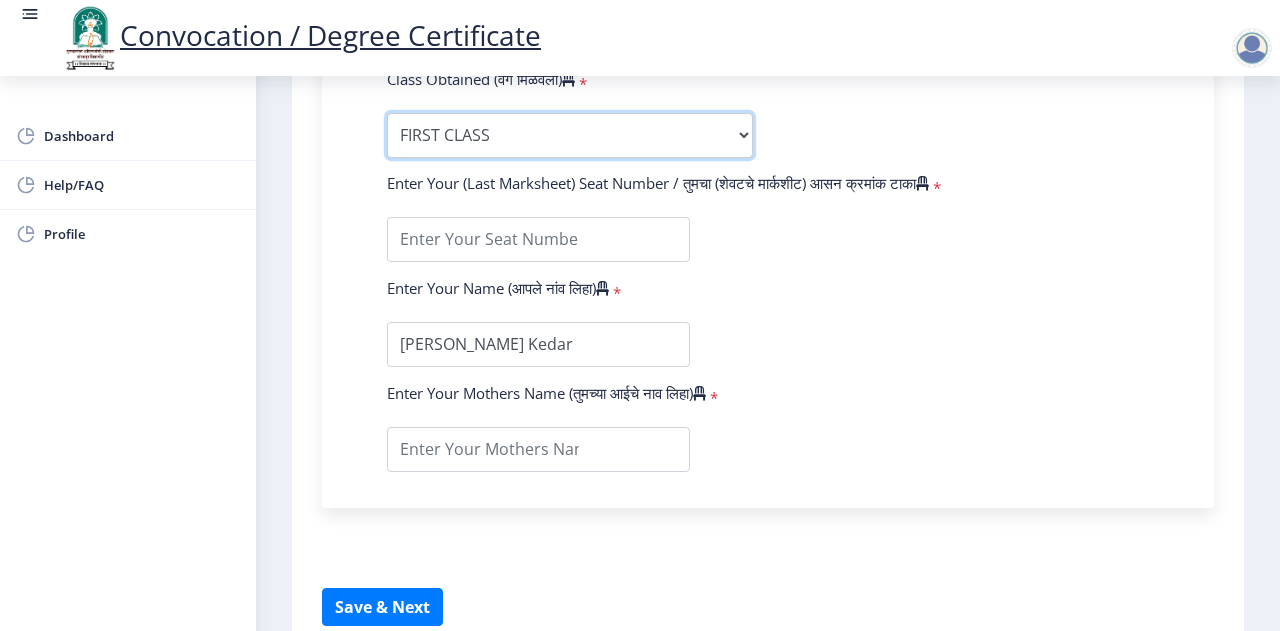 scroll, scrollTop: 1325, scrollLeft: 0, axis: vertical 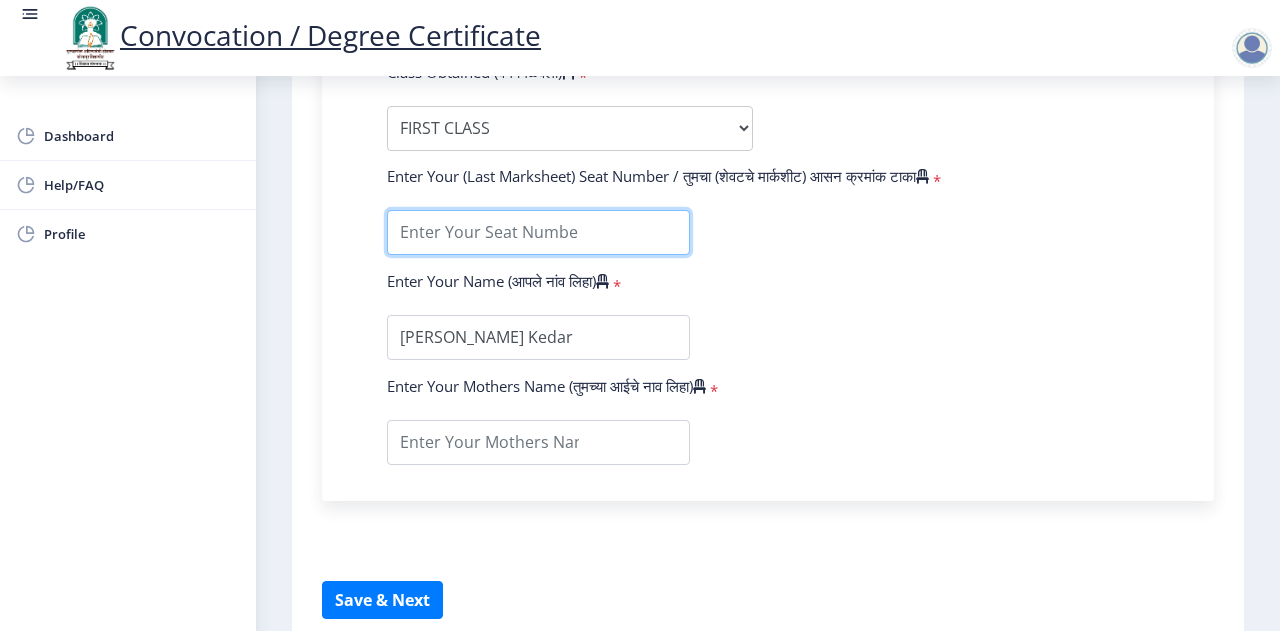 click at bounding box center [538, 232] 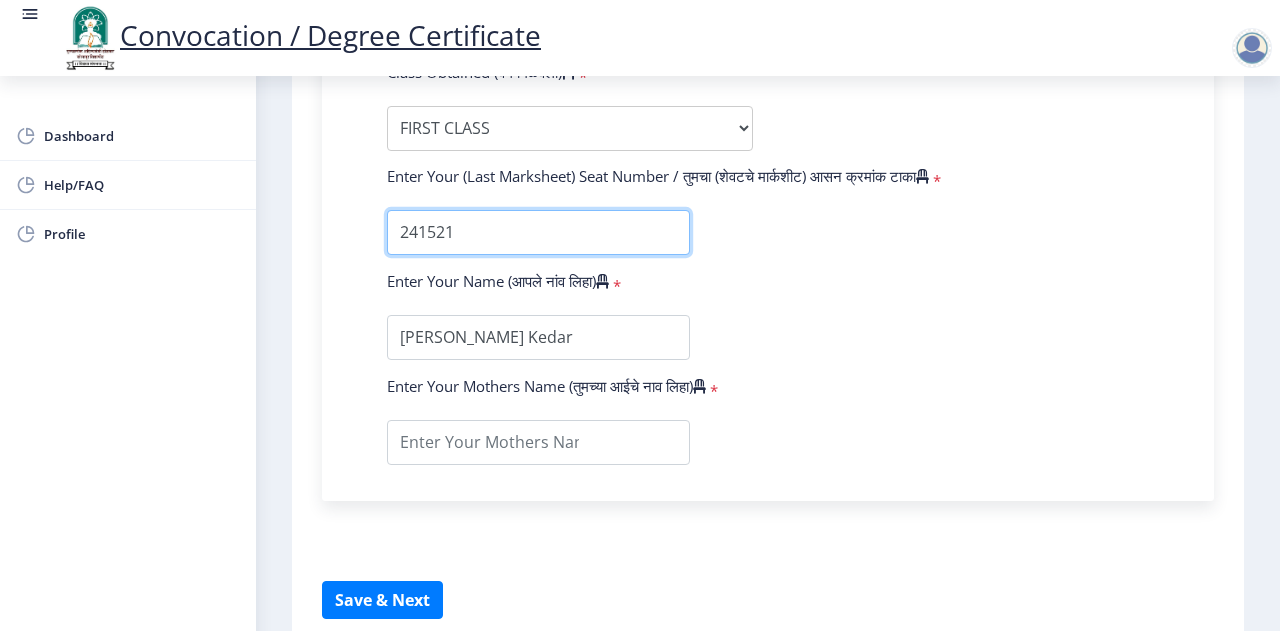 type on "241521" 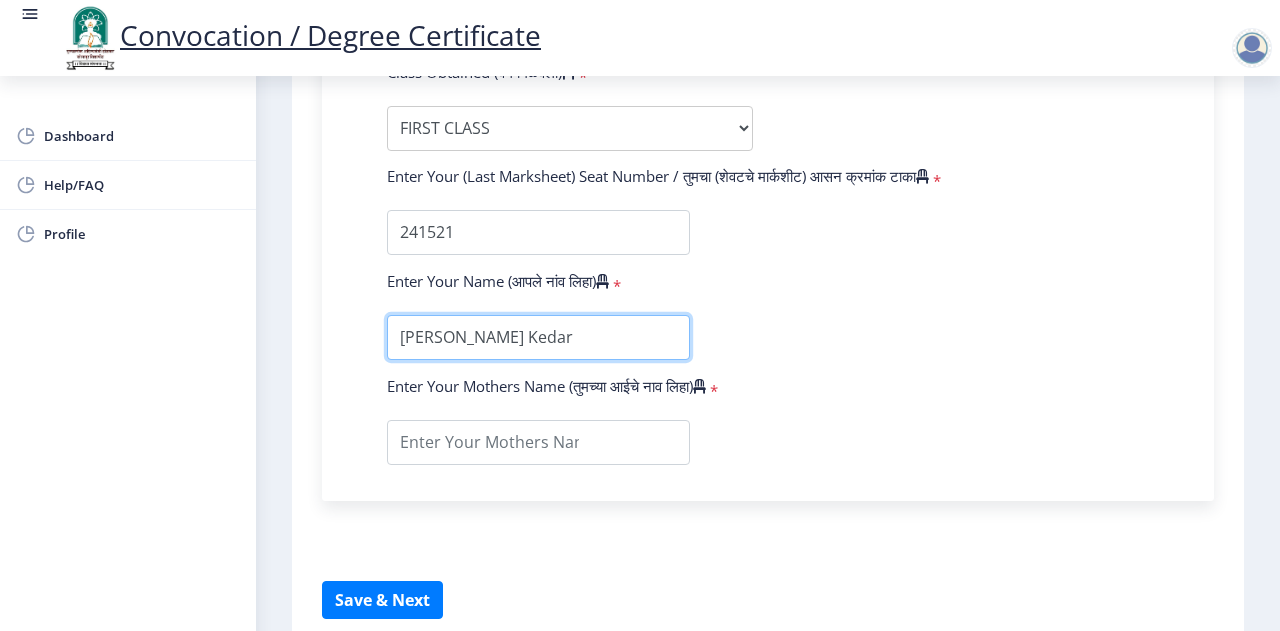 click at bounding box center [538, 337] 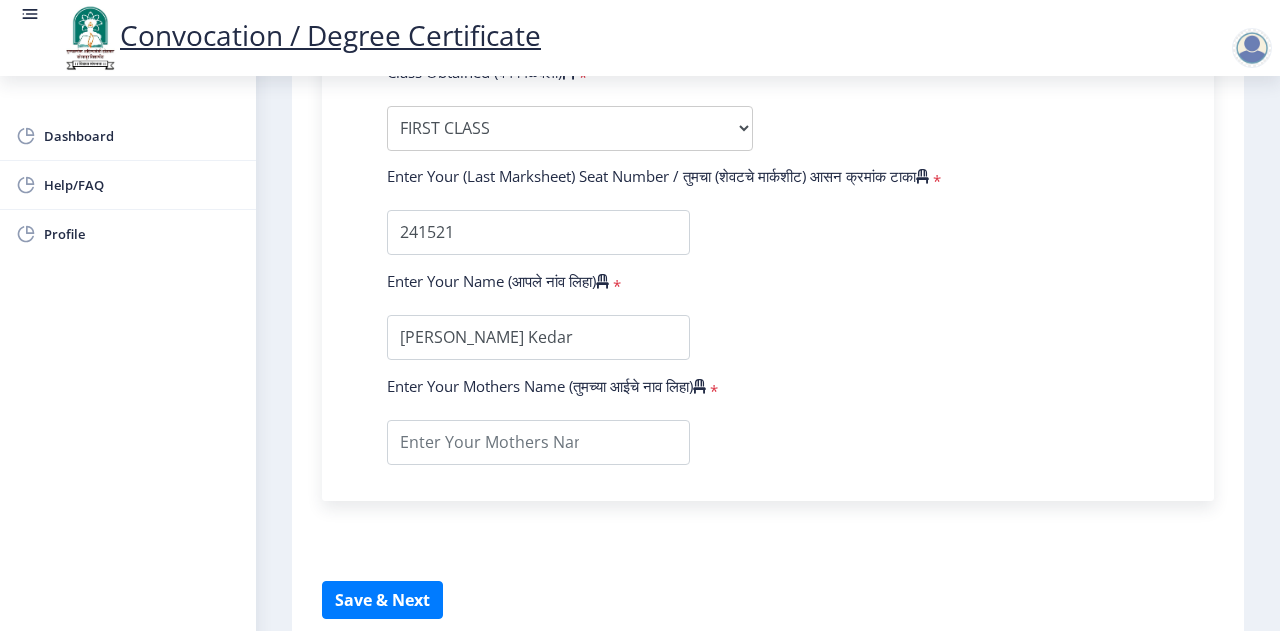 click on "Enter Your PRN Number (तुमचा पीआरएन (कायम नोंदणी क्रमांक) एंटर करा)   * Student Type (विद्यार्थी प्रकार)    * Select Student Type Regular External College Name(कॉलेजचे नाव)   * Fabtech Technical Campus College of Engineering and Research Select College Name Course Name(अभ्यासक्रमाचे नाव)   * Bachelor of Engineering Select Course Name  Specialization(विशेषज्ञता)   * Specialization Bio-Medical Engineering Civil Engineering Computer Science & Engineering Electrical & Electronics Engineering Electrical Engineering Electronics & Telecommunication Engineering Electronics Engineering Information Technology Mechanical Engineering Other Enter passing Year(उत्तीर्ण वर्ष प्रविष्ट करा)   *  2025   2024   2023   2022   2021   2020   2019   2018   2017   2016   2015   2014   2013   2012   2011" 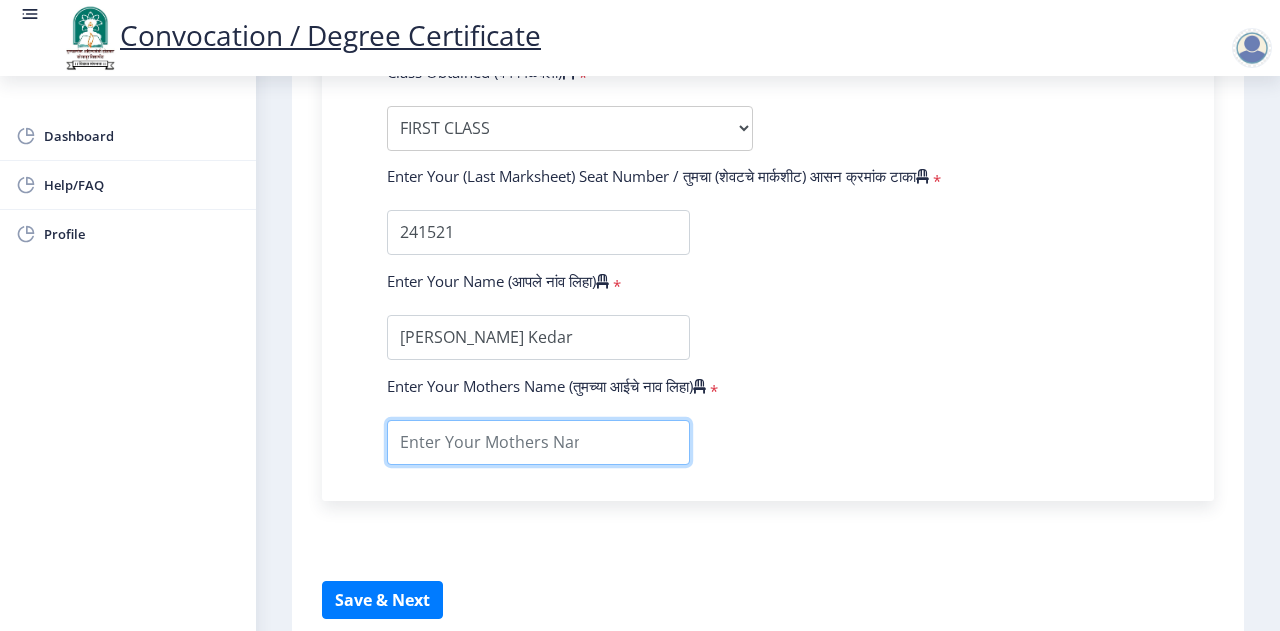 click at bounding box center [538, 442] 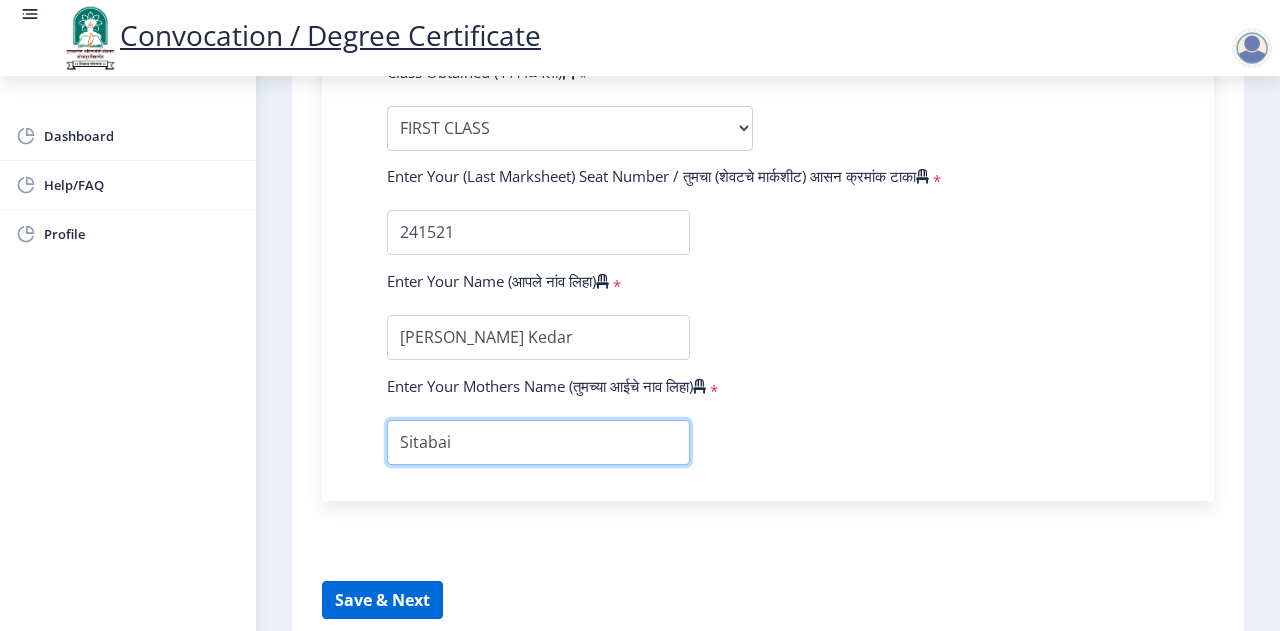 type on "Sitabai" 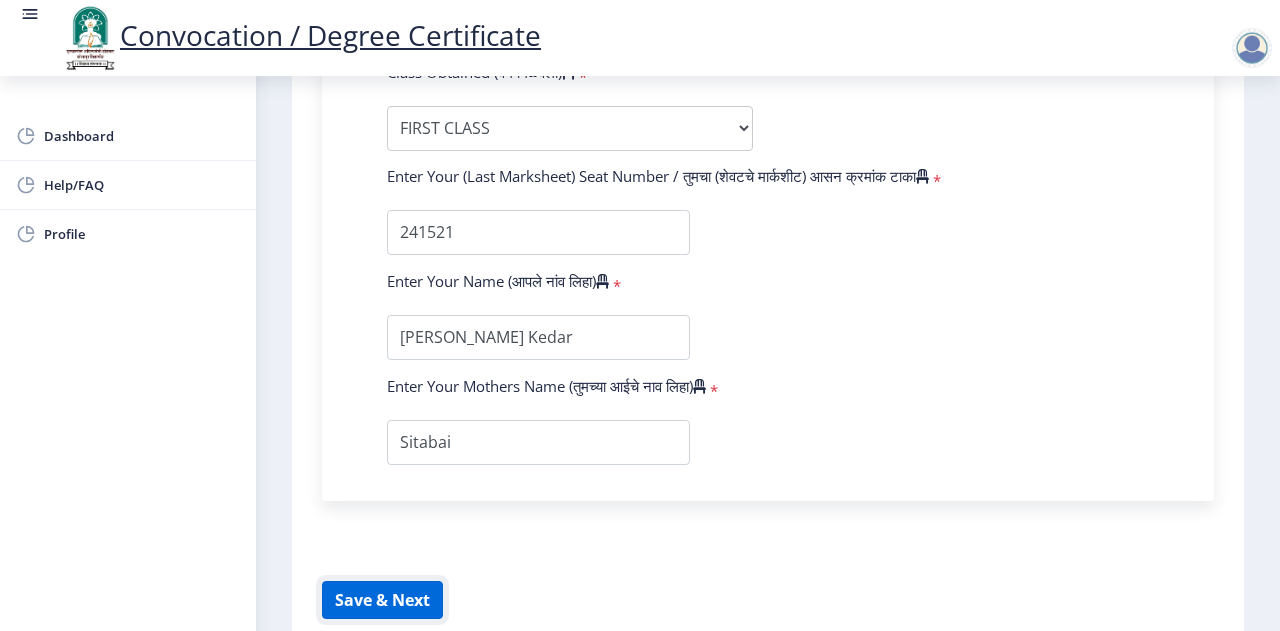 click on "Save & Next" 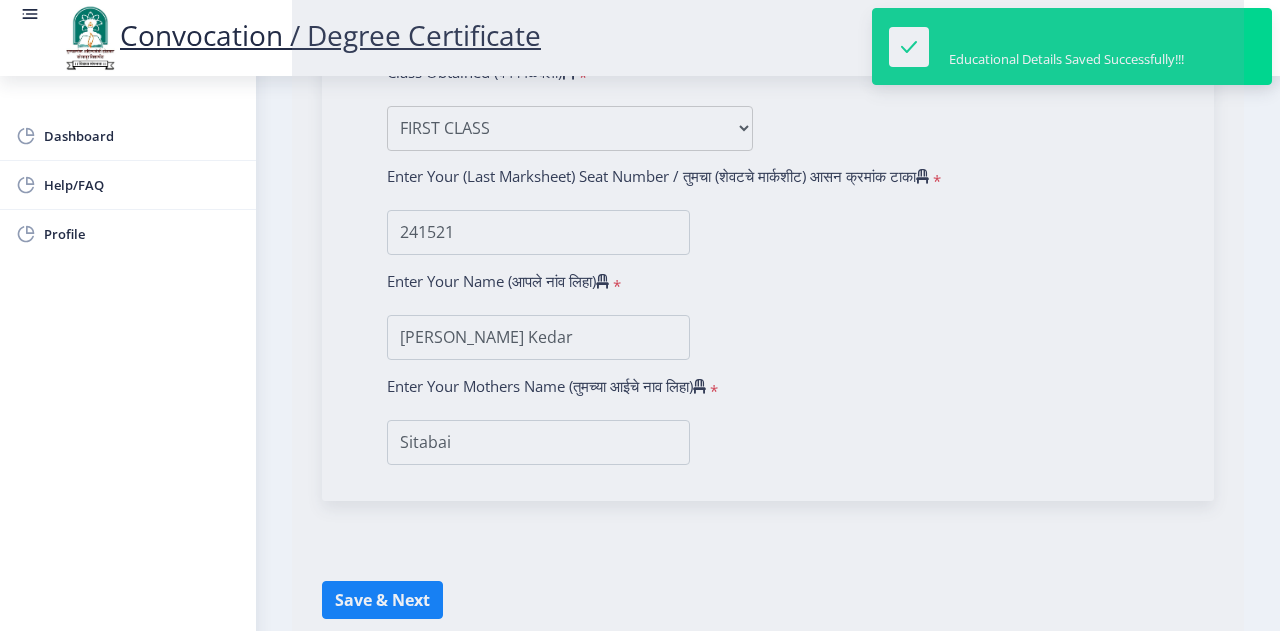 select 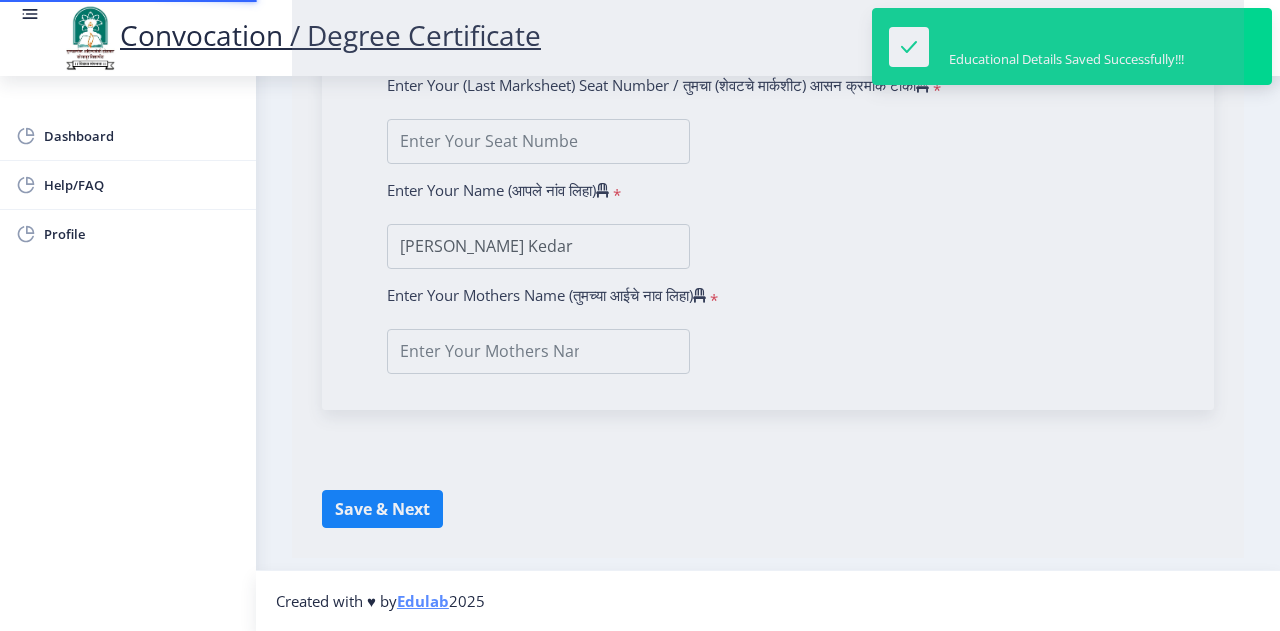 scroll, scrollTop: 0, scrollLeft: 0, axis: both 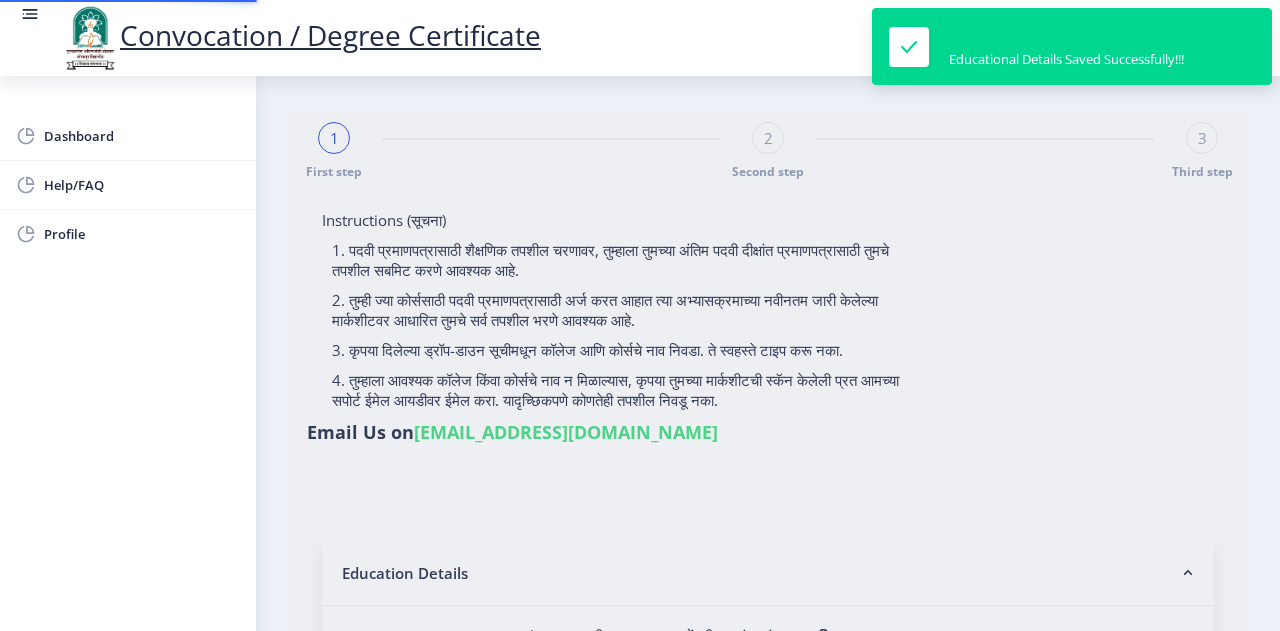 type on "1200003742" 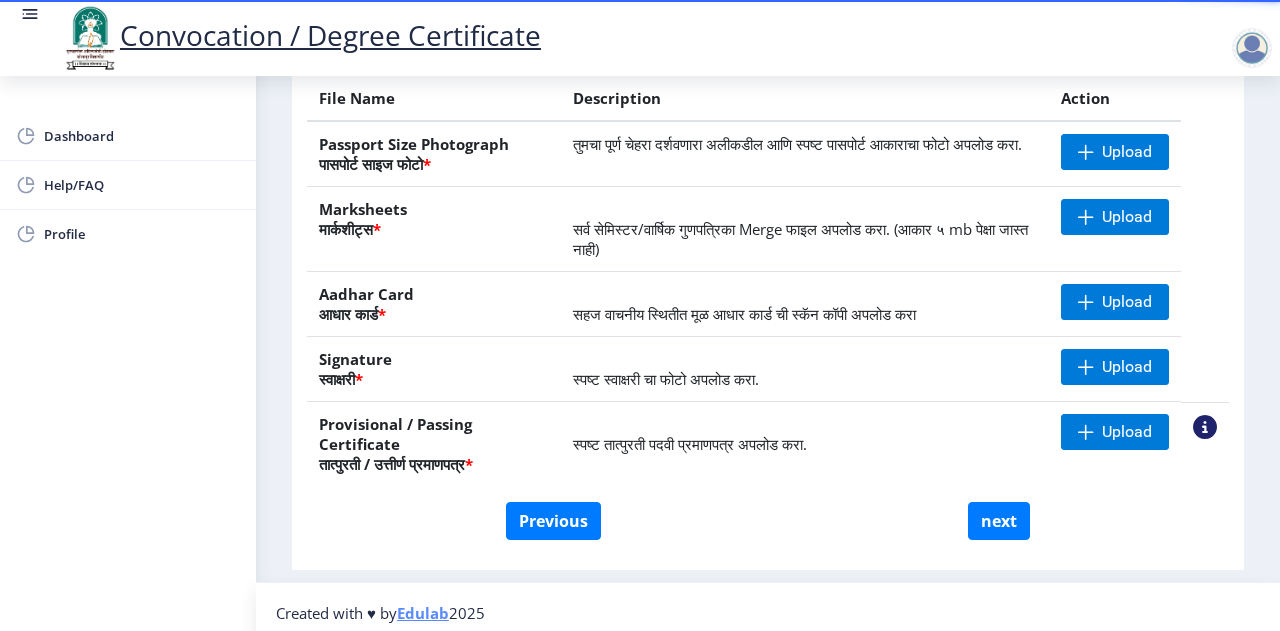 scroll, scrollTop: 379, scrollLeft: 0, axis: vertical 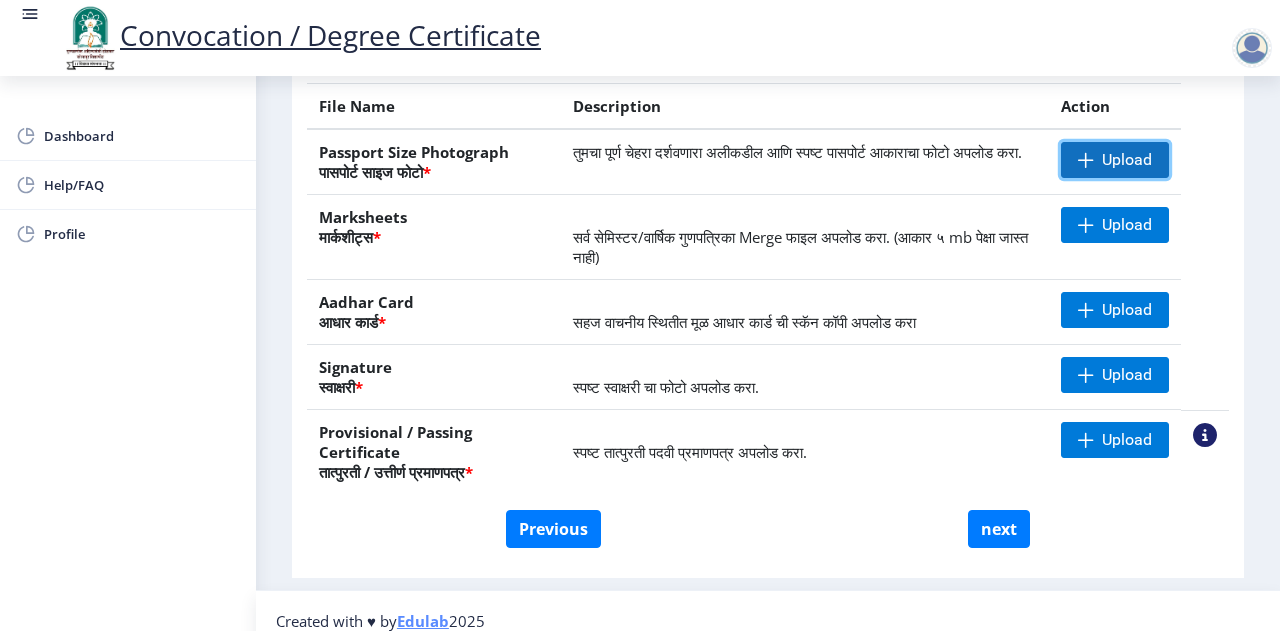 click on "Upload" 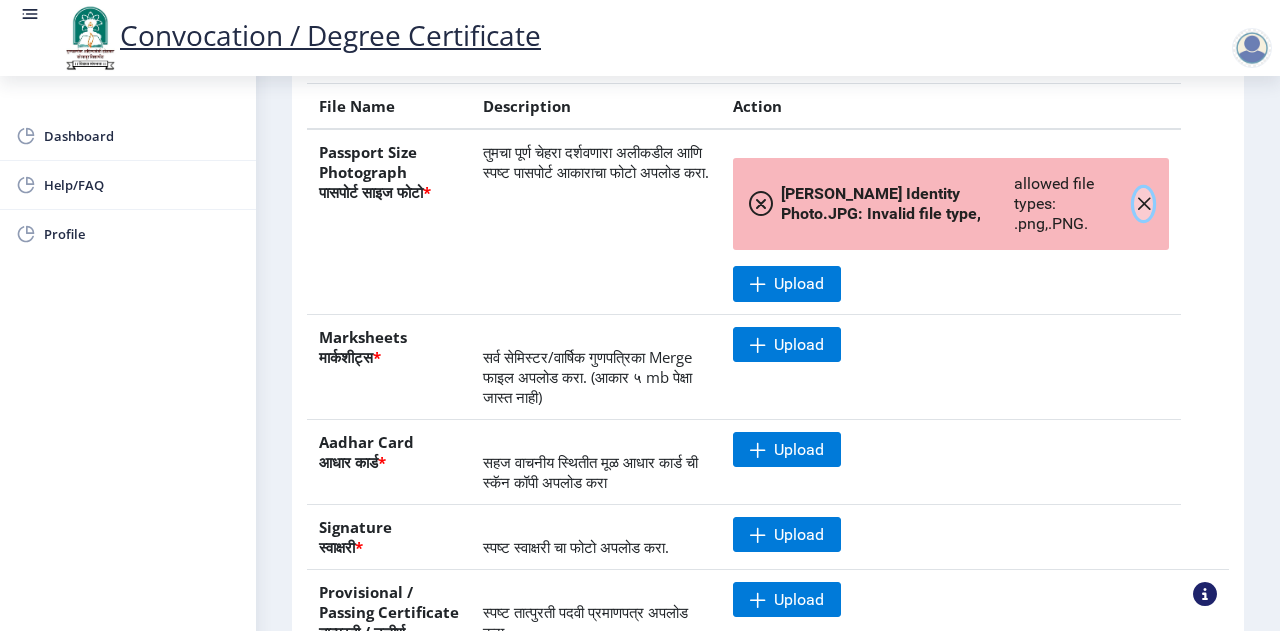 click 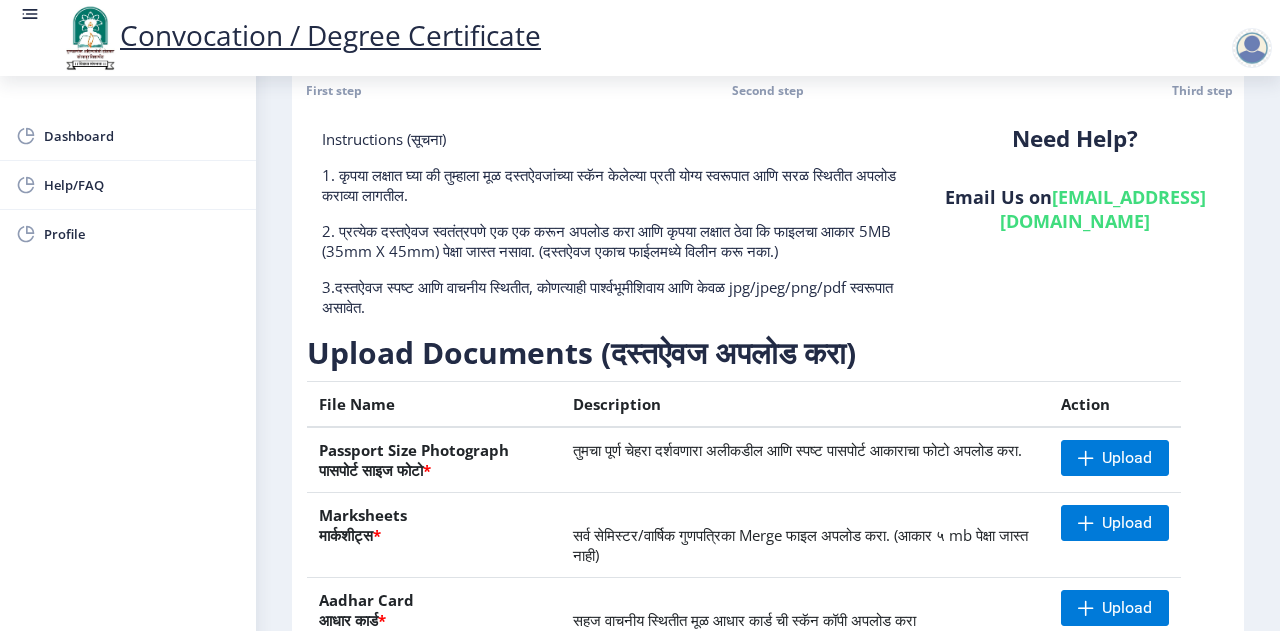 scroll, scrollTop: 82, scrollLeft: 0, axis: vertical 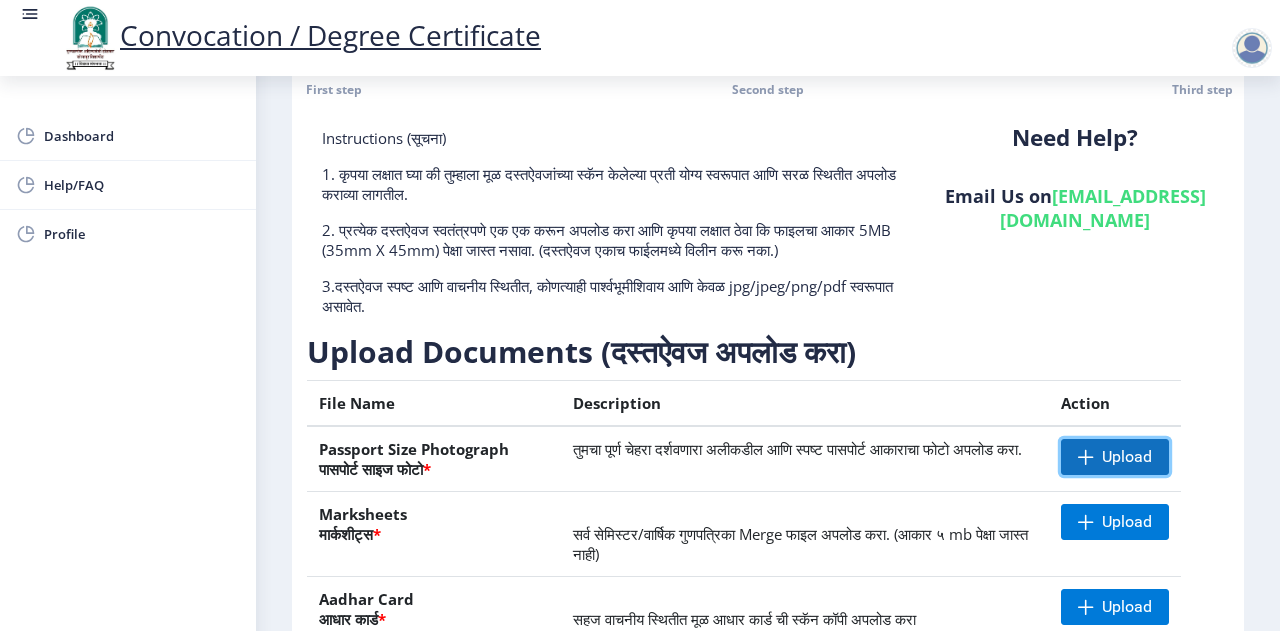 click on "Upload" 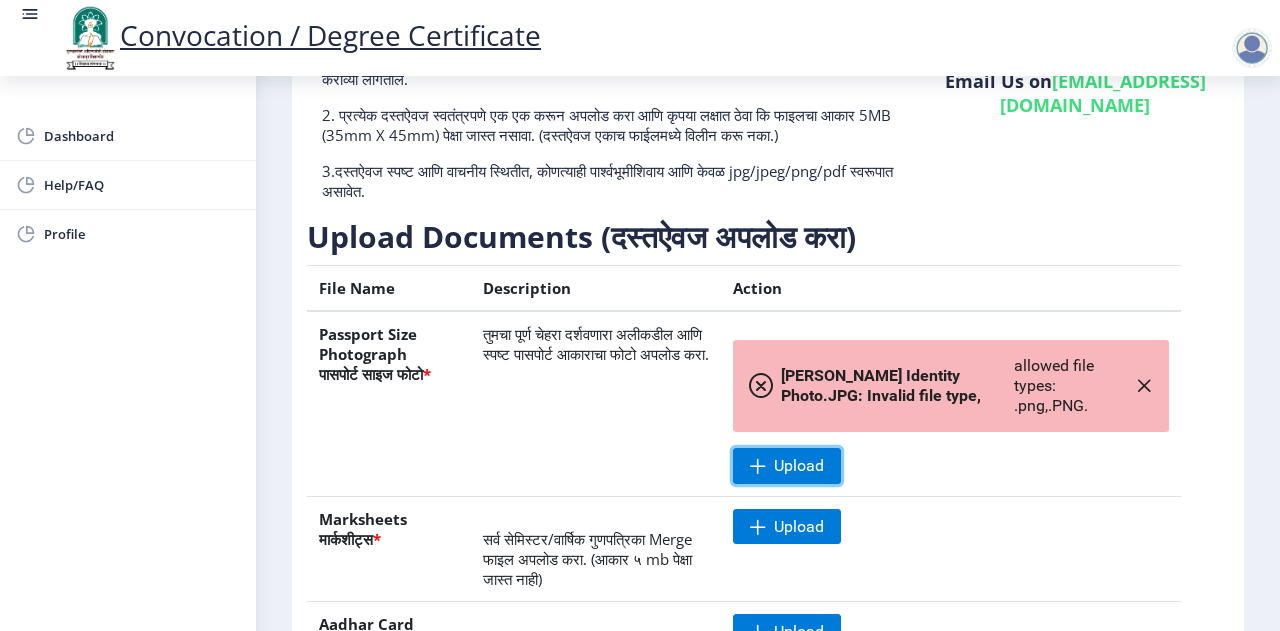 scroll, scrollTop: 198, scrollLeft: 0, axis: vertical 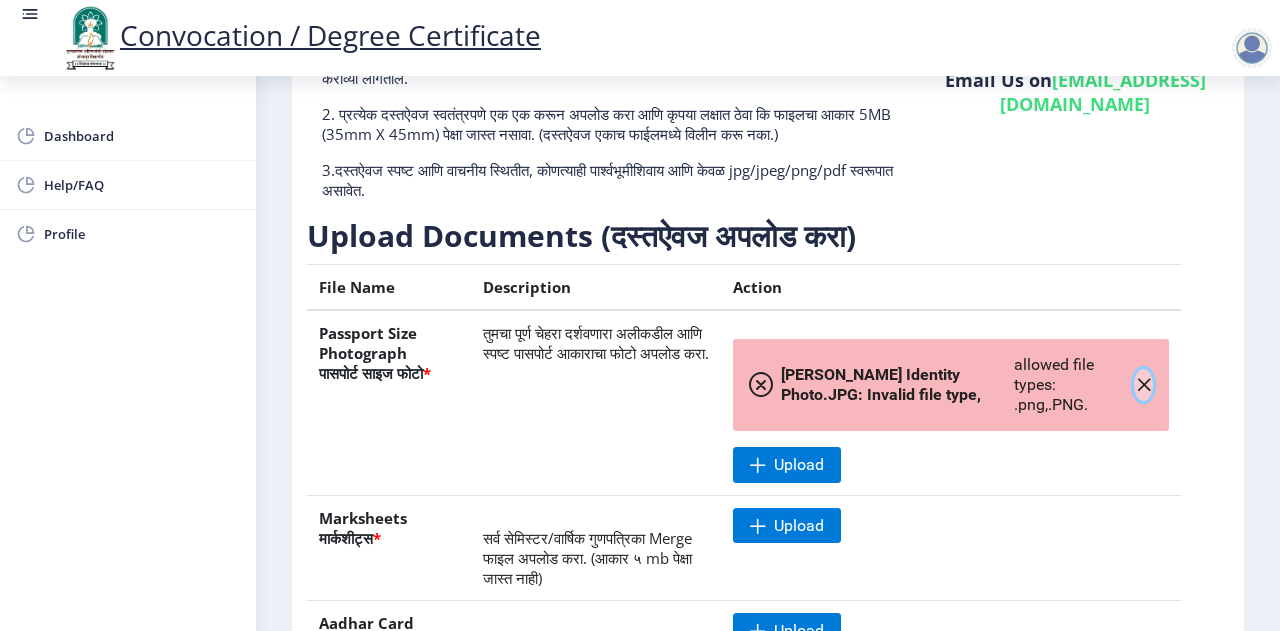 click 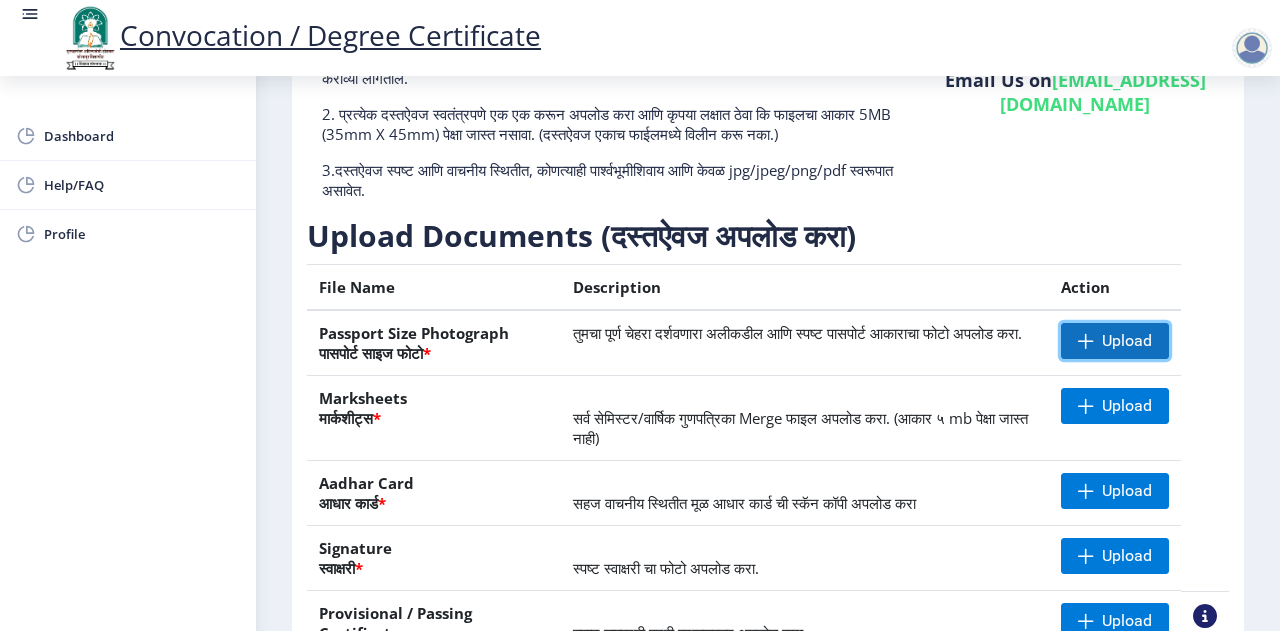 click on "Upload" 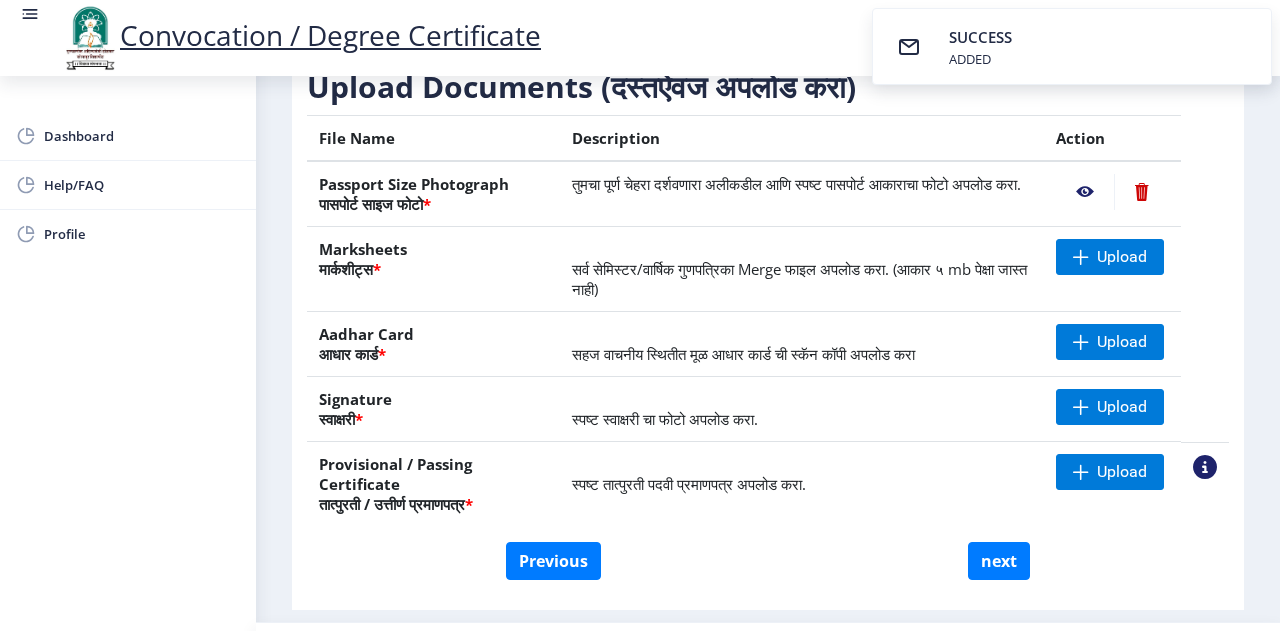 scroll, scrollTop: 363, scrollLeft: 0, axis: vertical 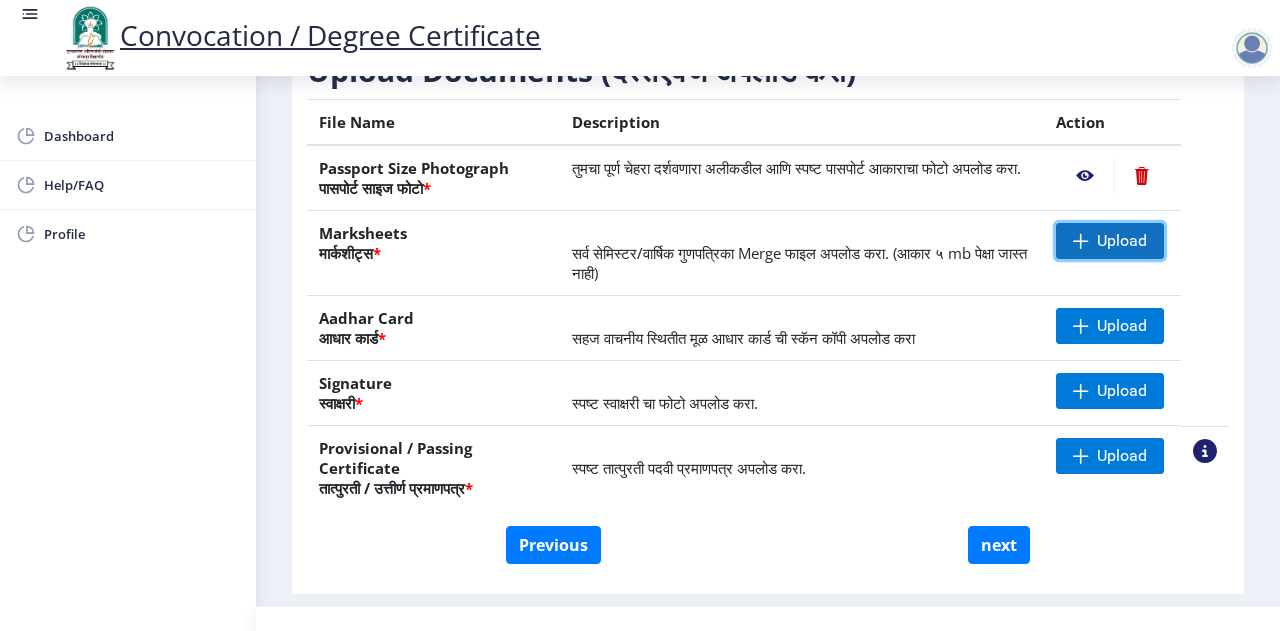 click on "Upload" 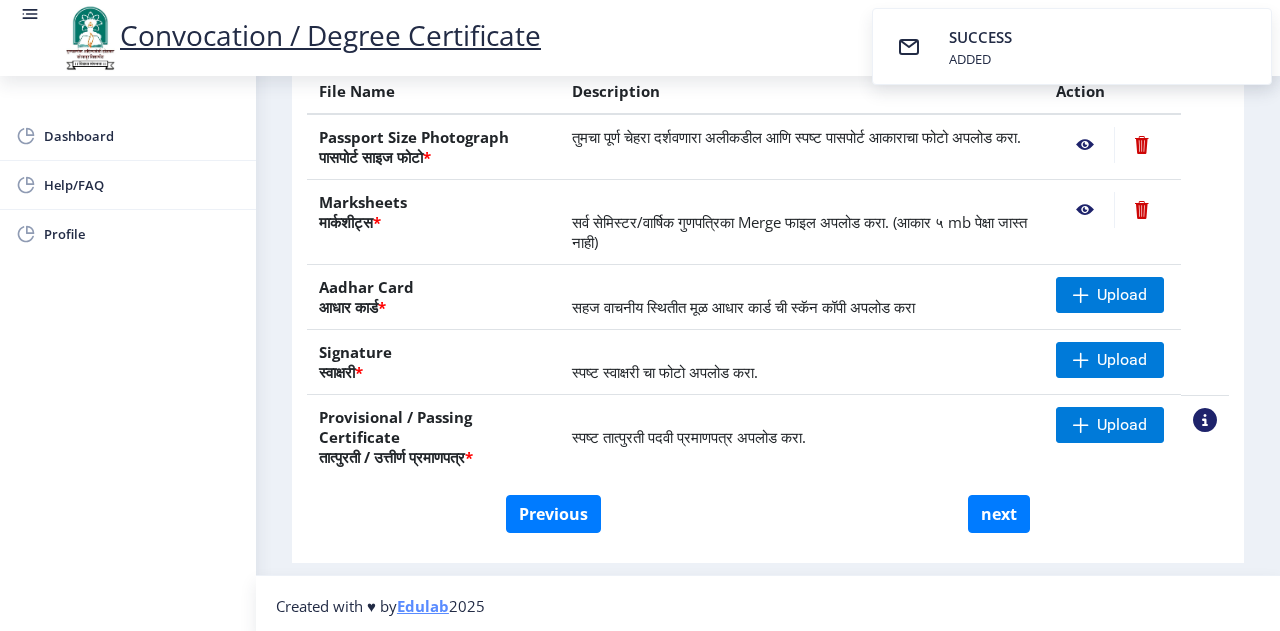 scroll, scrollTop: 396, scrollLeft: 0, axis: vertical 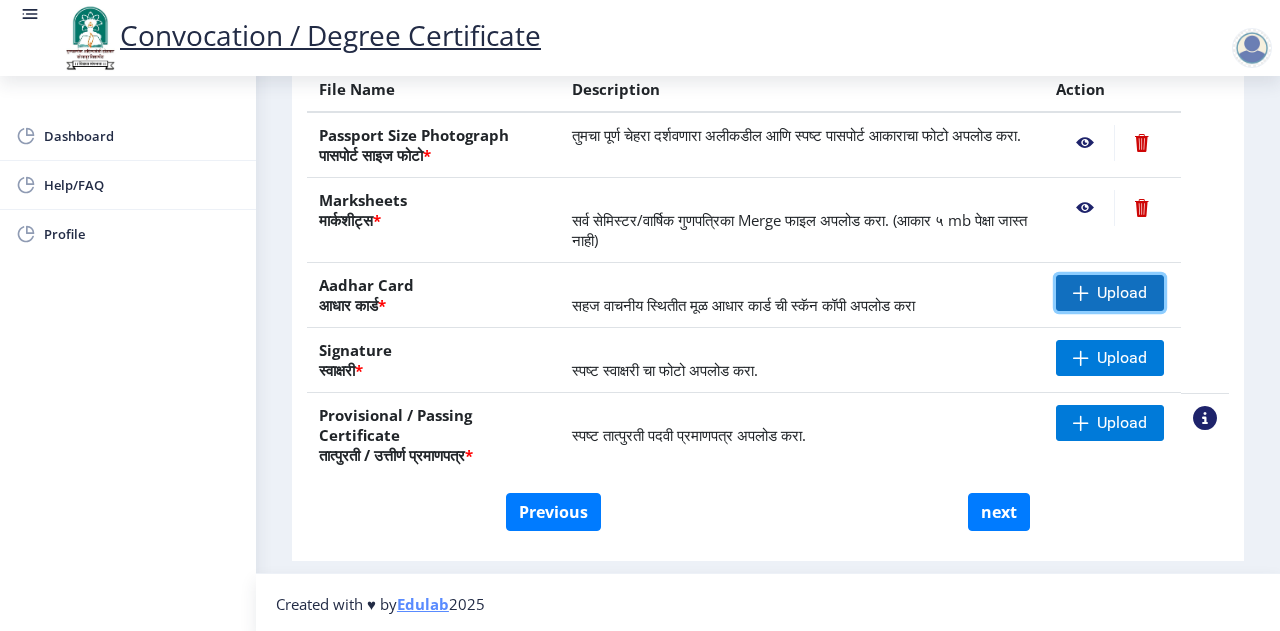 click on "Upload" 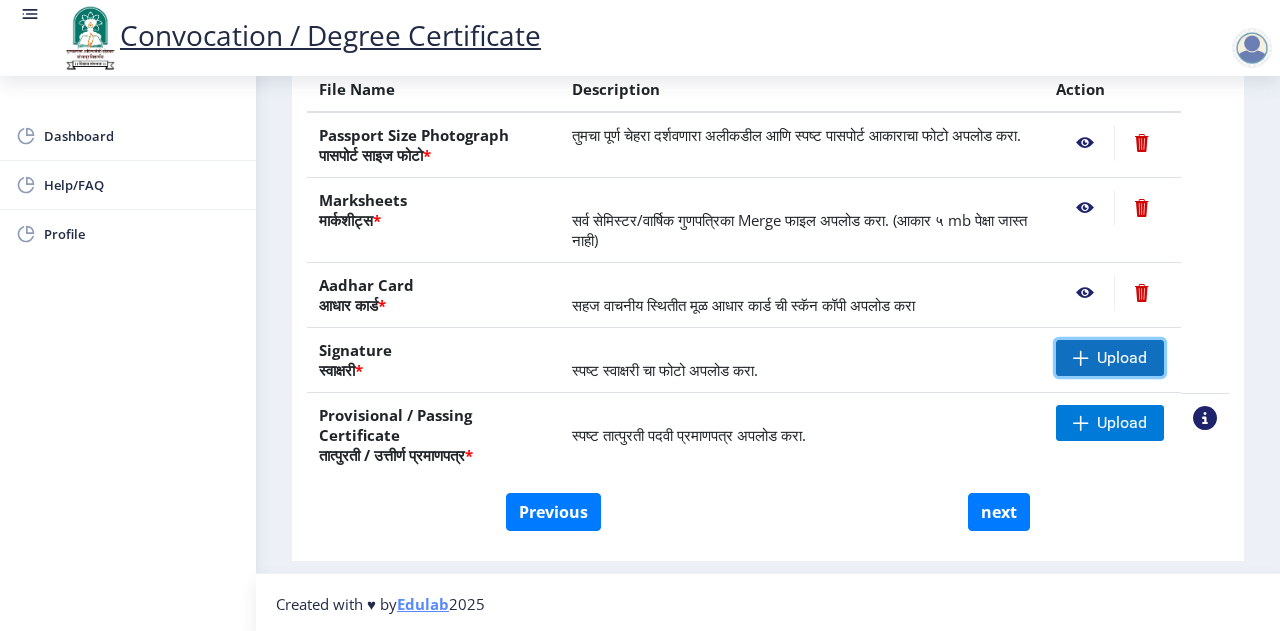 click on "Upload" 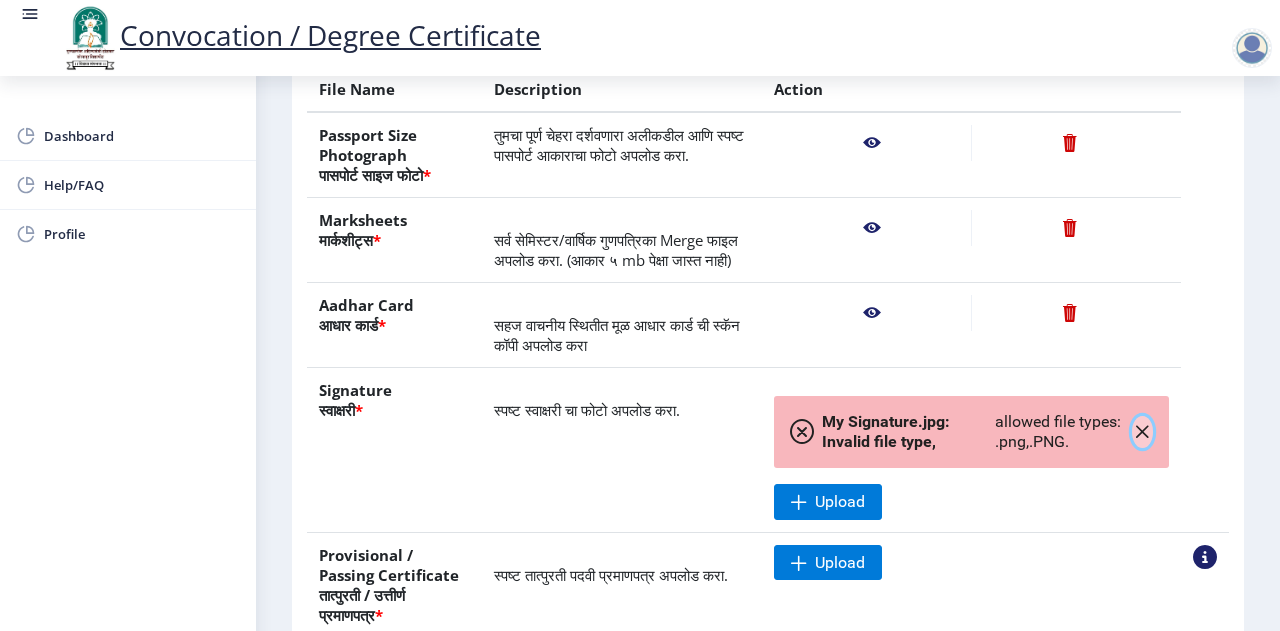 click 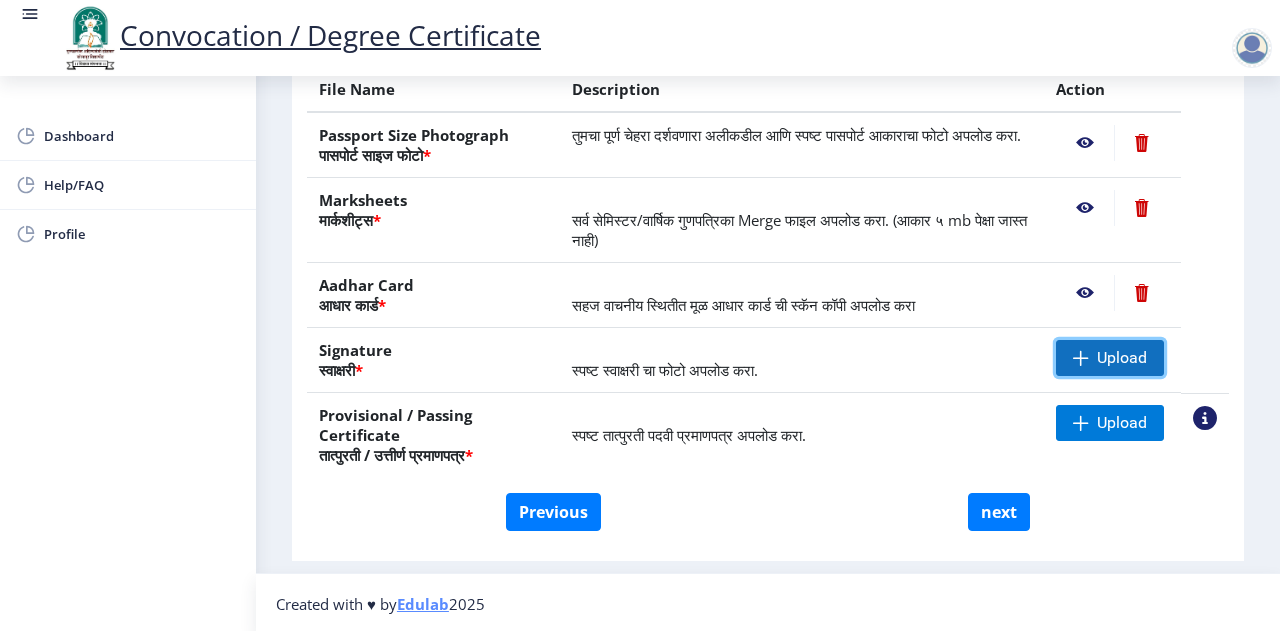 click on "Upload" 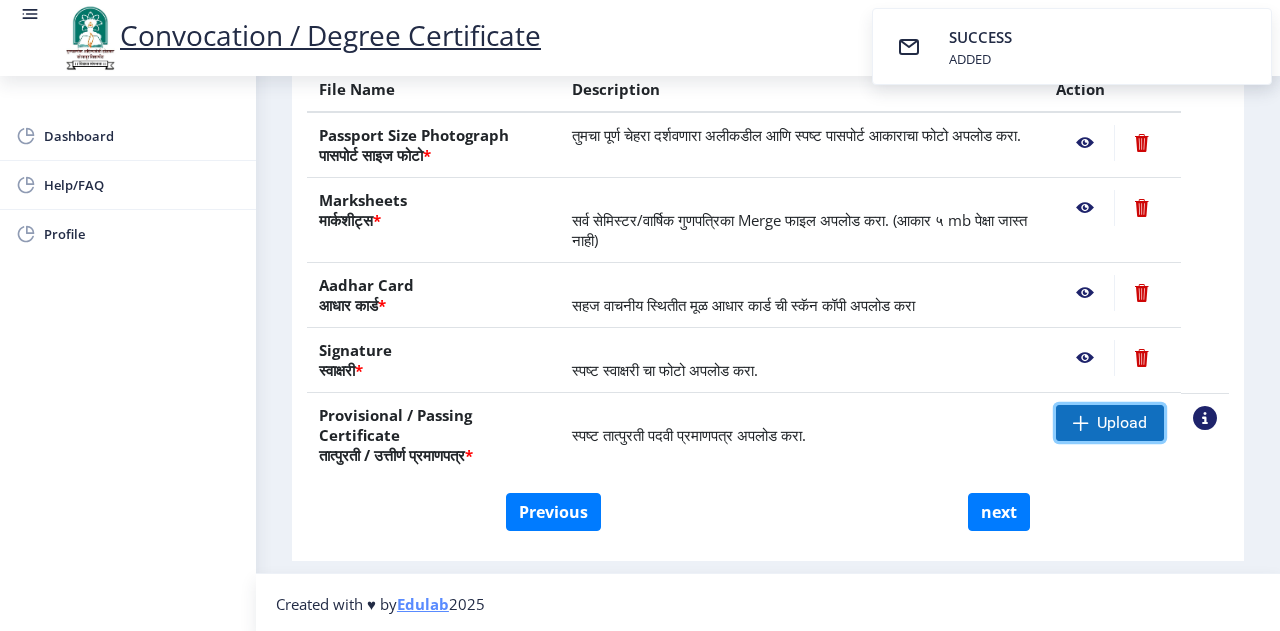 click on "Upload" 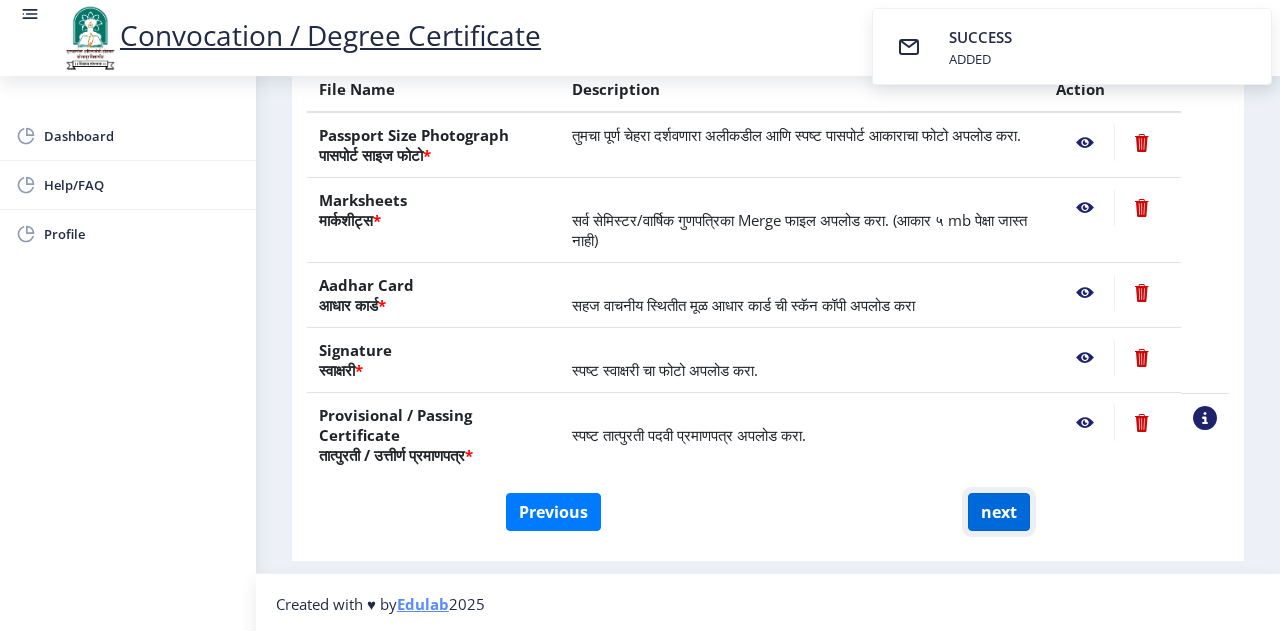 click on "next" 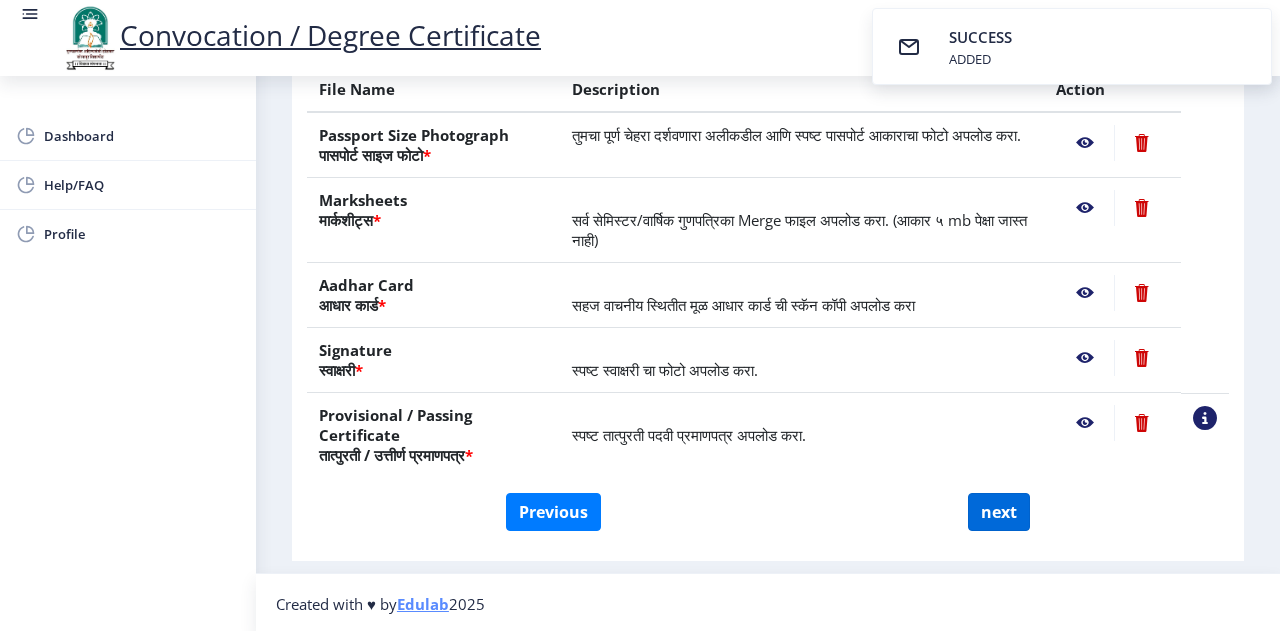 select 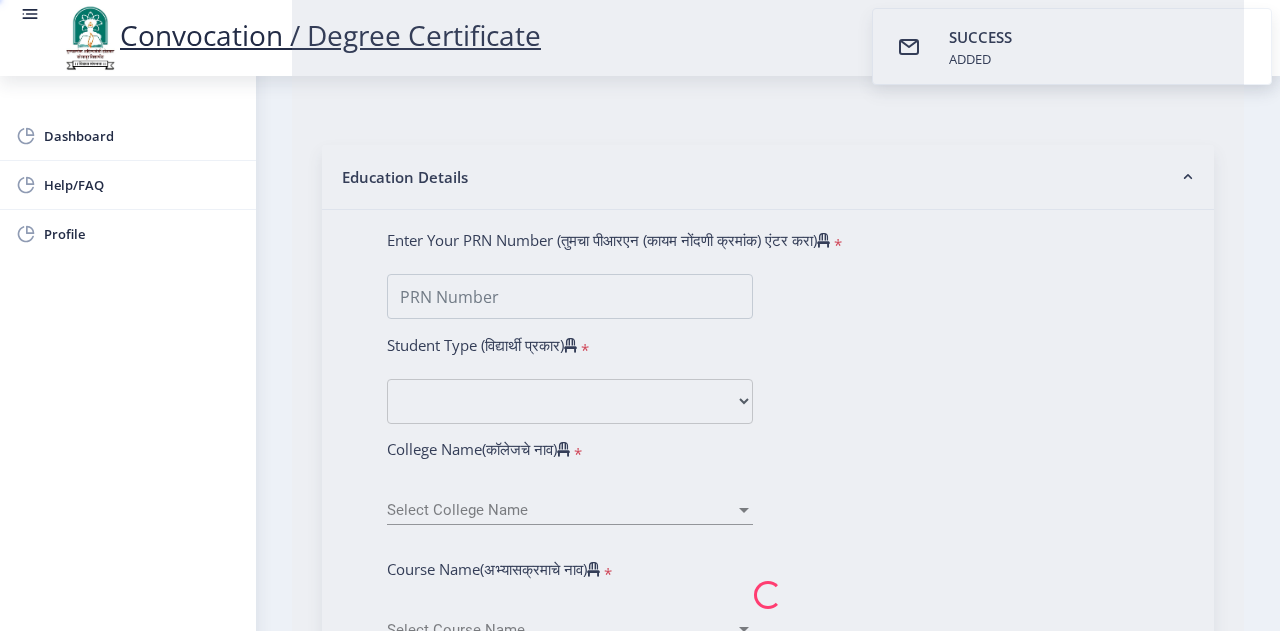scroll, scrollTop: 0, scrollLeft: 0, axis: both 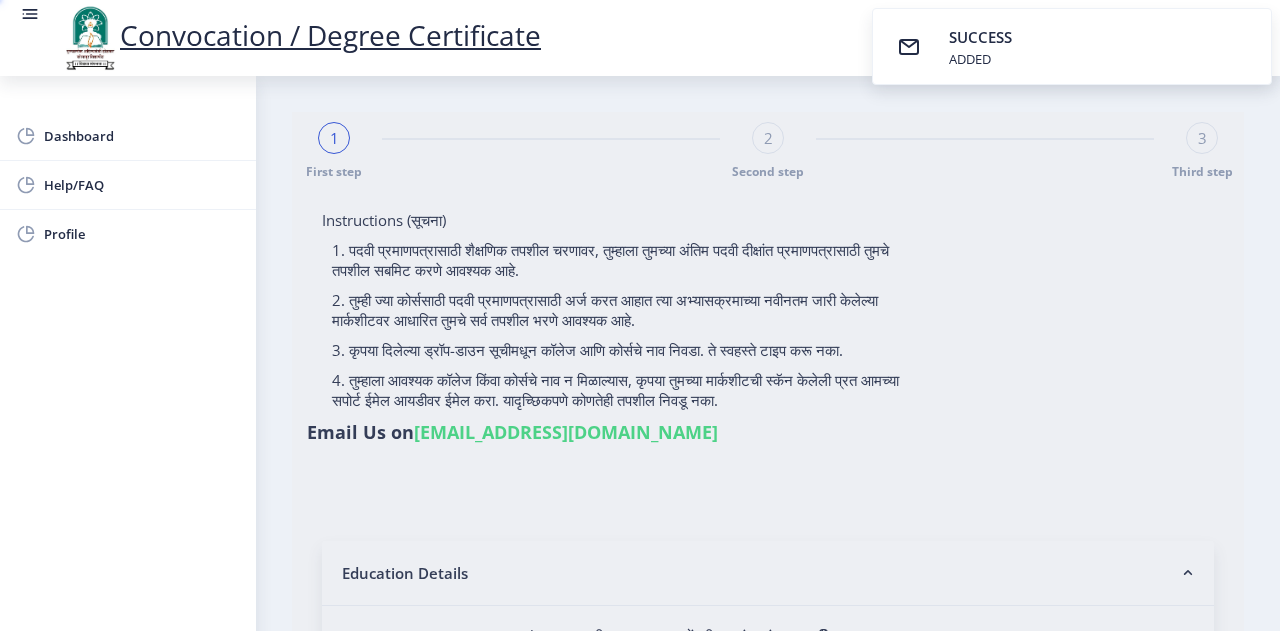 type on "[PERSON_NAME] Kedar" 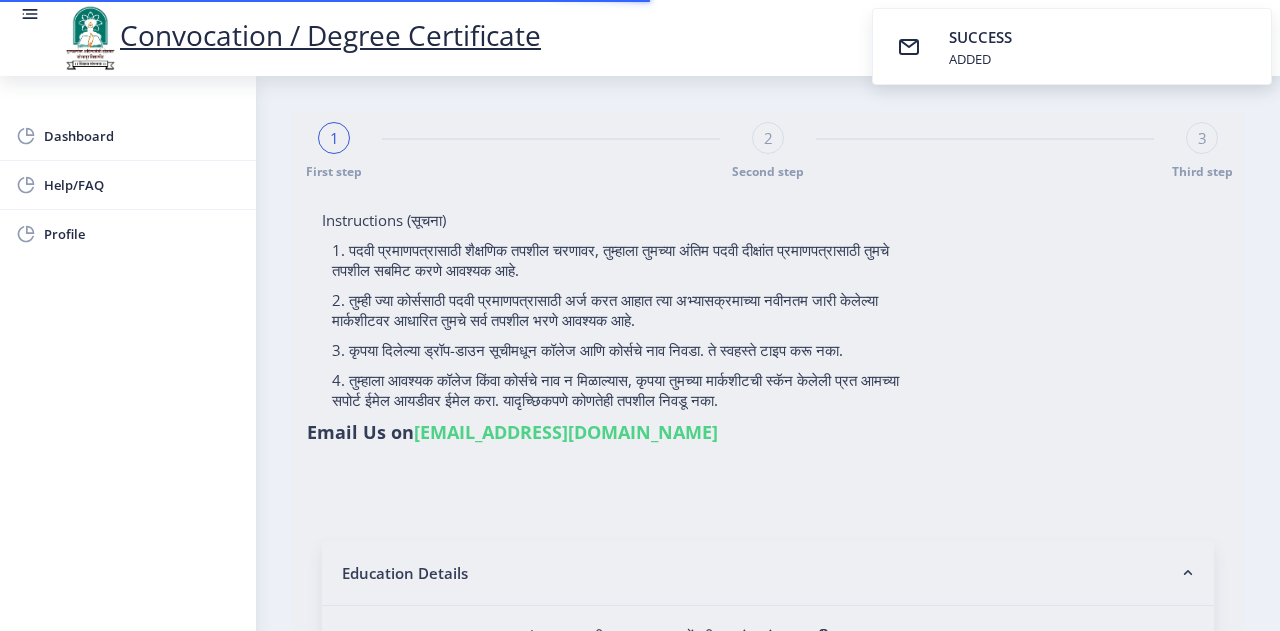 type on "1200003742" 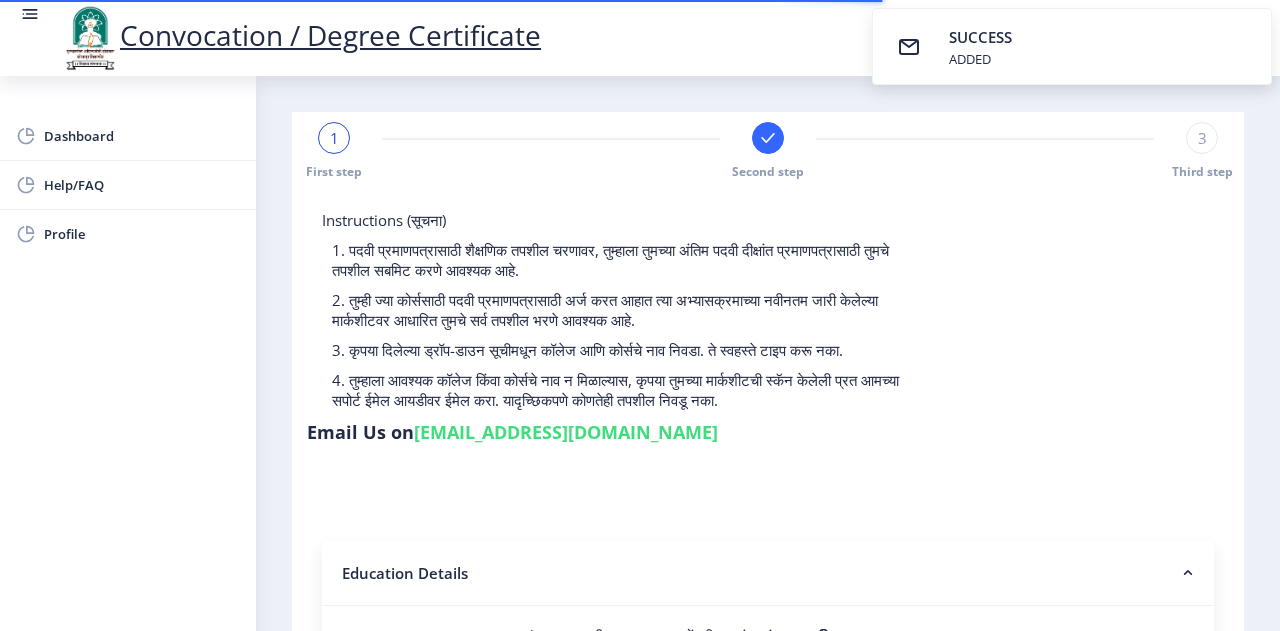 select 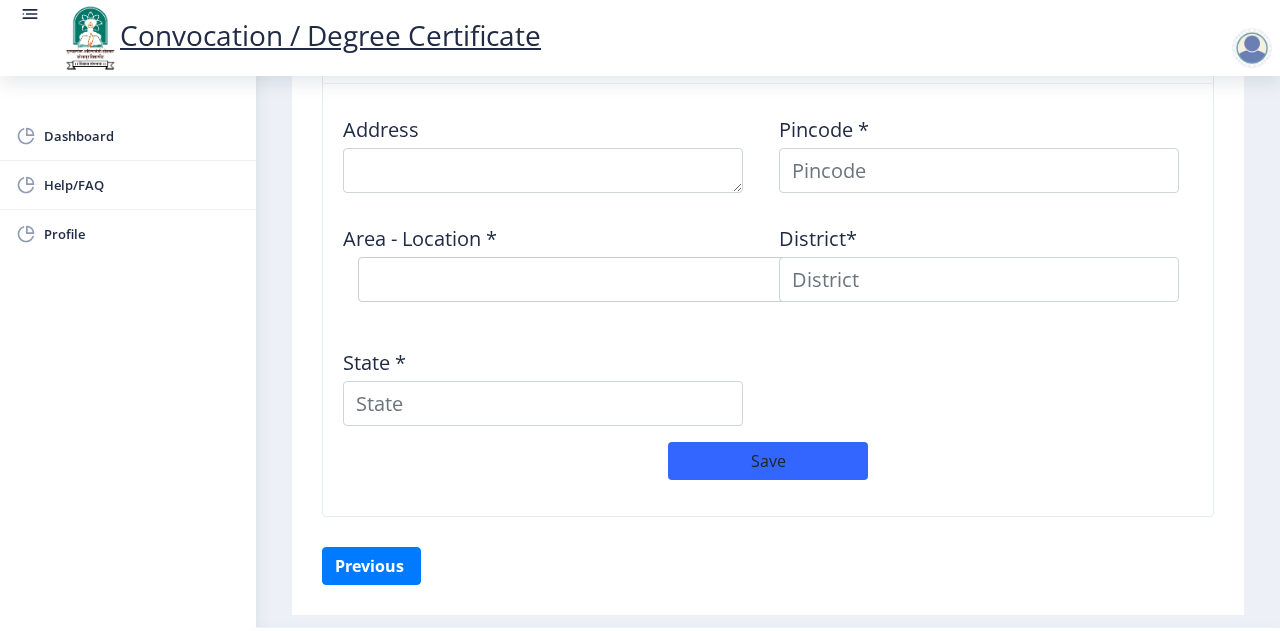 scroll, scrollTop: 1664, scrollLeft: 0, axis: vertical 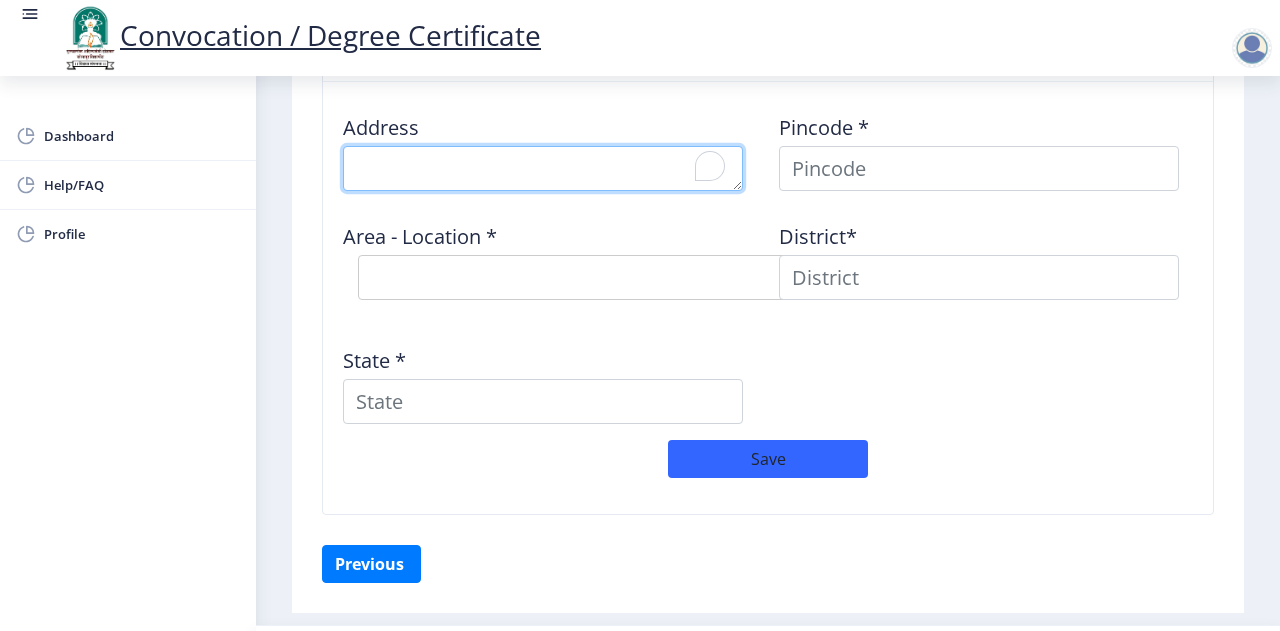 click at bounding box center [543, 168] 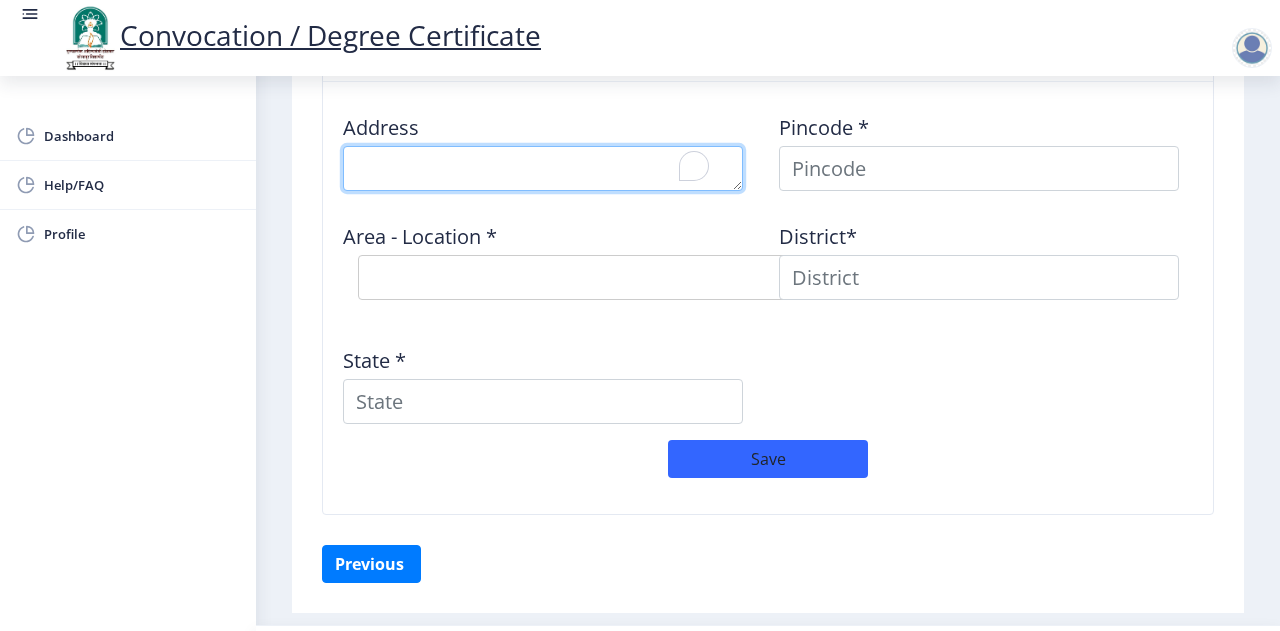 type on "Flat No-501, Highland Tower 9, Paranjape Forest Trail, Paud Rd, Bhugaon, Pune, Maharashtra - 412115
Paranjape Forest Trail Township - 9137383436" 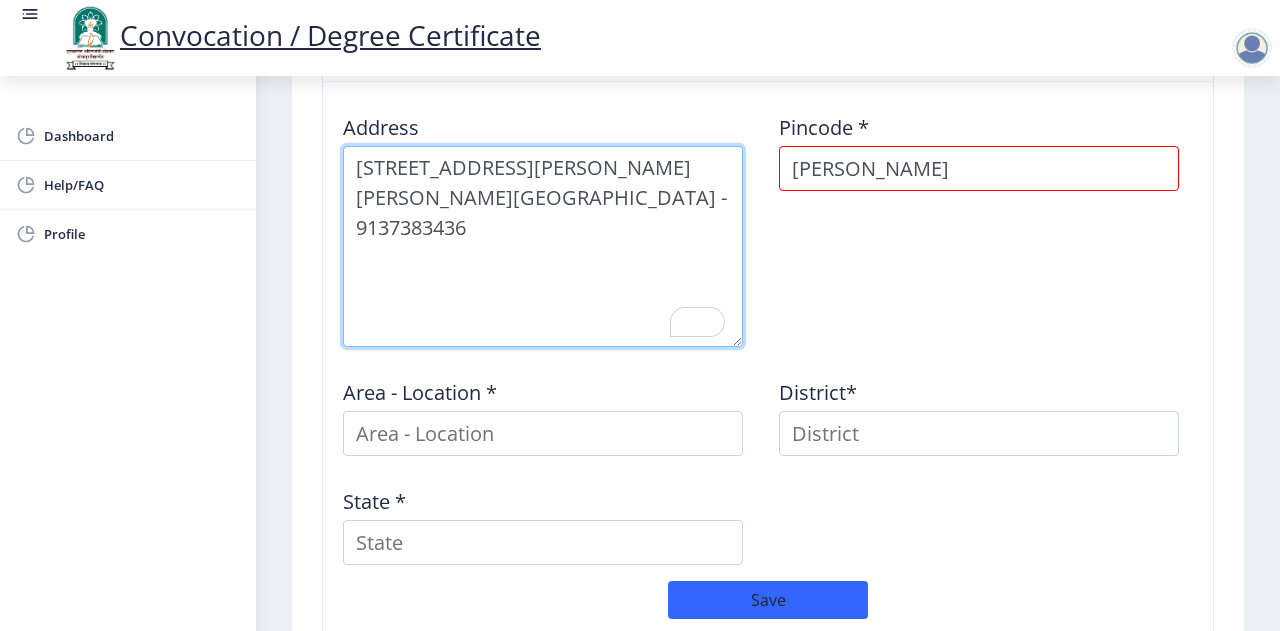 drag, startPoint x: 732, startPoint y: 180, endPoint x: 720, endPoint y: 283, distance: 103.69667 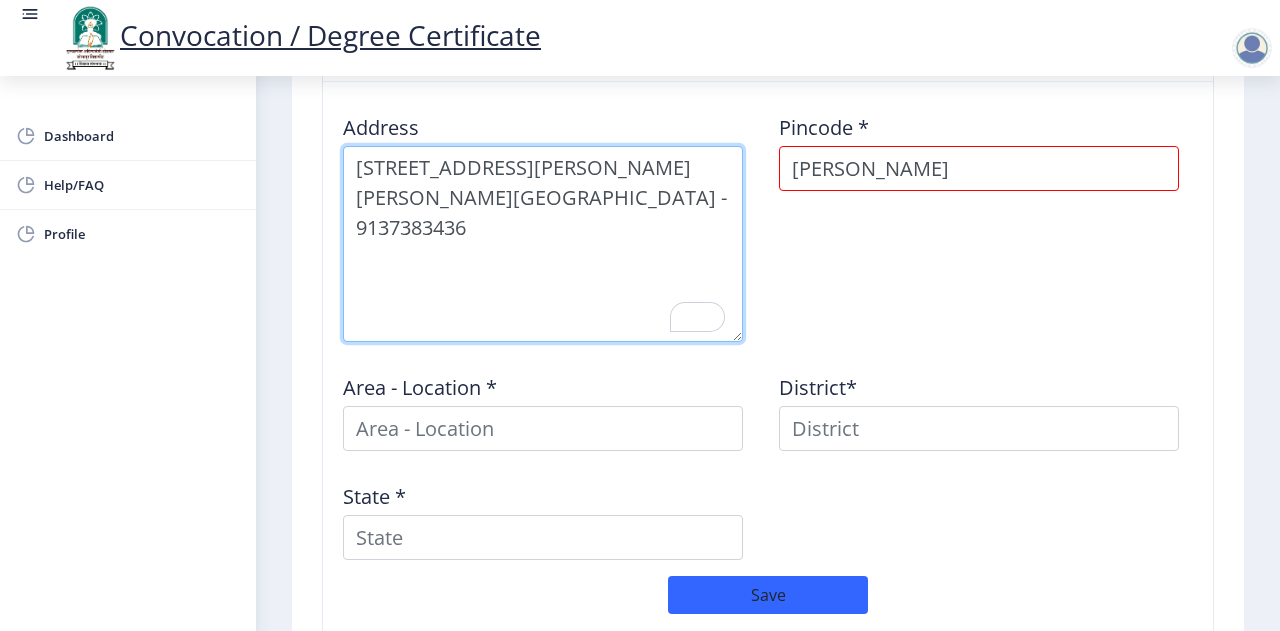 drag, startPoint x: 661, startPoint y: 224, endPoint x: 712, endPoint y: 227, distance: 51.088158 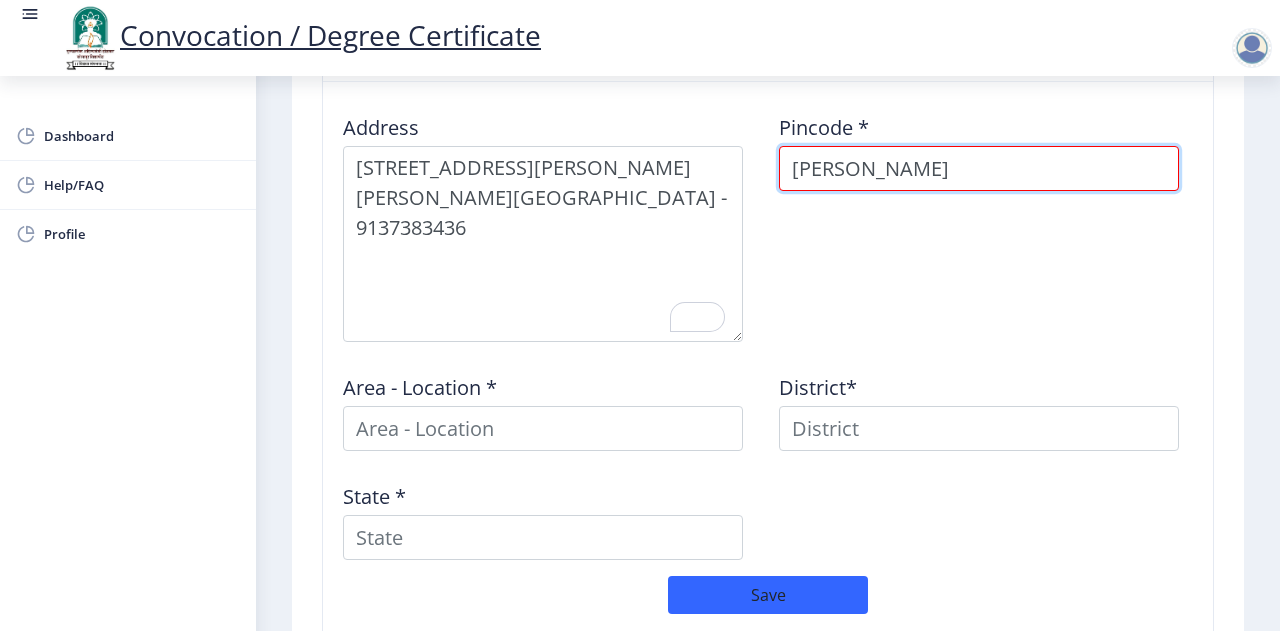 click on "VIvekanand" at bounding box center [979, 168] 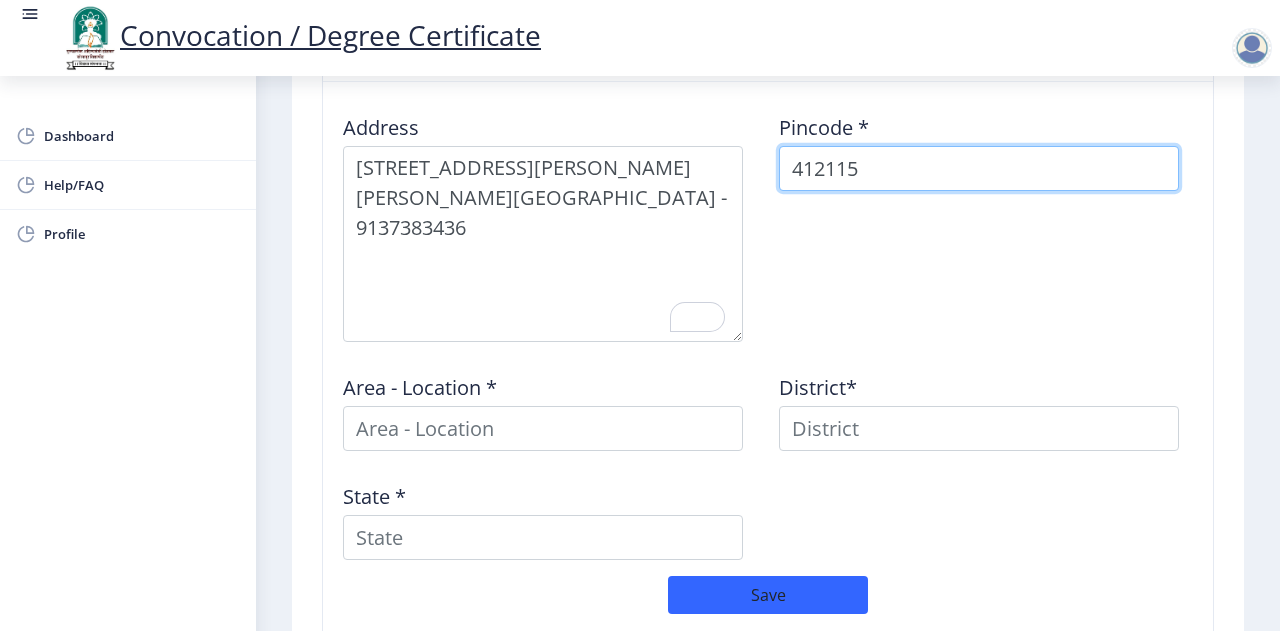 type on "412115" 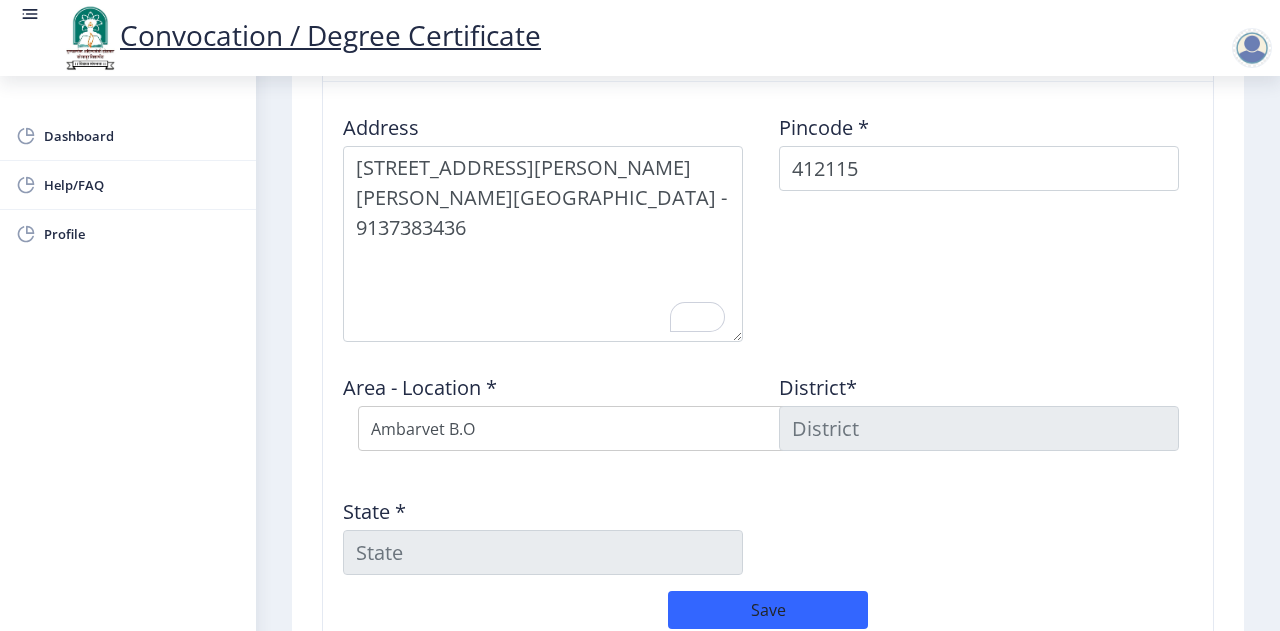 click on "Pincode *  412115" 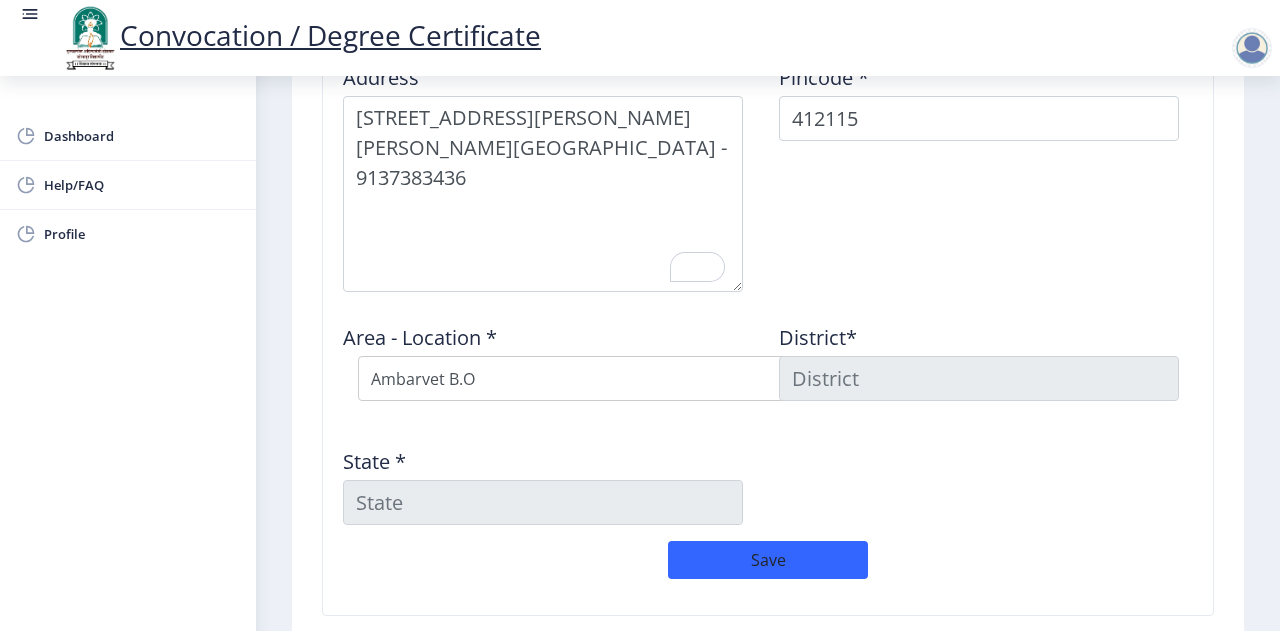 scroll, scrollTop: 1720, scrollLeft: 0, axis: vertical 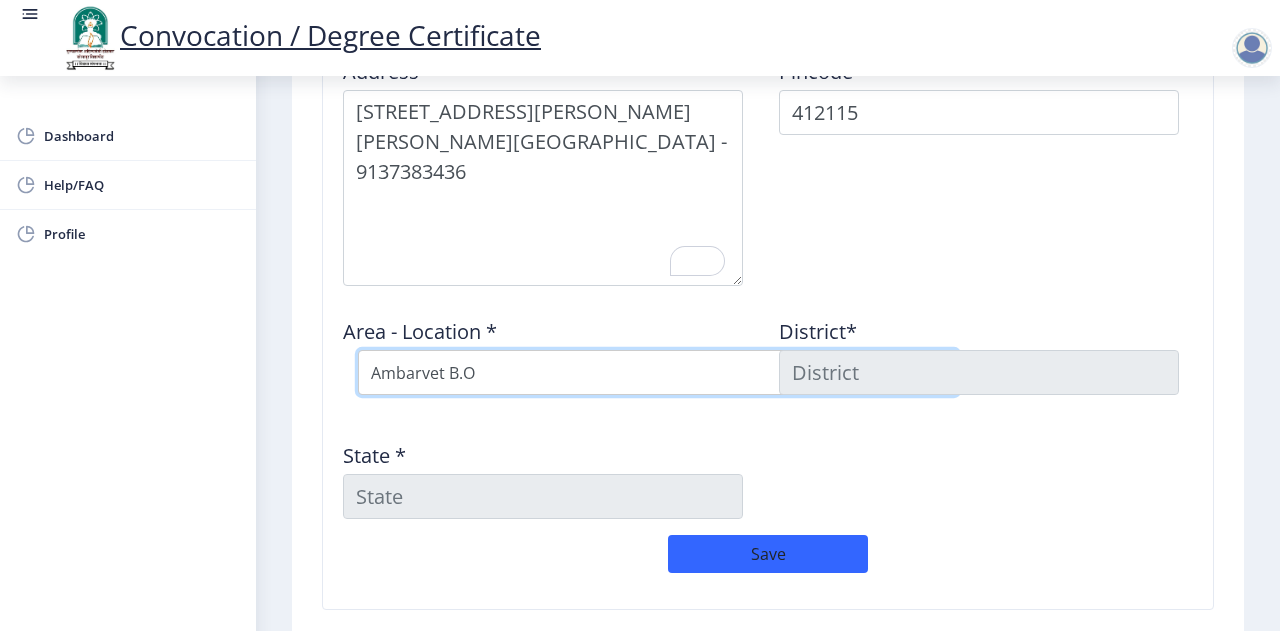 click on "Select Area Location Ambarvet B.O Andgaon B.O Bhugaon B.O Bhukum B.O Ghotavade B.O Khamboli B.O Kolawade B.O Lawale B.O Muthe B.O Pirangut S.O Rihe B.O Sangrun B.O Uravade B.O" at bounding box center (658, 372) 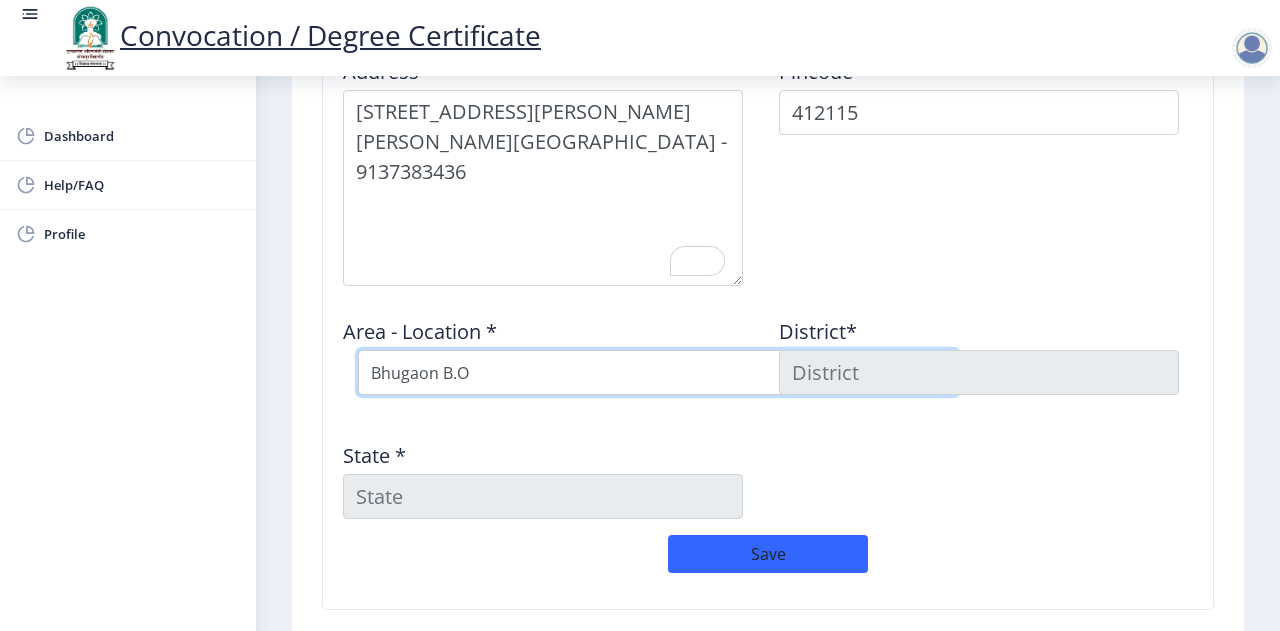 click on "Select Area Location Ambarvet B.O Andgaon B.O Bhugaon B.O Bhukum B.O Ghotavade B.O Khamboli B.O Kolawade B.O Lawale B.O Muthe B.O Pirangut S.O Rihe B.O Sangrun B.O Uravade B.O" at bounding box center [658, 372] 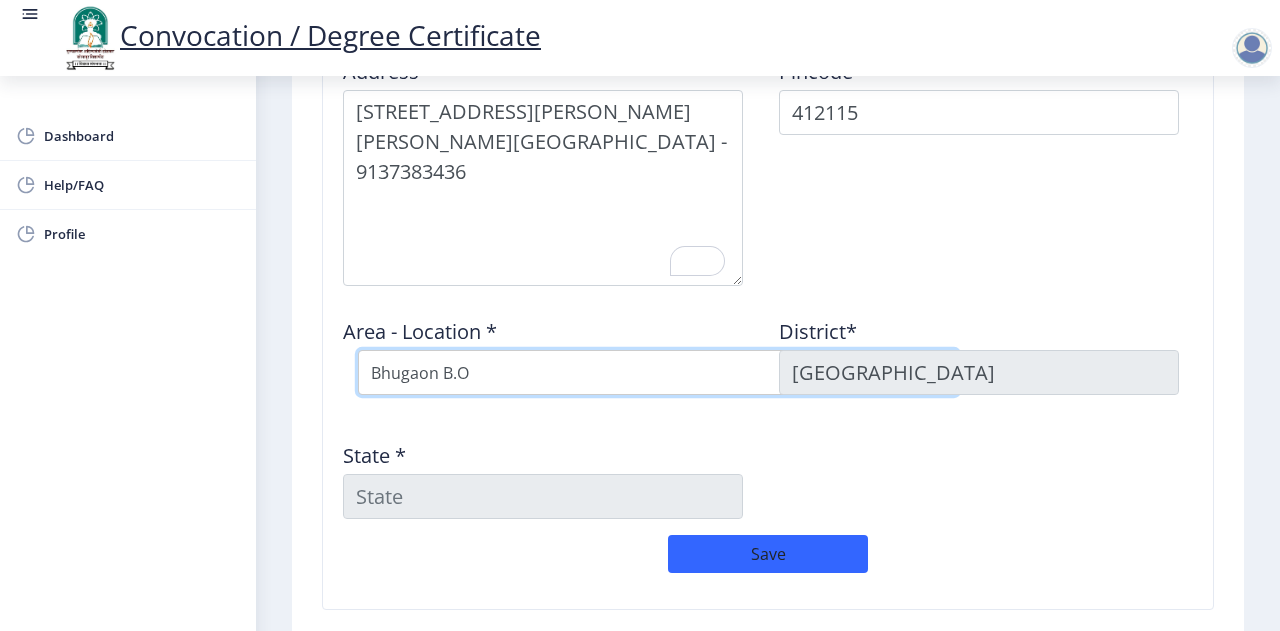 type on "Maharashtra" 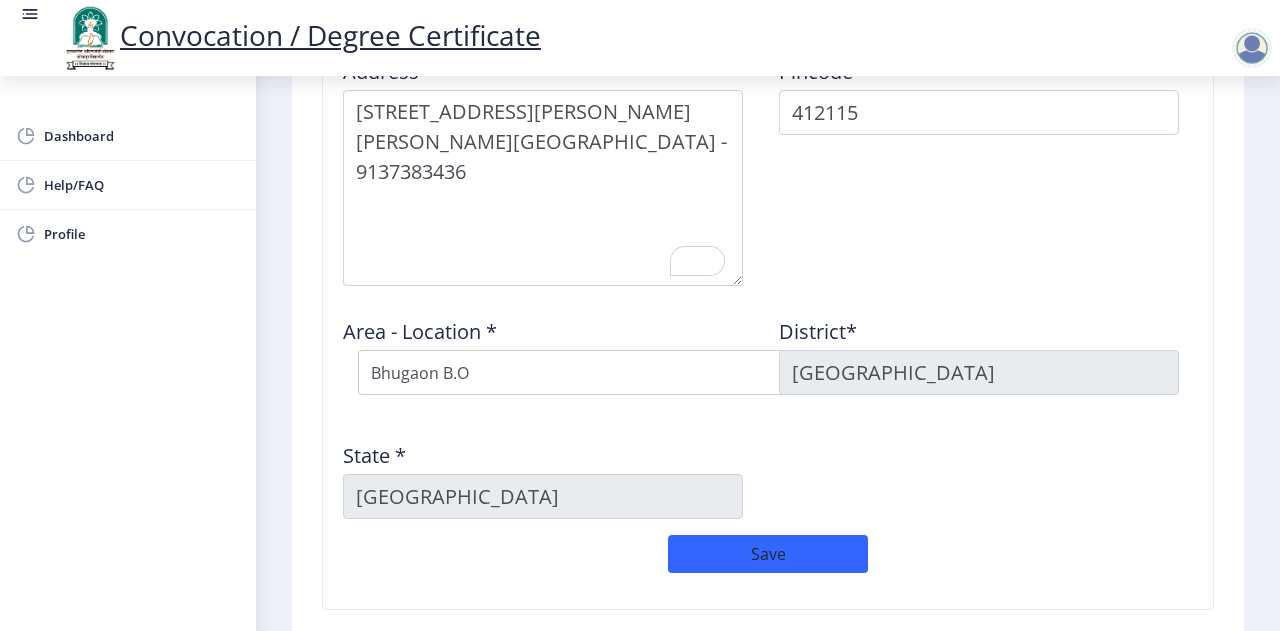 click on "Address    Pincode *  412115 Area - Location *  Select Area Location Ambarvet B.O Andgaon B.O Bhugaon B.O Bhukum B.O Ghotavade B.O Khamboli B.O Kolawade B.O Lawale B.O Muthe B.O Pirangut S.O Rihe B.O Sangrun B.O Uravade B.O District*  PUNE State *  Maharashtra" 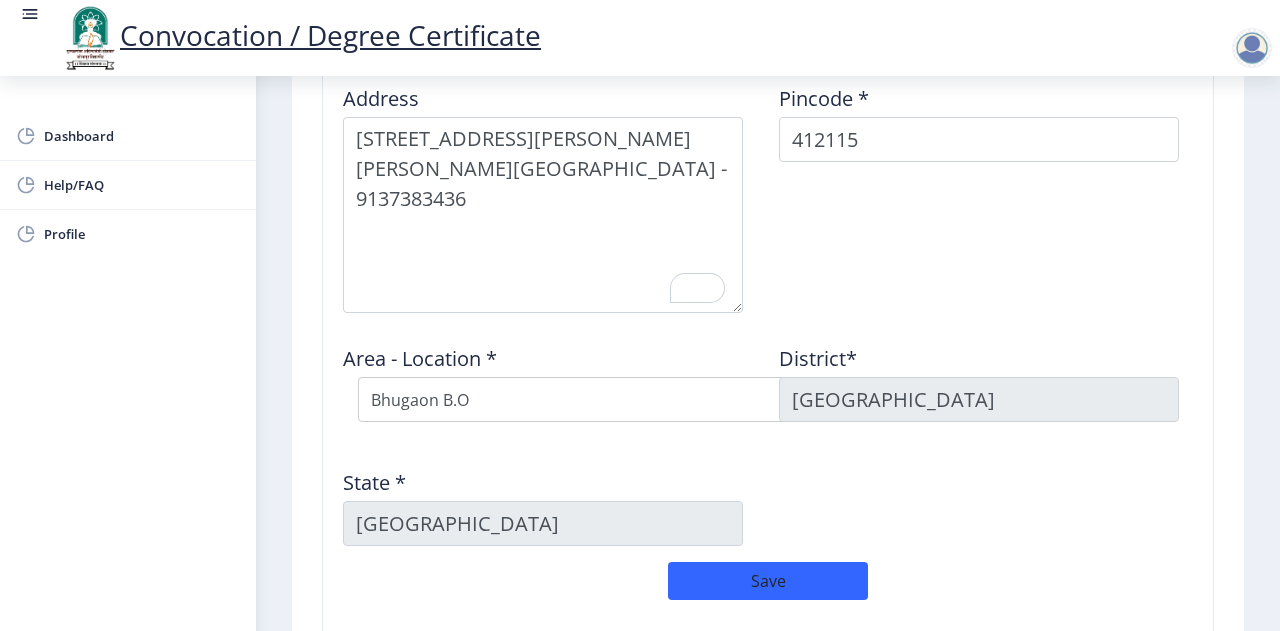 scroll, scrollTop: 1862, scrollLeft: 0, axis: vertical 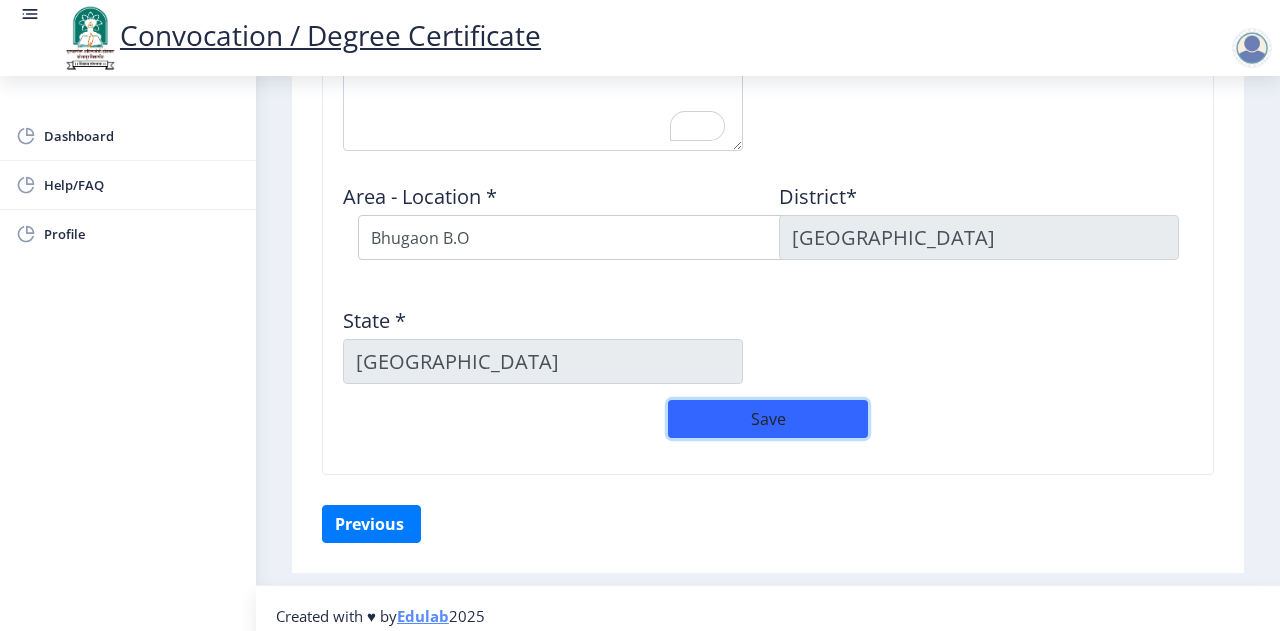 click on "Save" 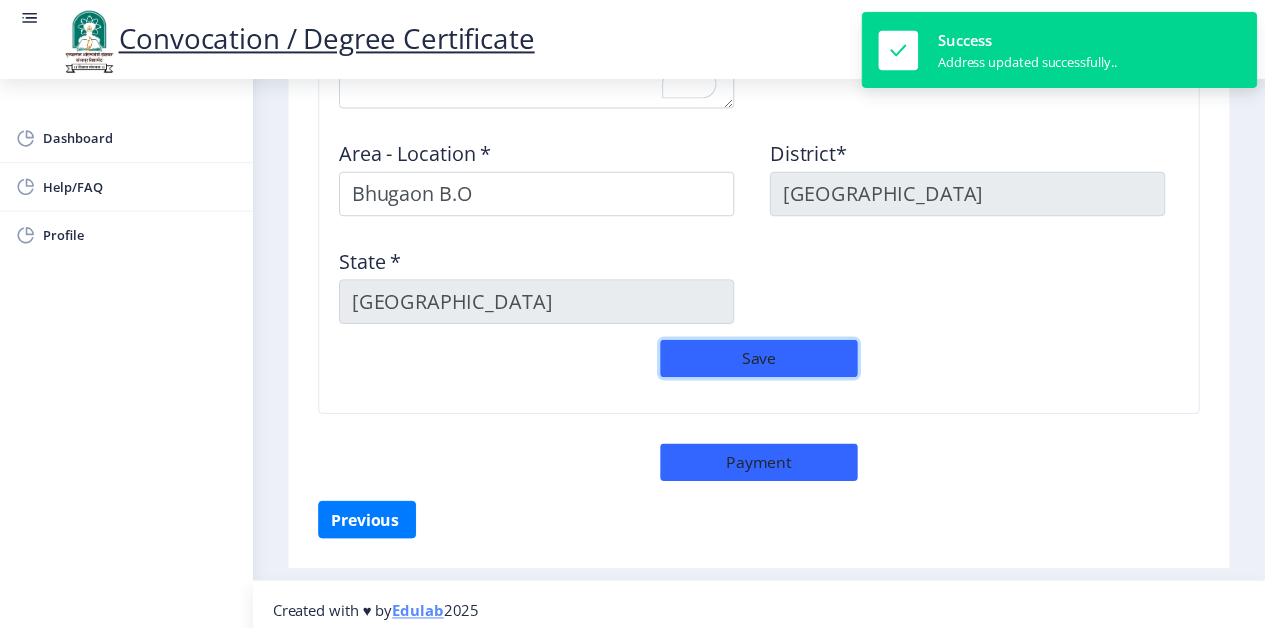 scroll, scrollTop: 1904, scrollLeft: 0, axis: vertical 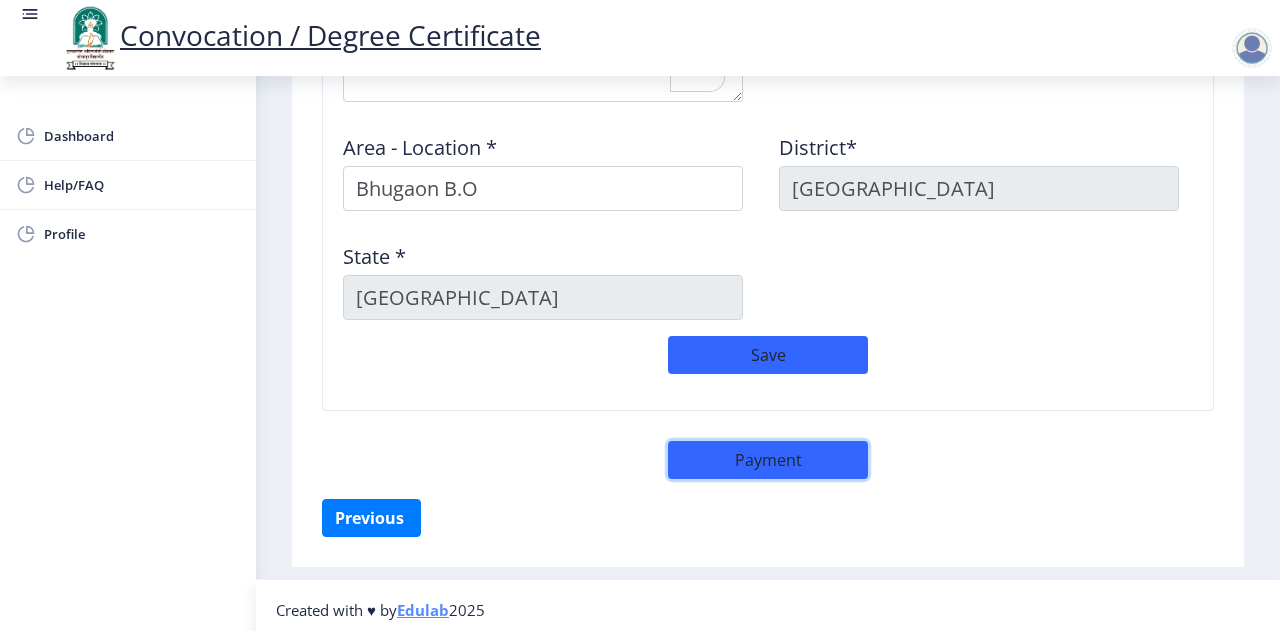 click on "Payment" 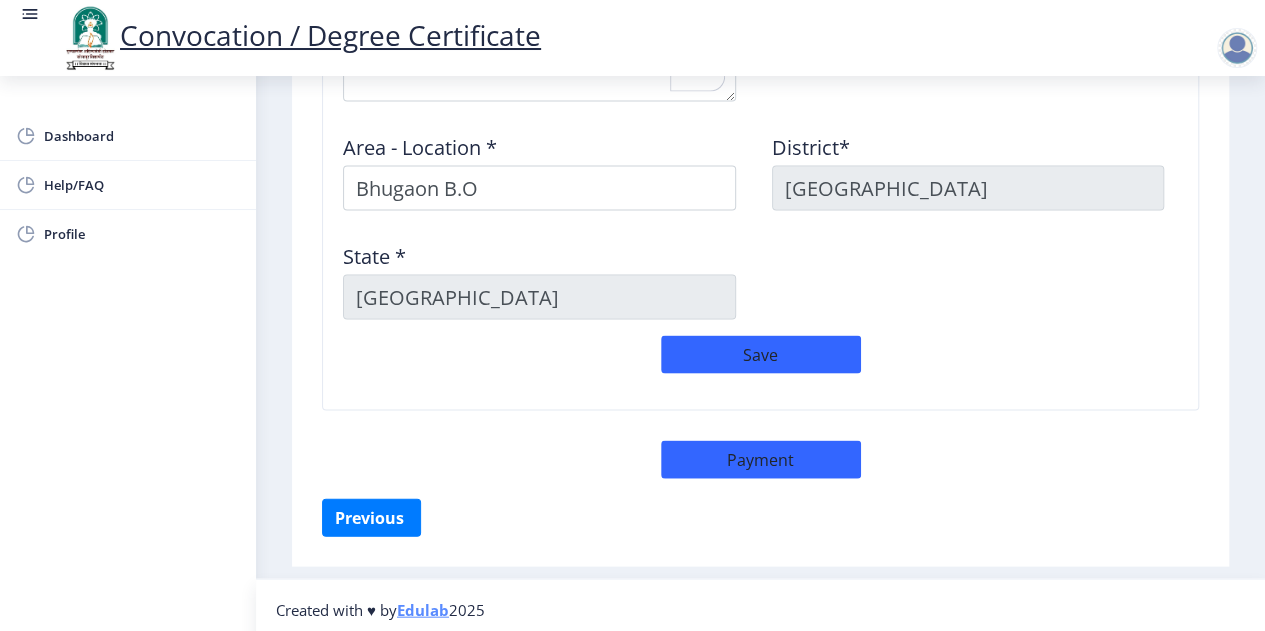 select on "sealed" 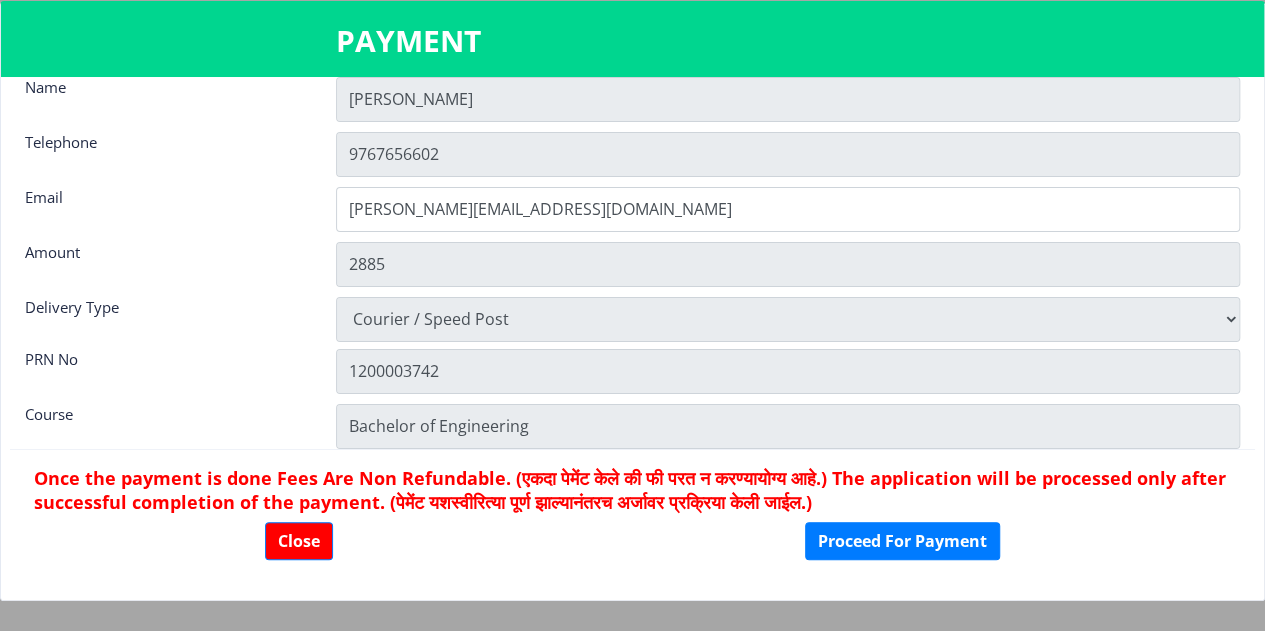 scroll, scrollTop: 0, scrollLeft: 0, axis: both 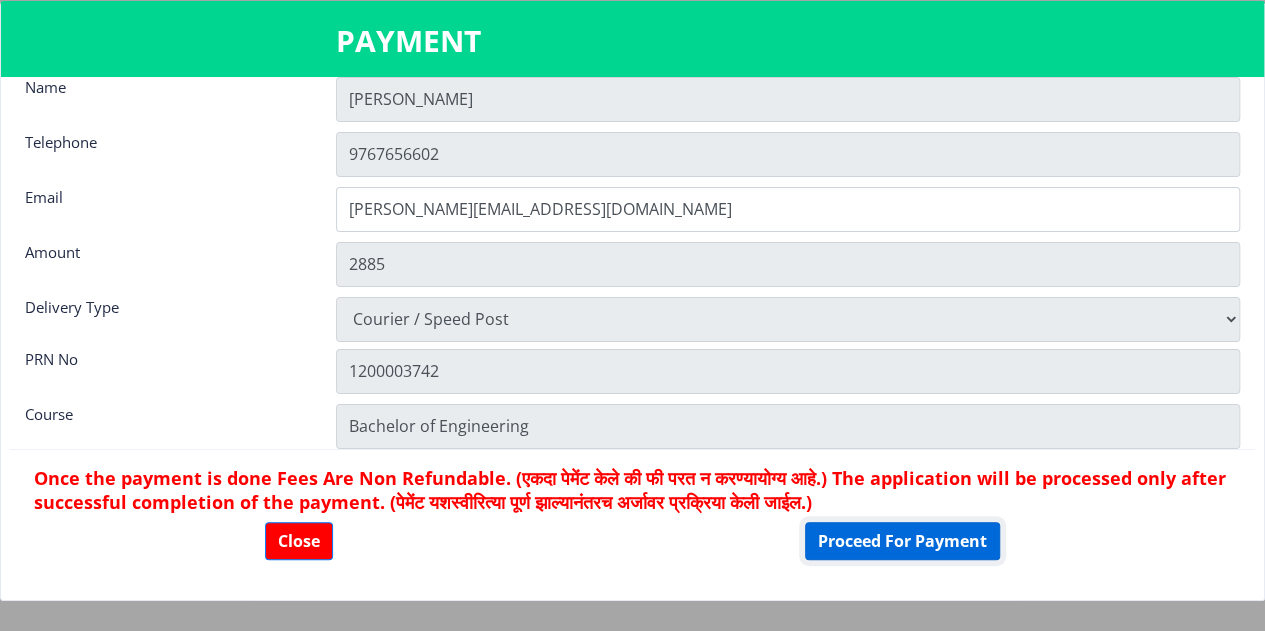 click on "Proceed For Payment" 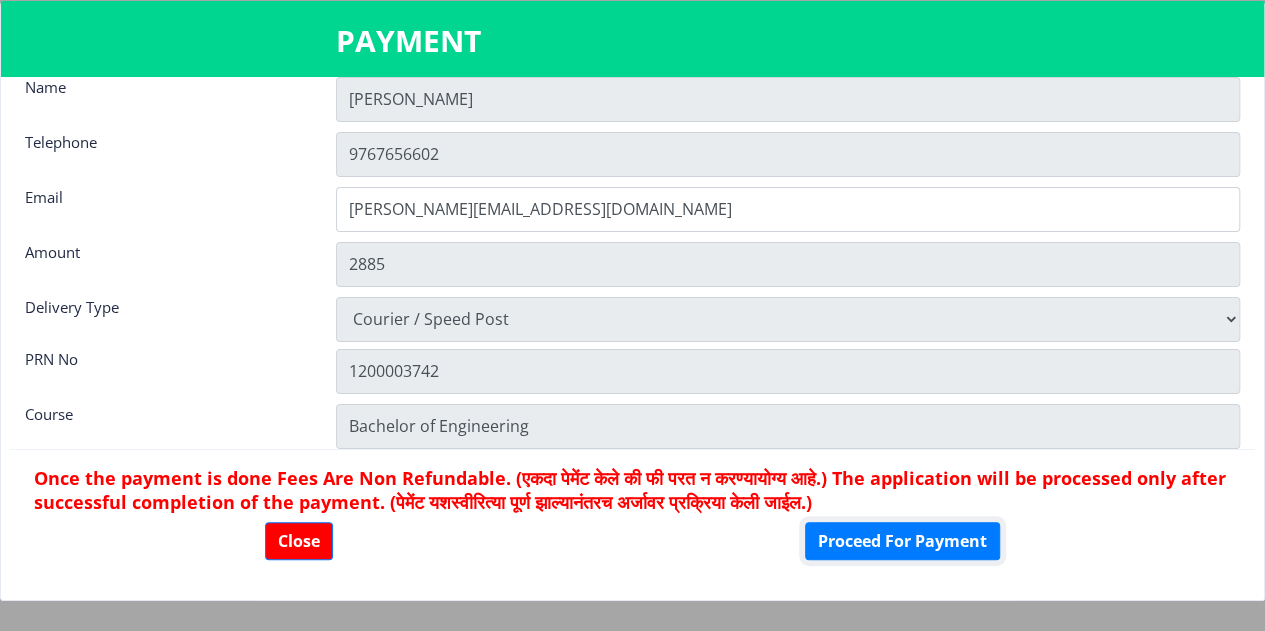 scroll, scrollTop: 0, scrollLeft: 0, axis: both 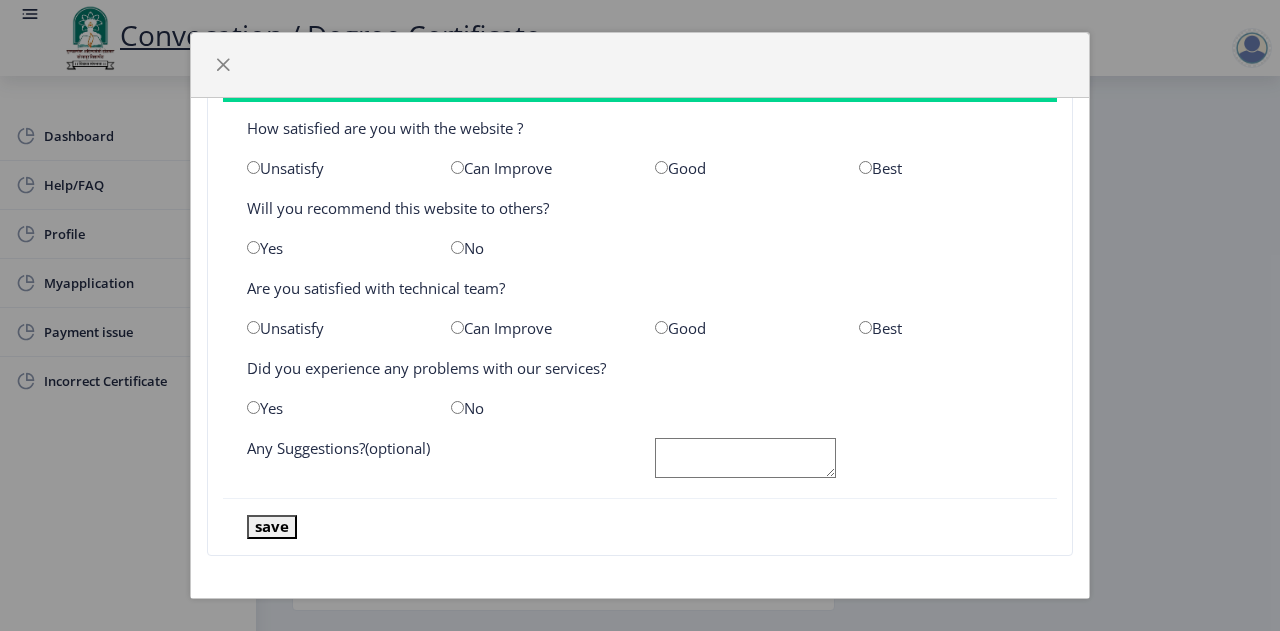 click at bounding box center [661, 167] 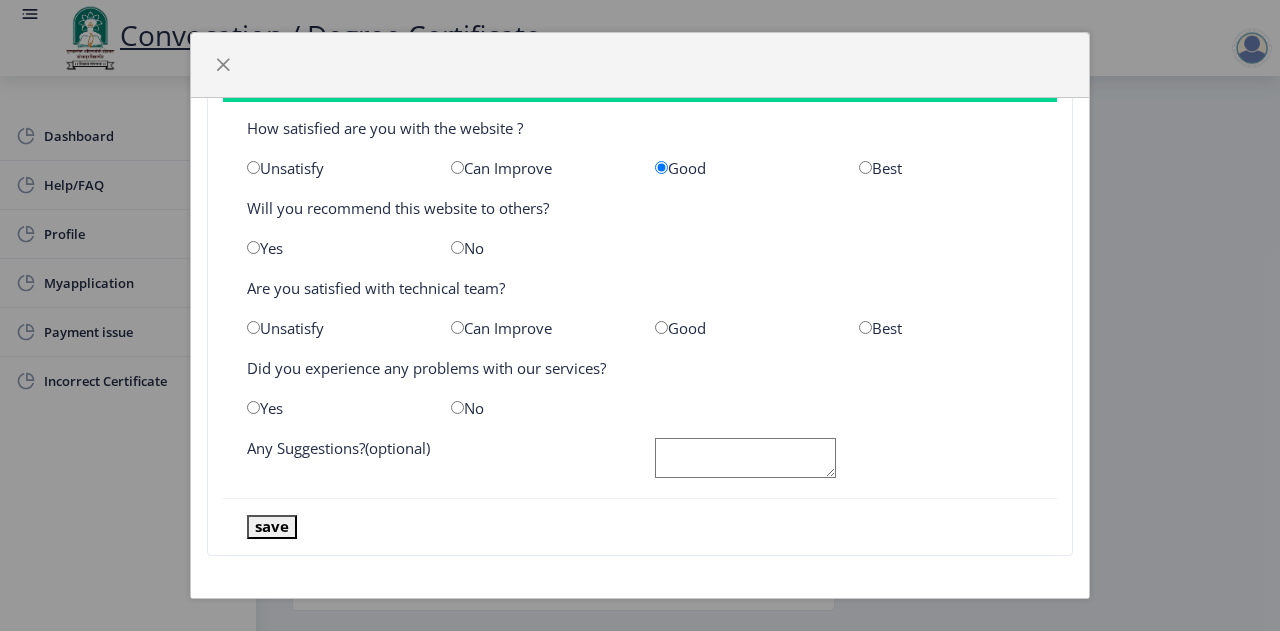 click at bounding box center [253, 247] 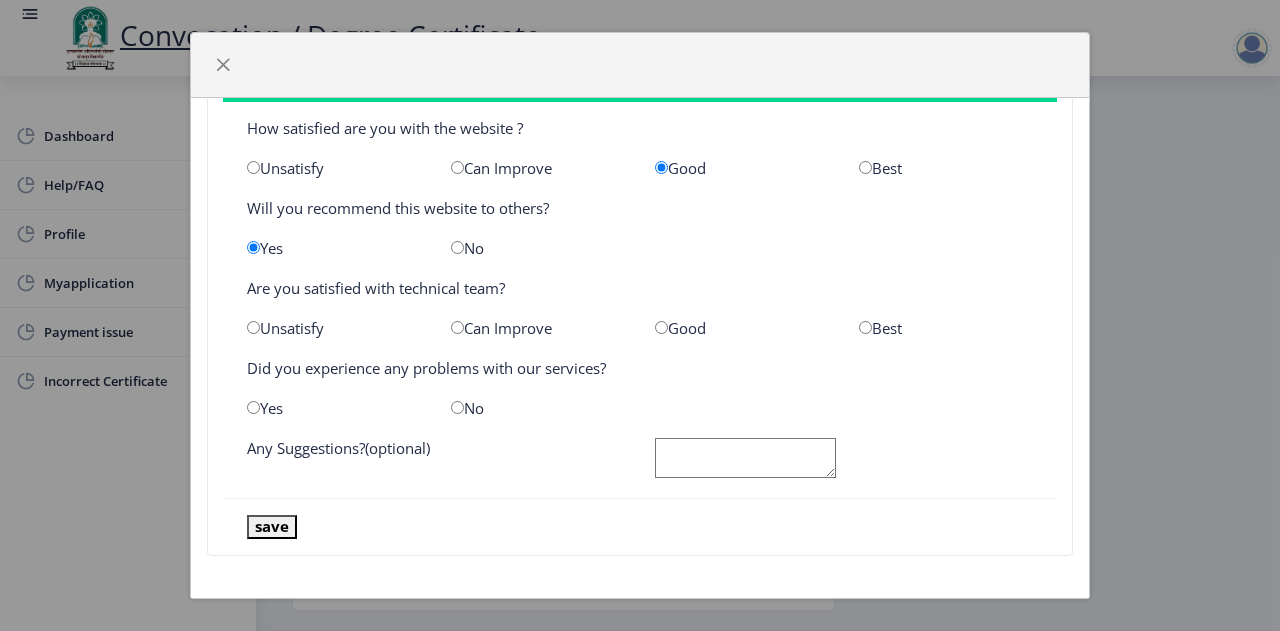 click at bounding box center [457, 327] 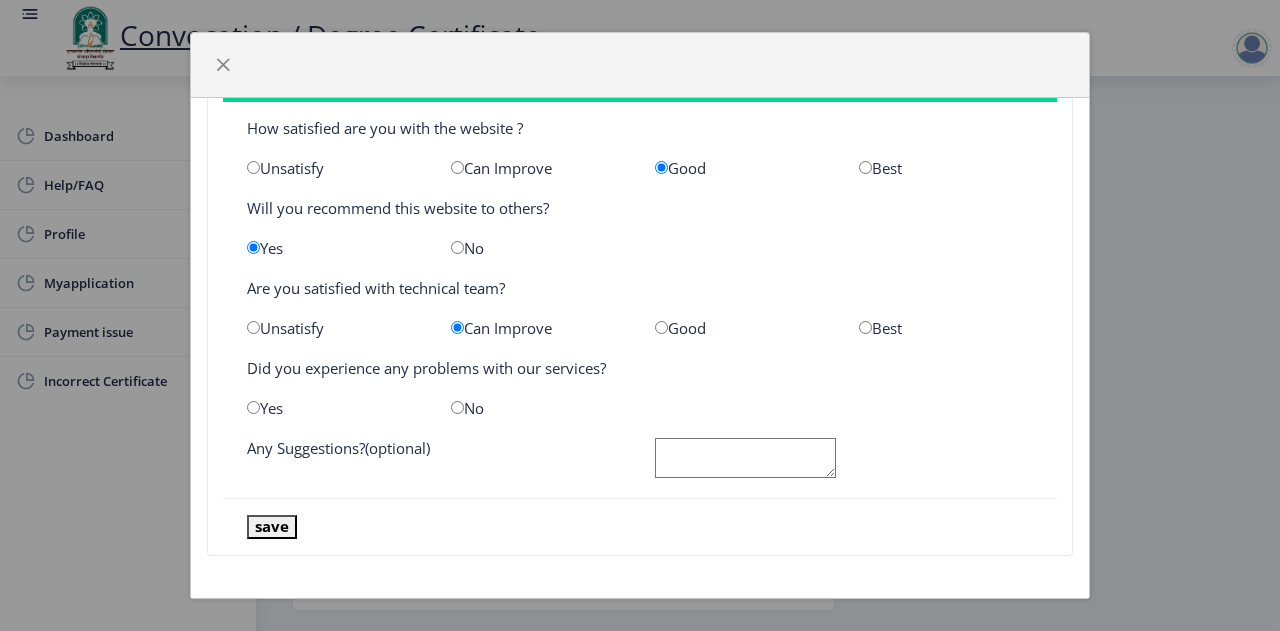 click at bounding box center (253, 407) 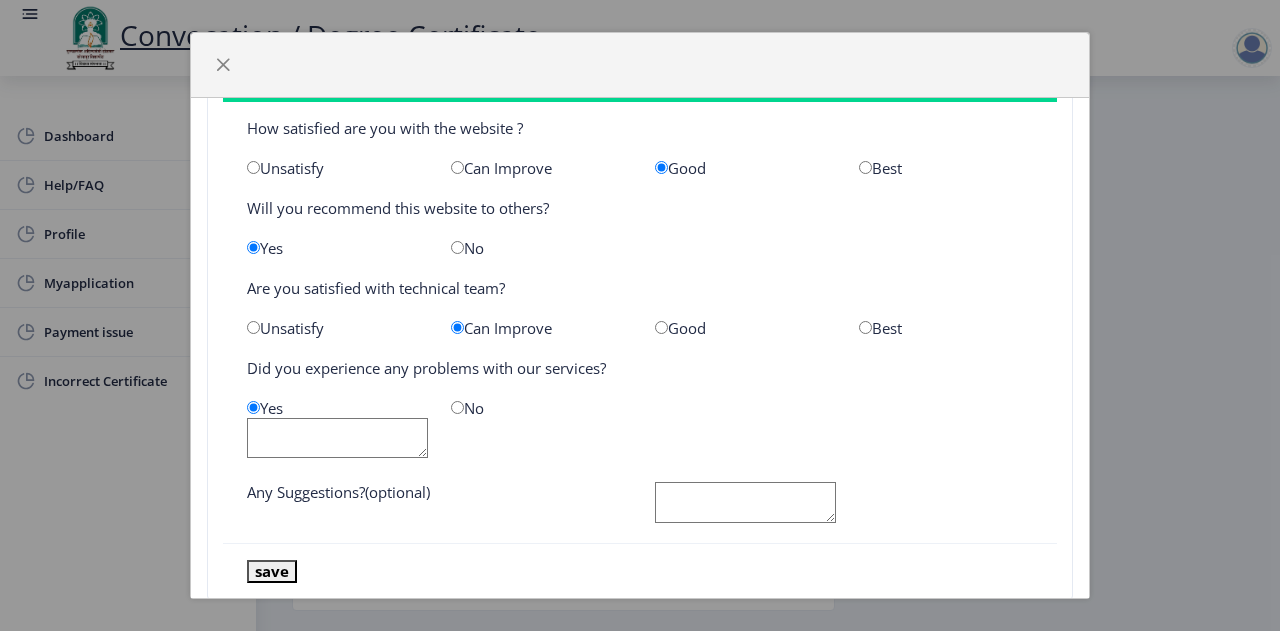 click at bounding box center (457, 407) 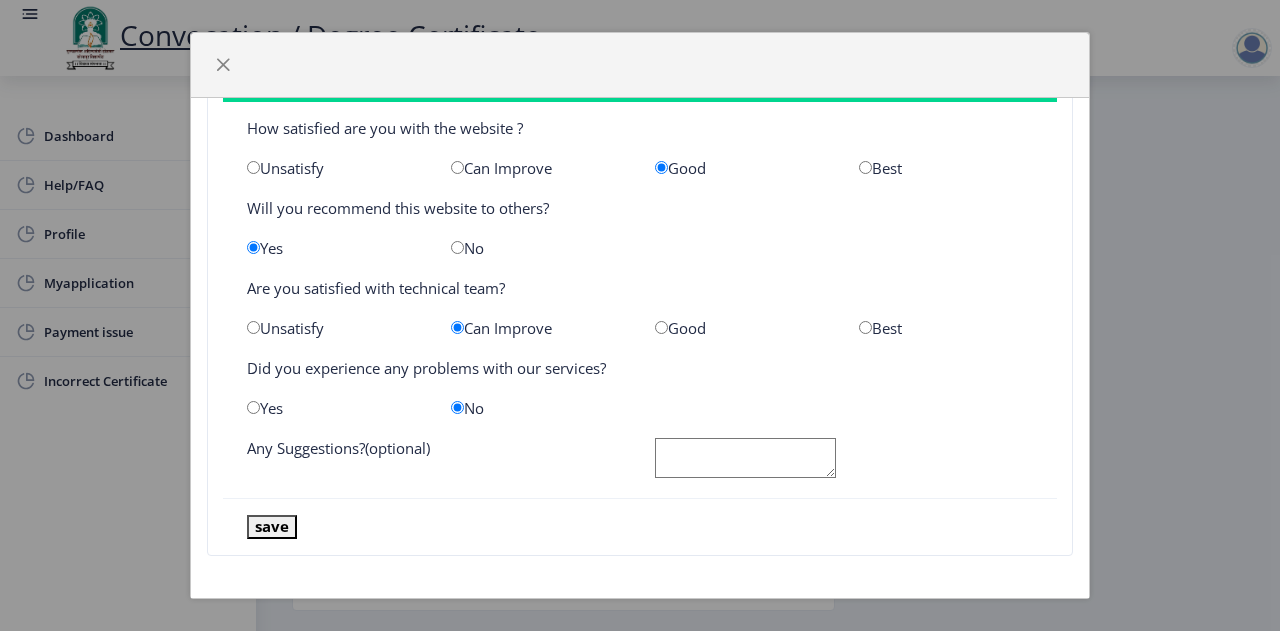 click 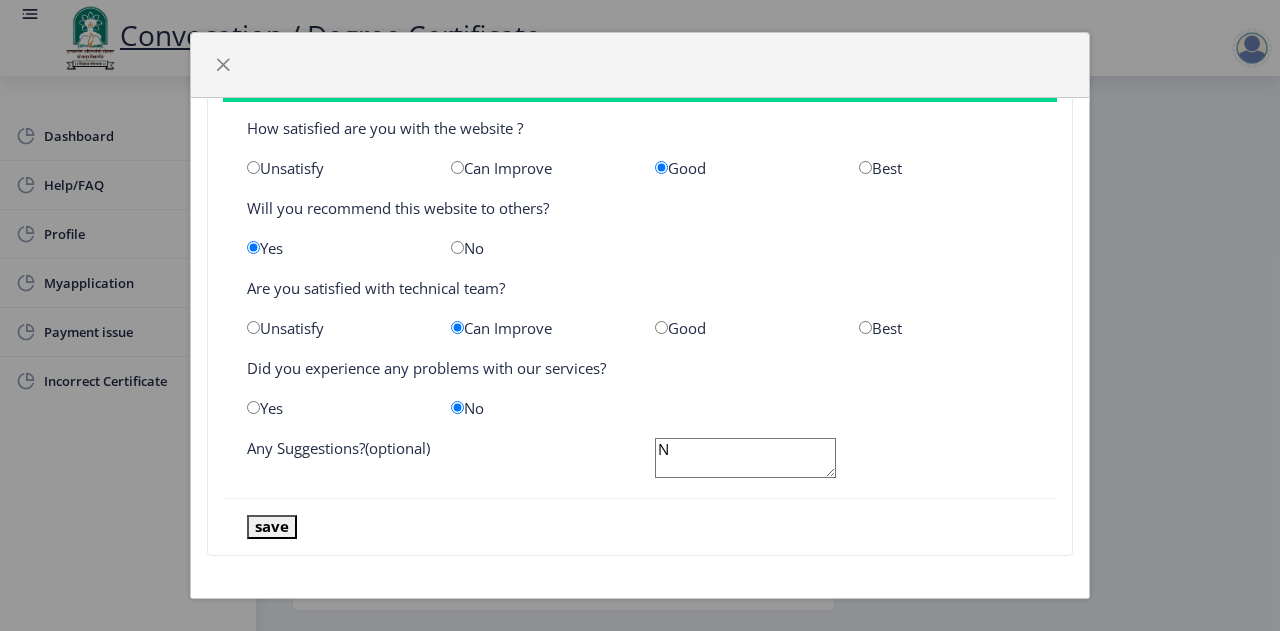 click on "N" 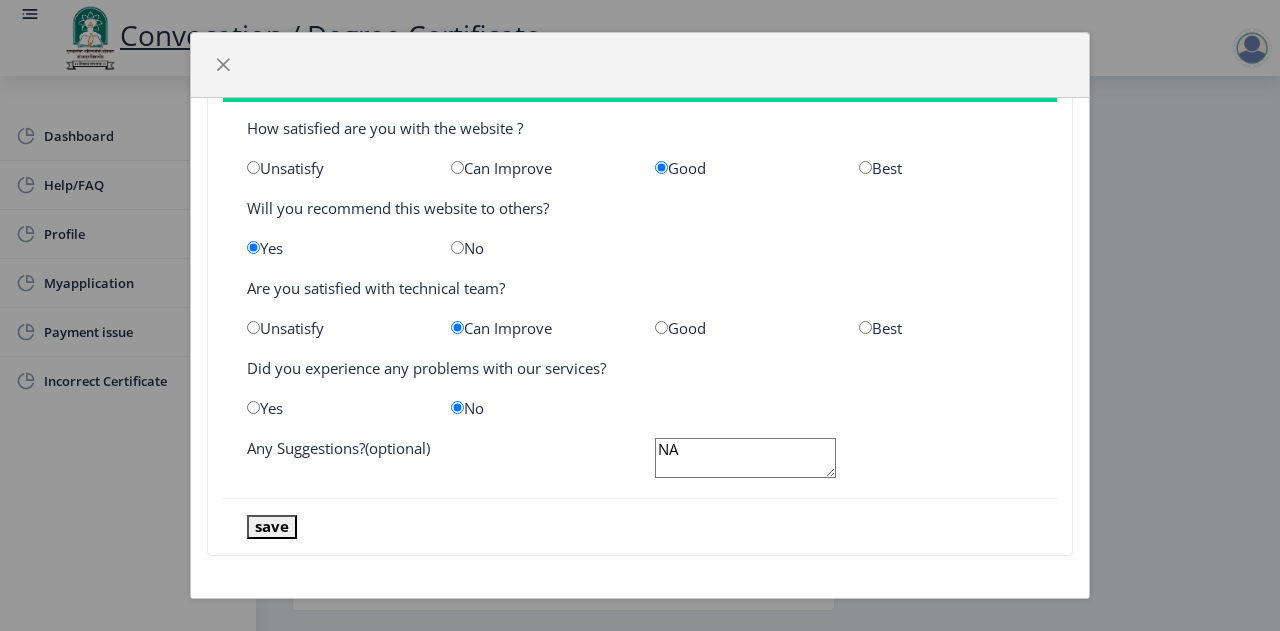 type on "NA" 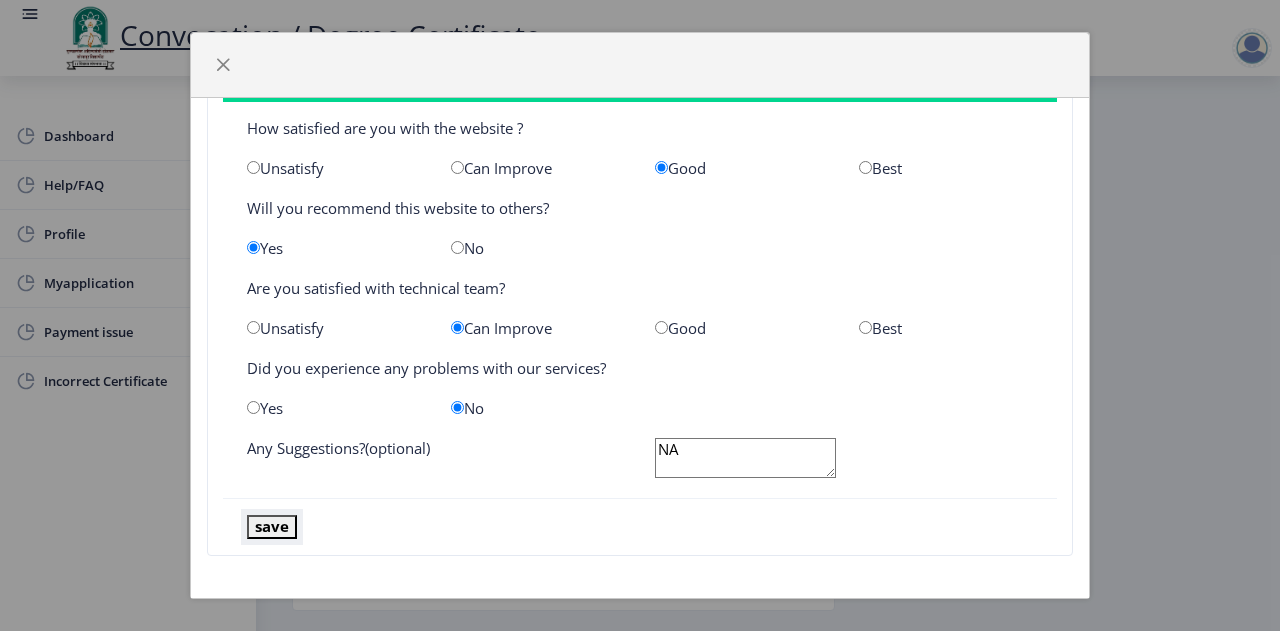 click on "save" 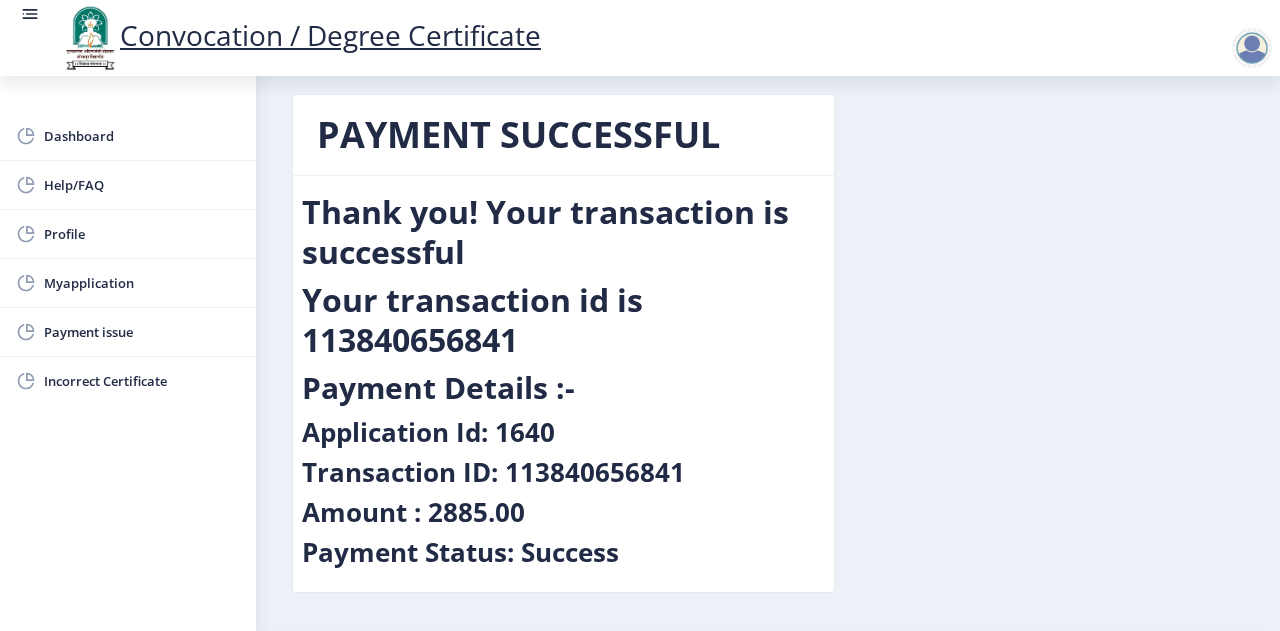 scroll, scrollTop: 22, scrollLeft: 0, axis: vertical 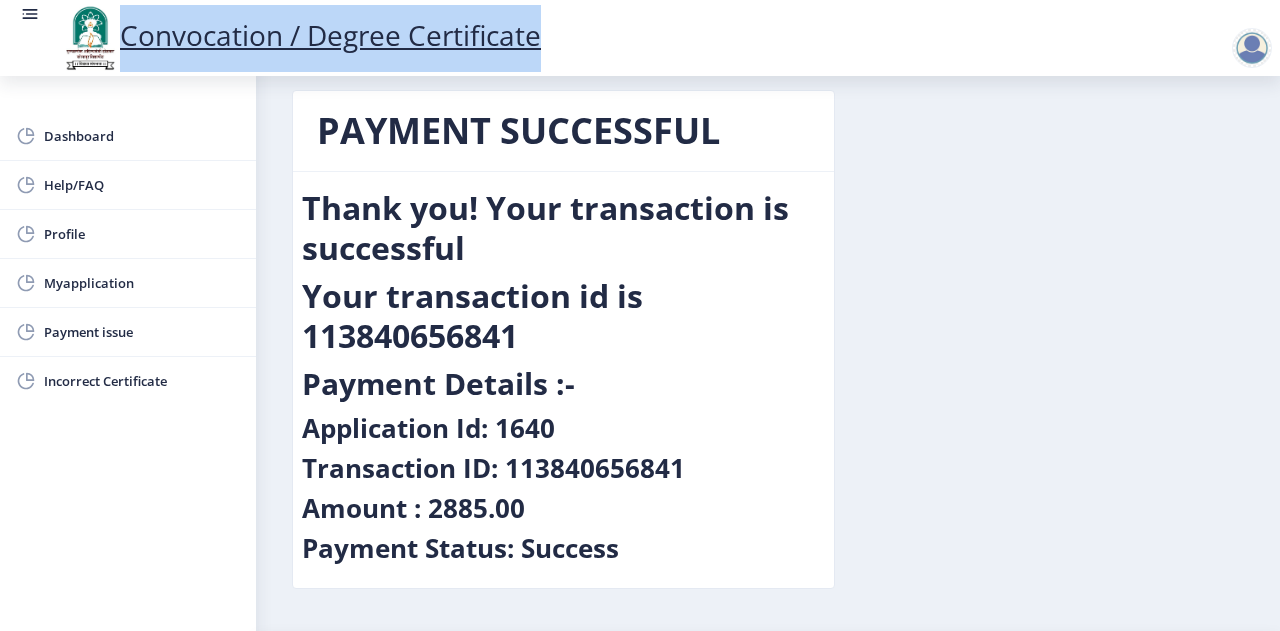drag, startPoint x: 586, startPoint y: 38, endPoint x: 118, endPoint y: 41, distance: 468.0096 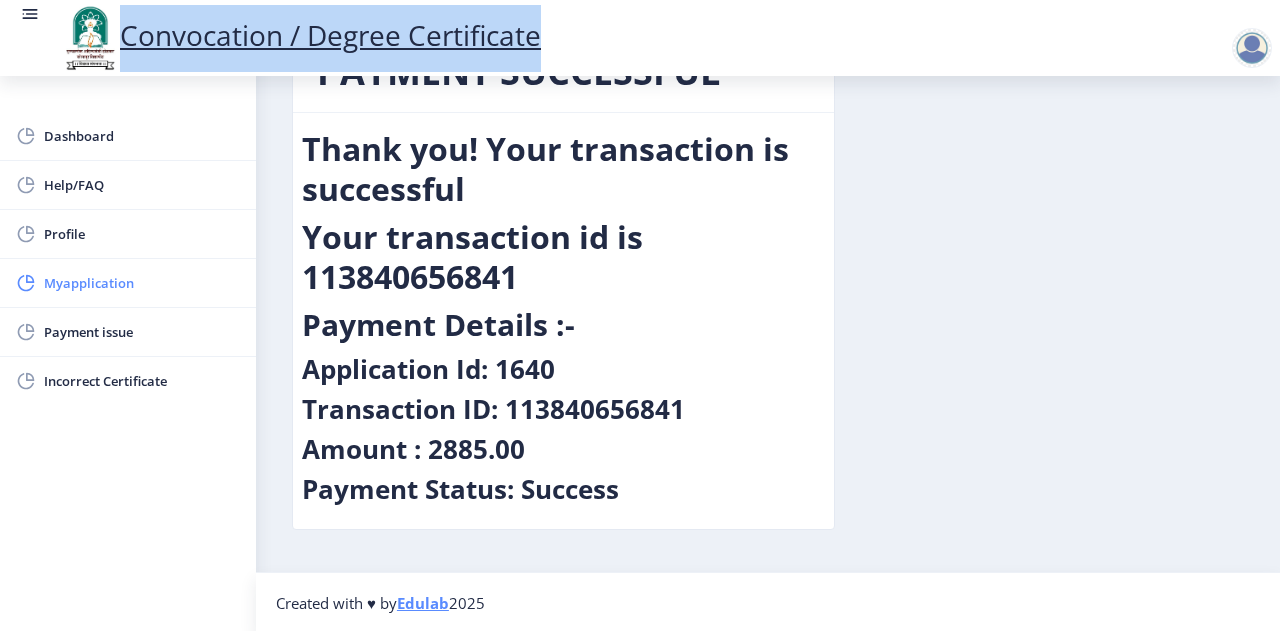 click on "Myapplication" 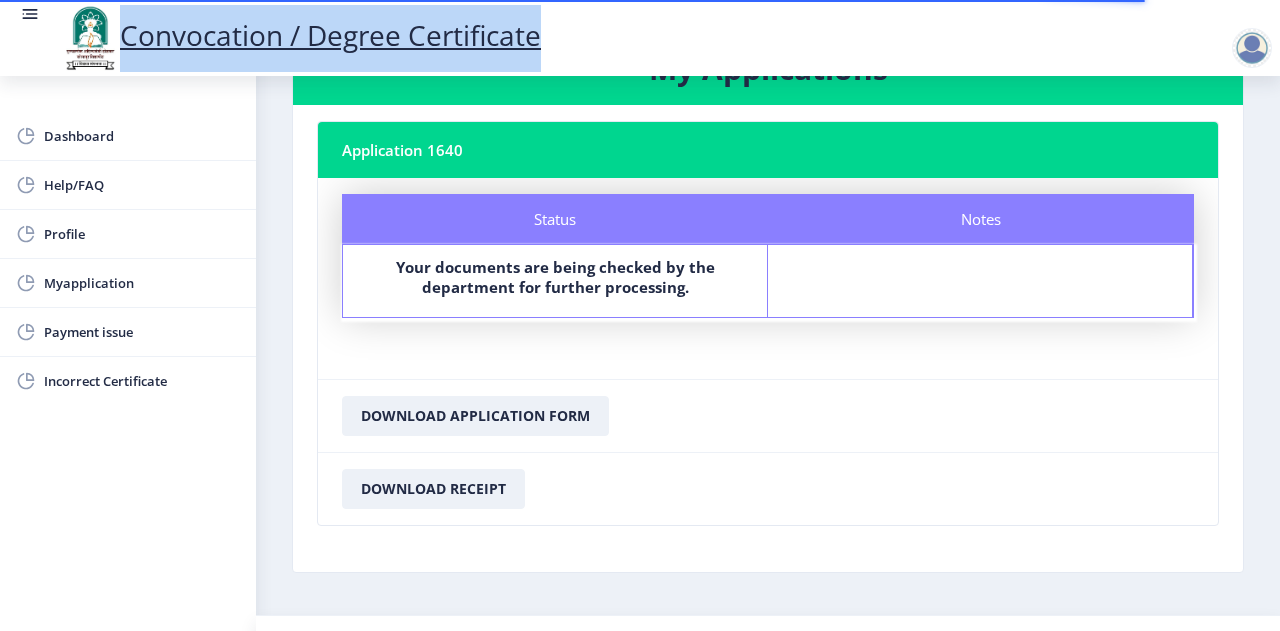 scroll, scrollTop: 120, scrollLeft: 0, axis: vertical 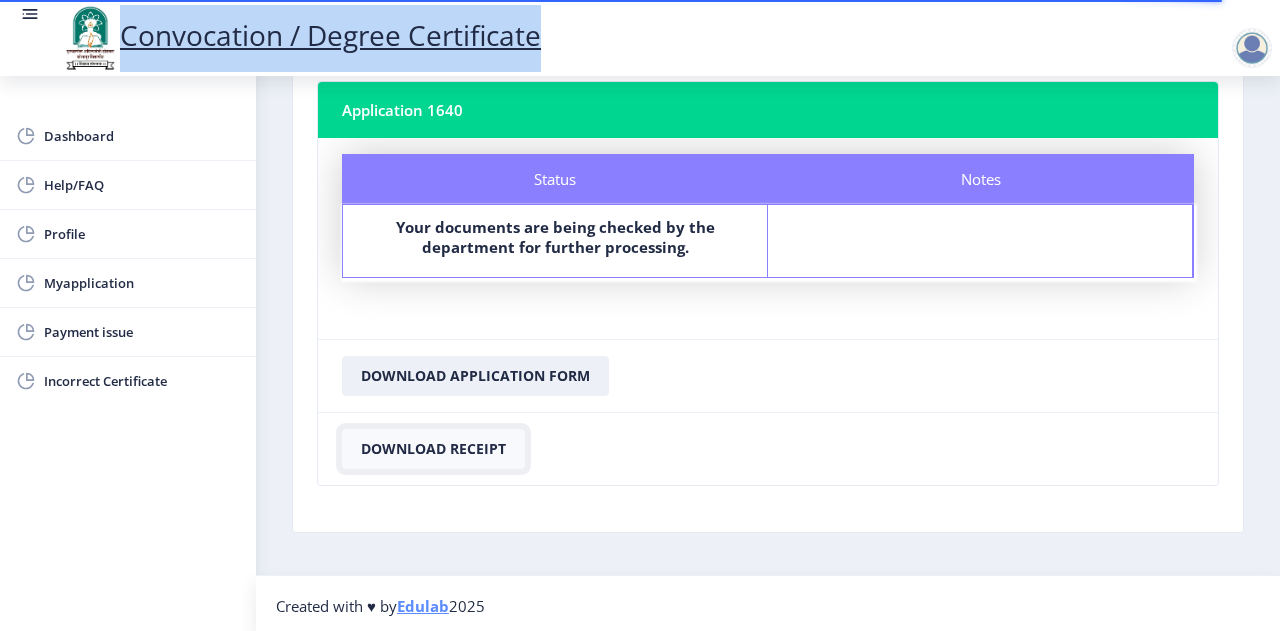click on "Download Receipt" 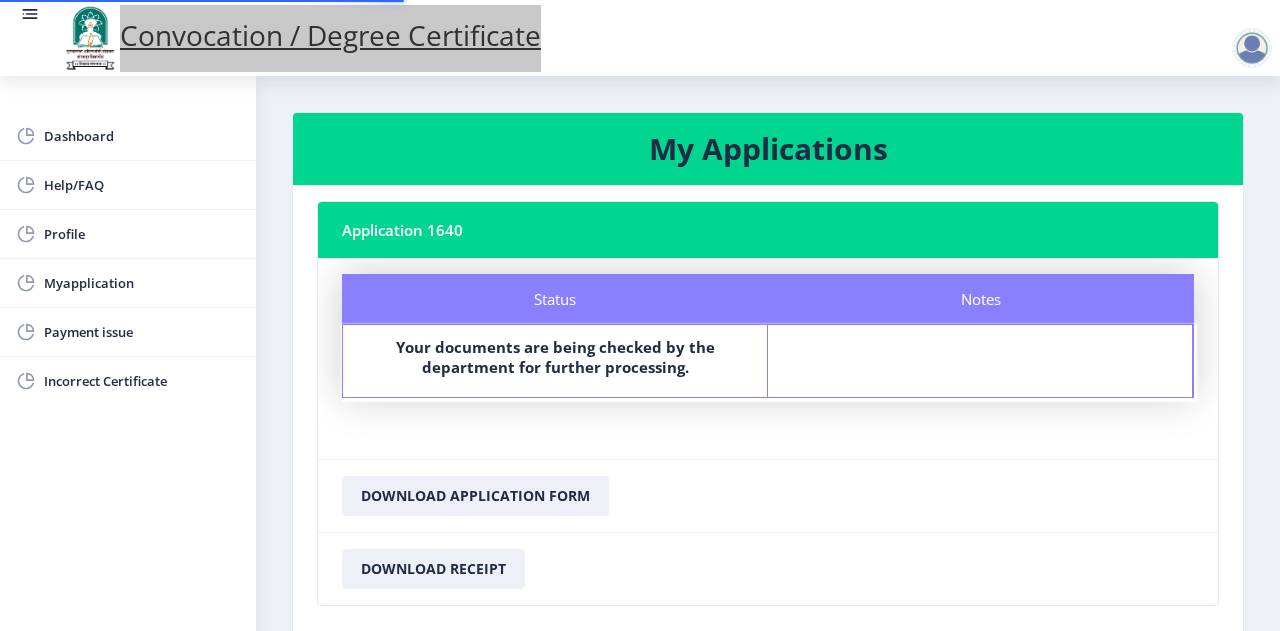 scroll, scrollTop: 0, scrollLeft: 0, axis: both 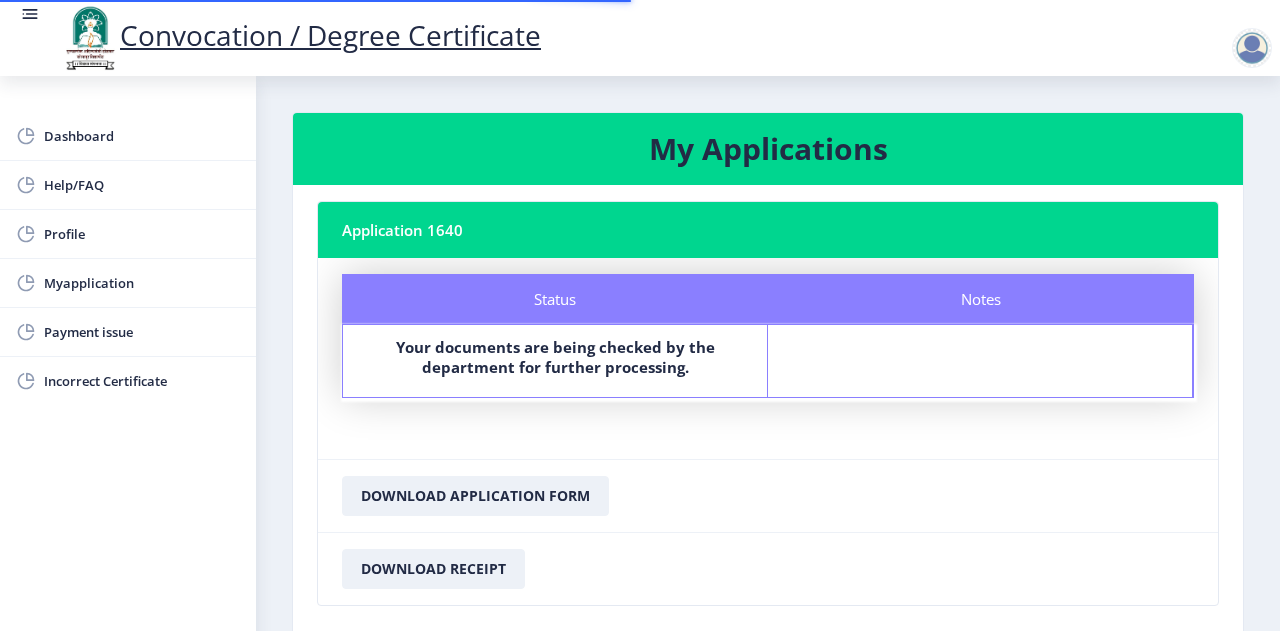click on "My Applications  Application 1640  Status Notes Status Your documents are being checked by the department for further processing. Notes    Download Application Form Download Receipt" 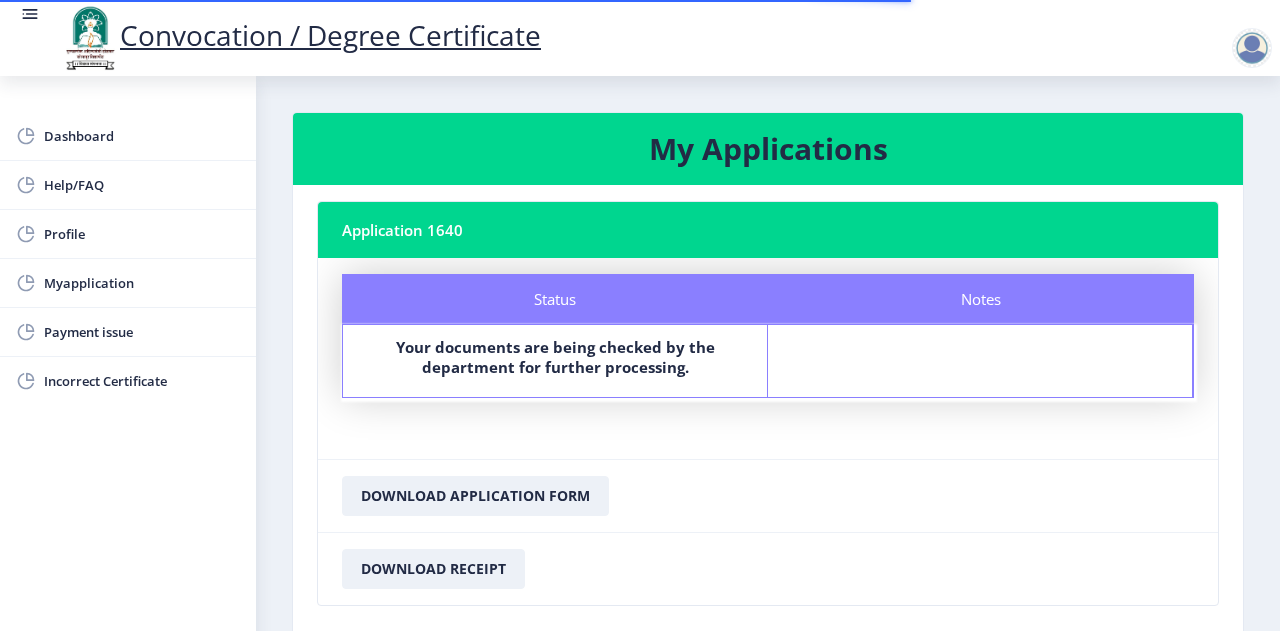 click on "My Applications" 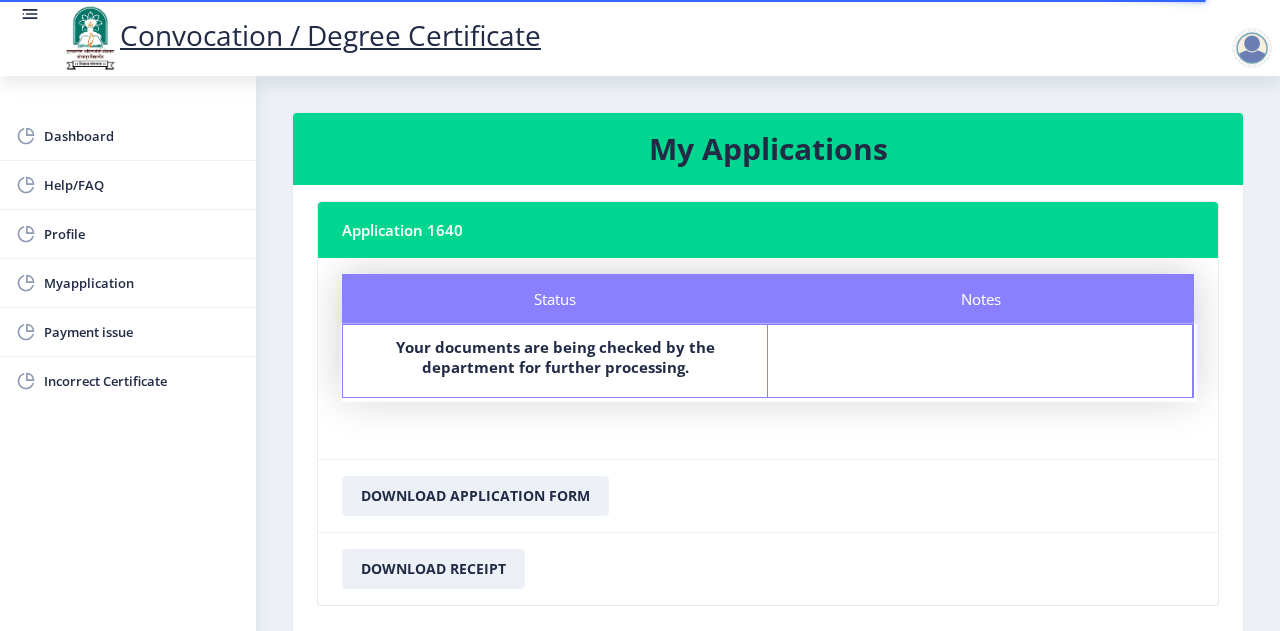 scroll, scrollTop: 120, scrollLeft: 0, axis: vertical 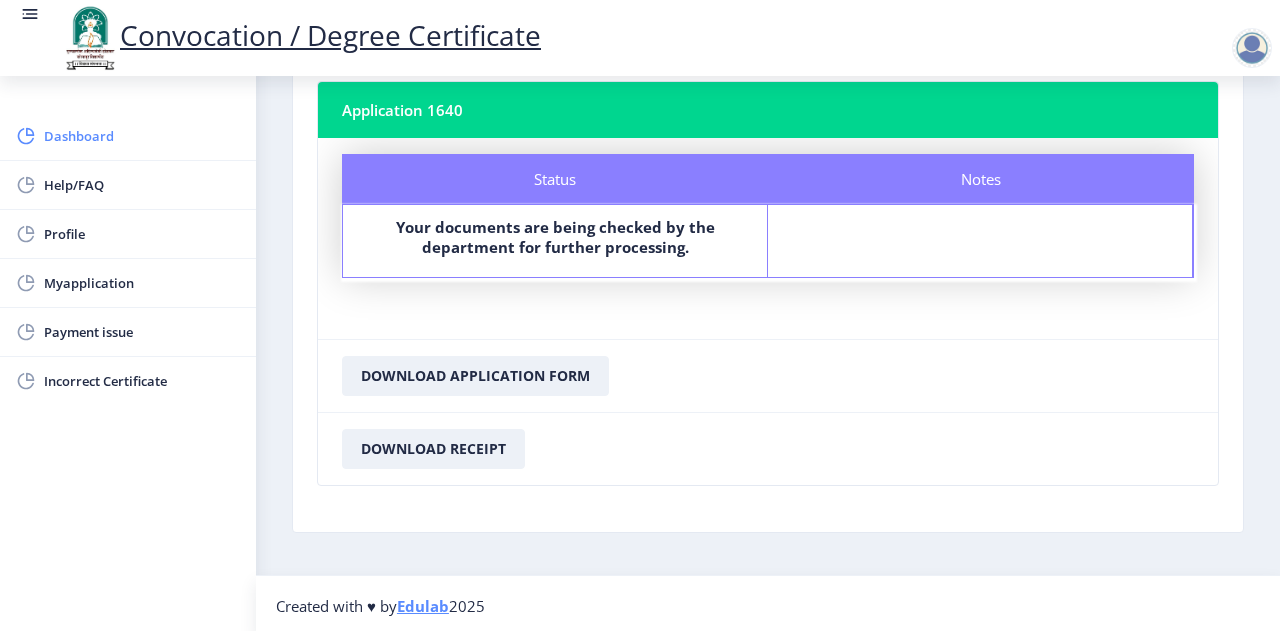 click on "Dashboard" 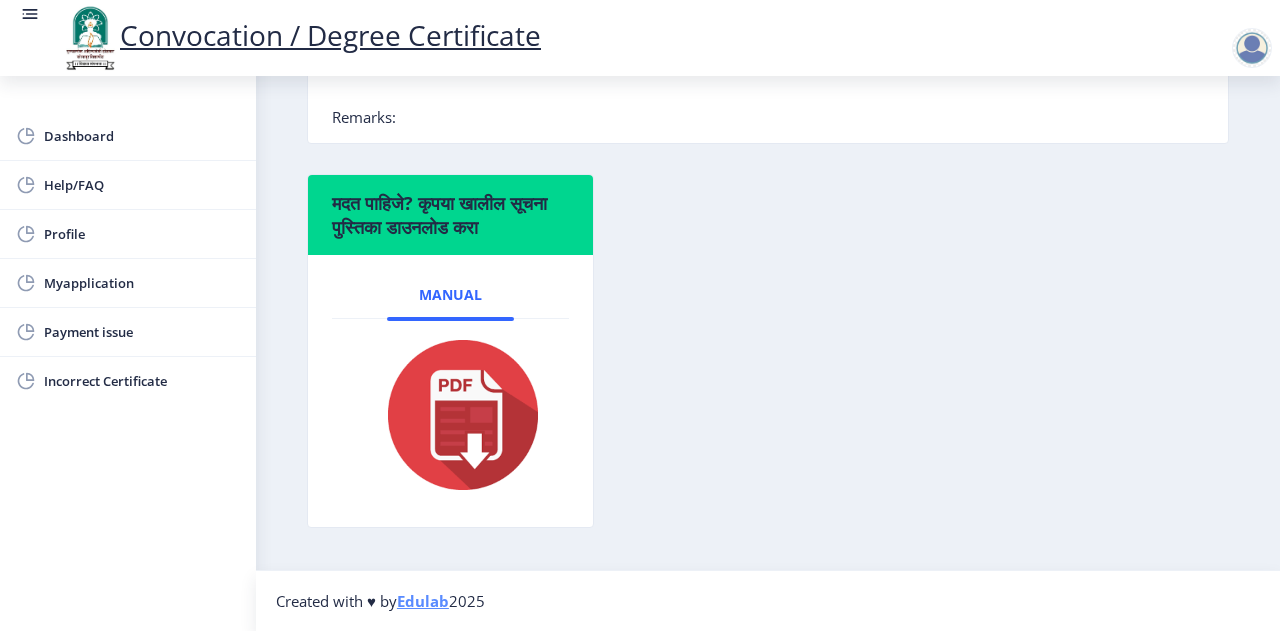 scroll, scrollTop: 664, scrollLeft: 0, axis: vertical 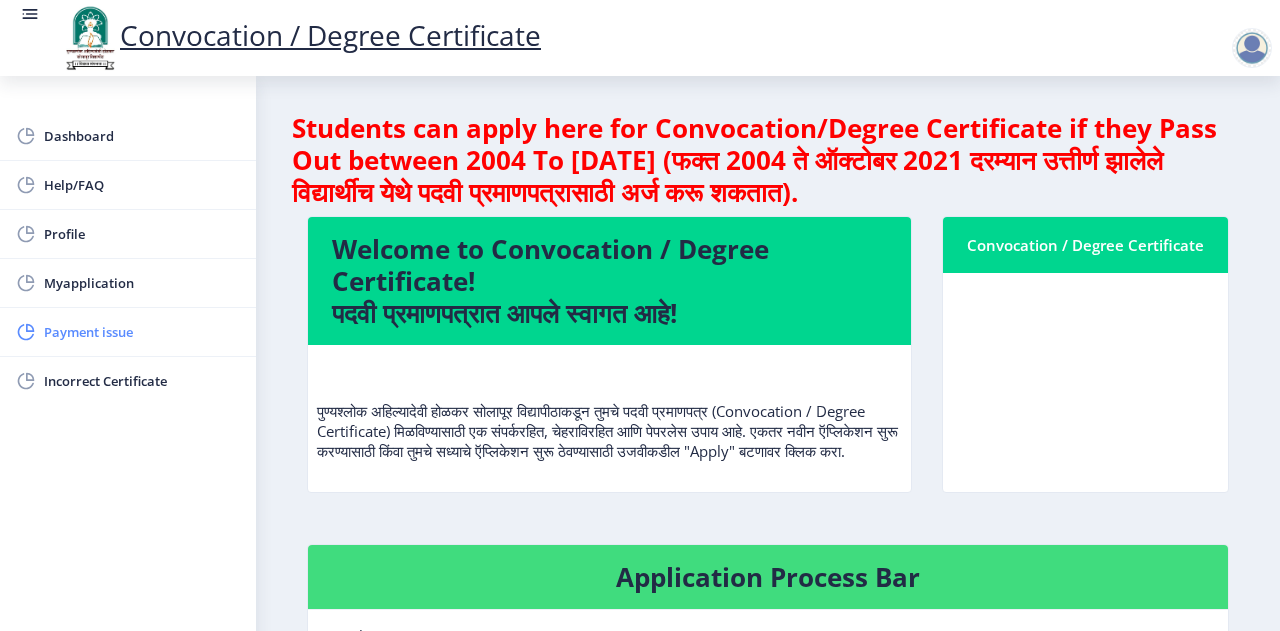 click on "Payment issue" 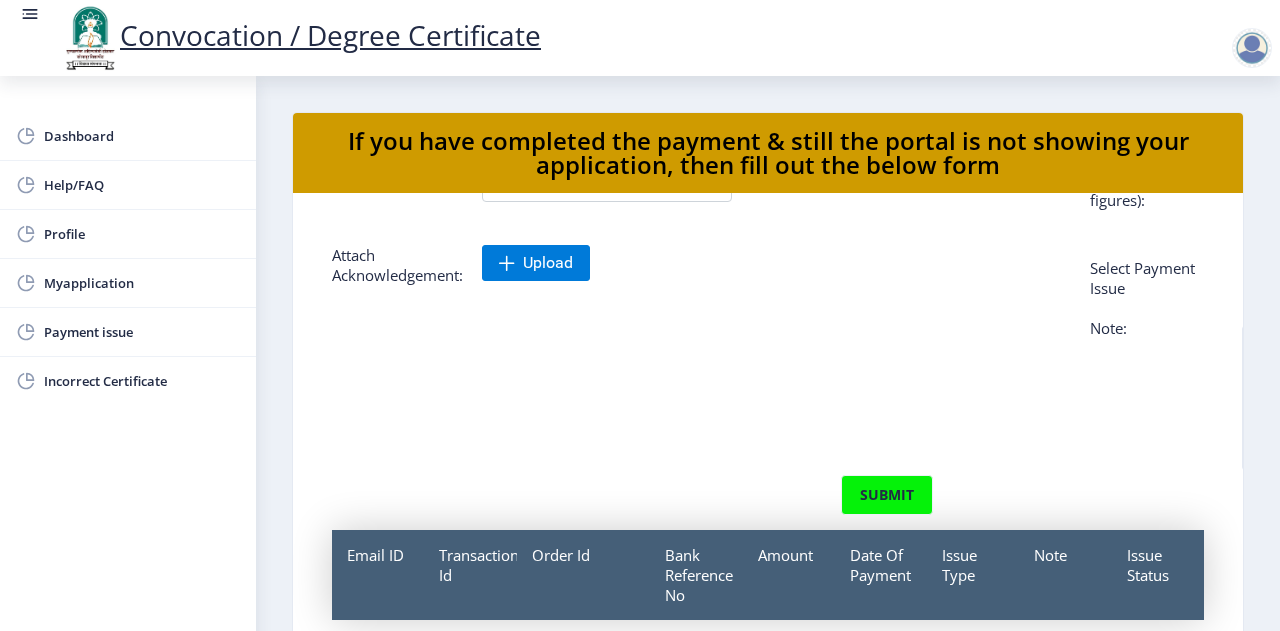 scroll, scrollTop: 188, scrollLeft: 0, axis: vertical 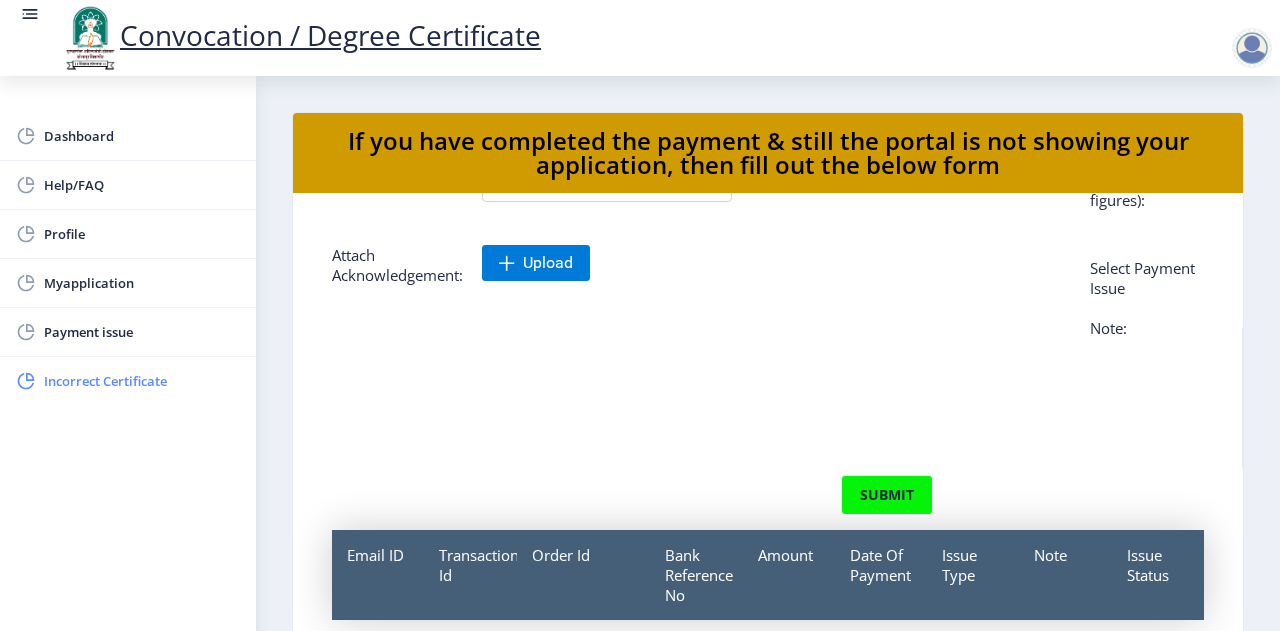 click on "Incorrect Certificate" 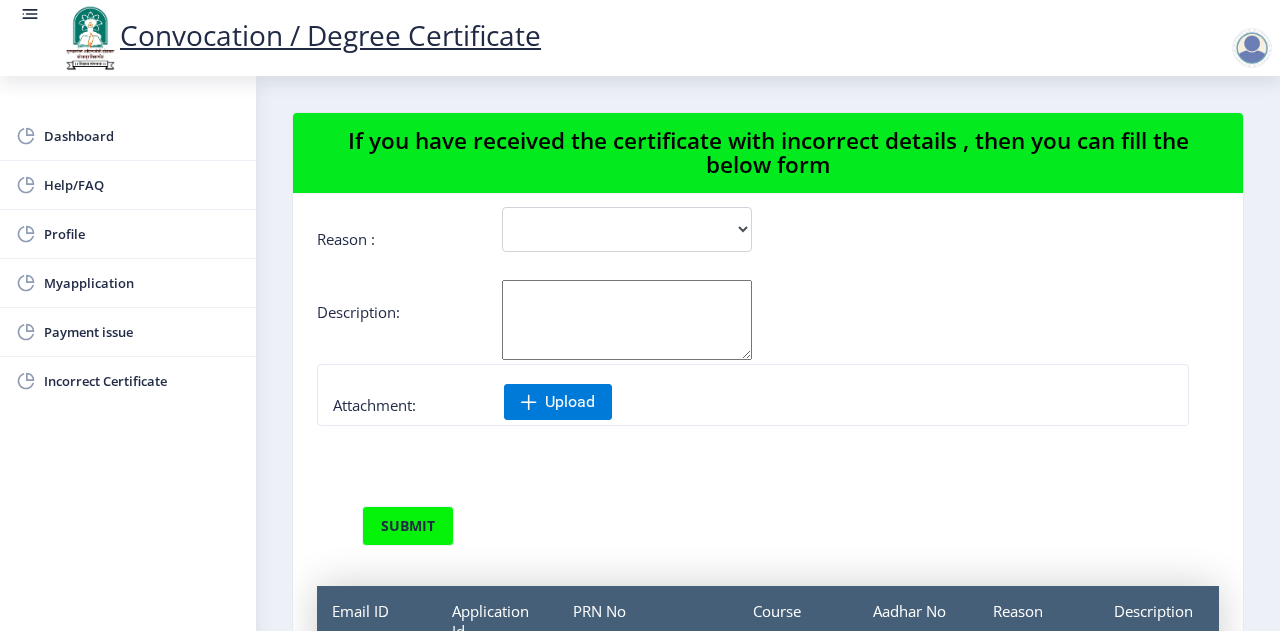scroll, scrollTop: 255, scrollLeft: 0, axis: vertical 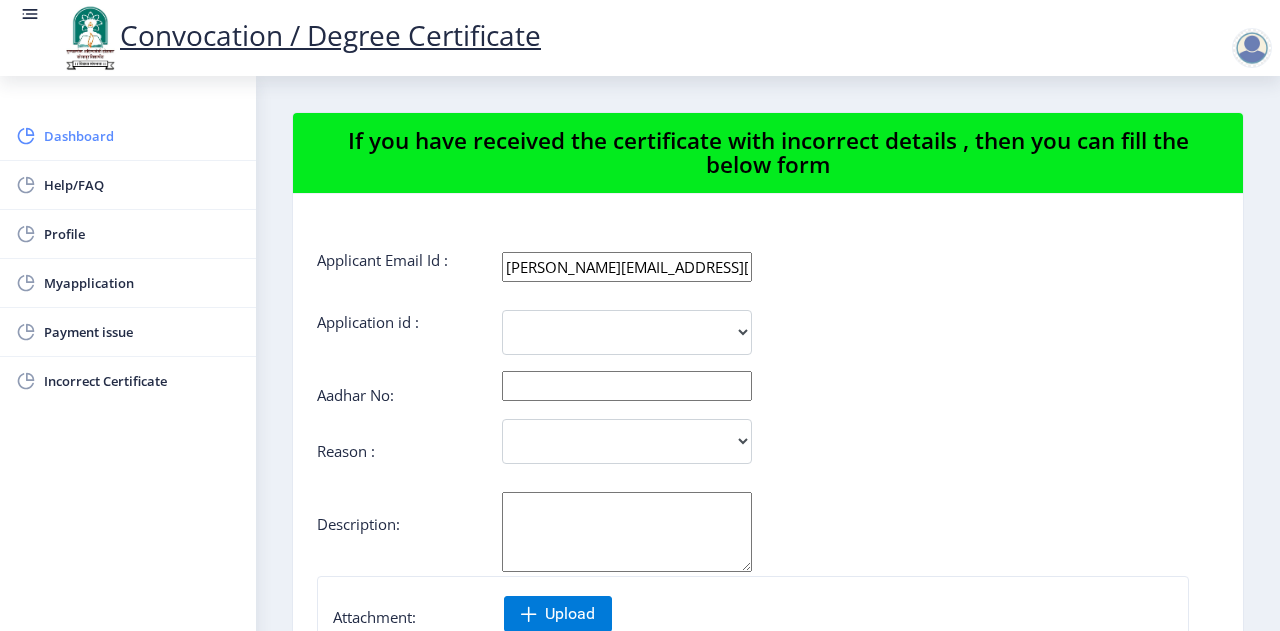 click on "Dashboard" 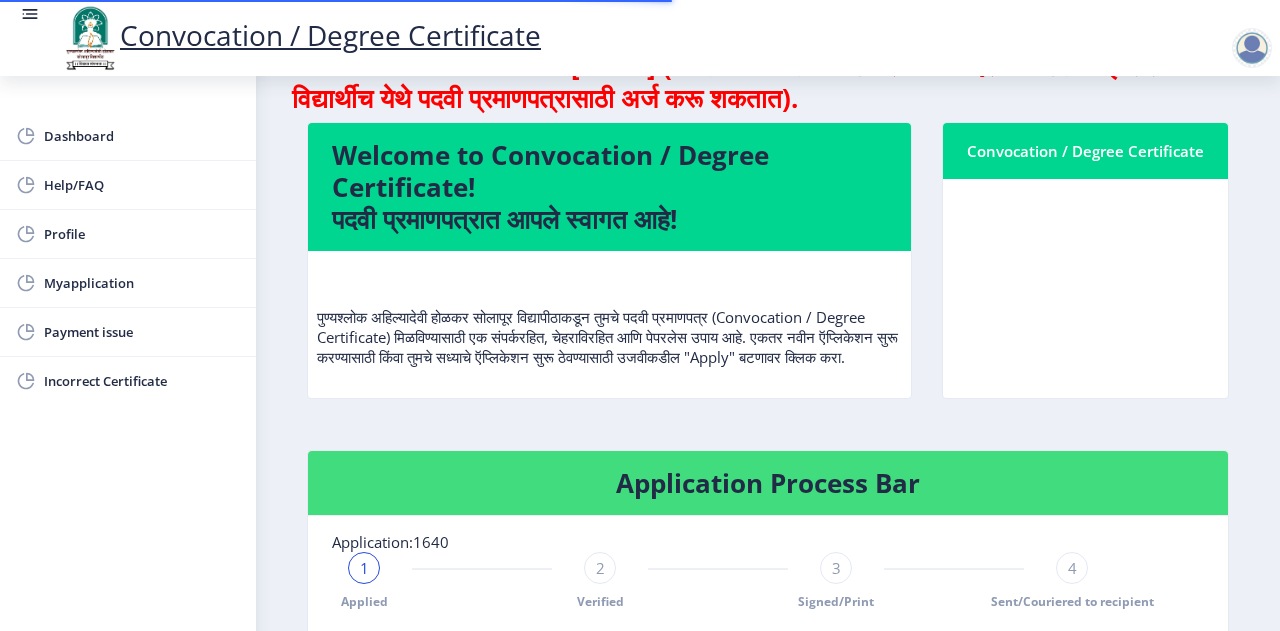 scroll, scrollTop: 102, scrollLeft: 0, axis: vertical 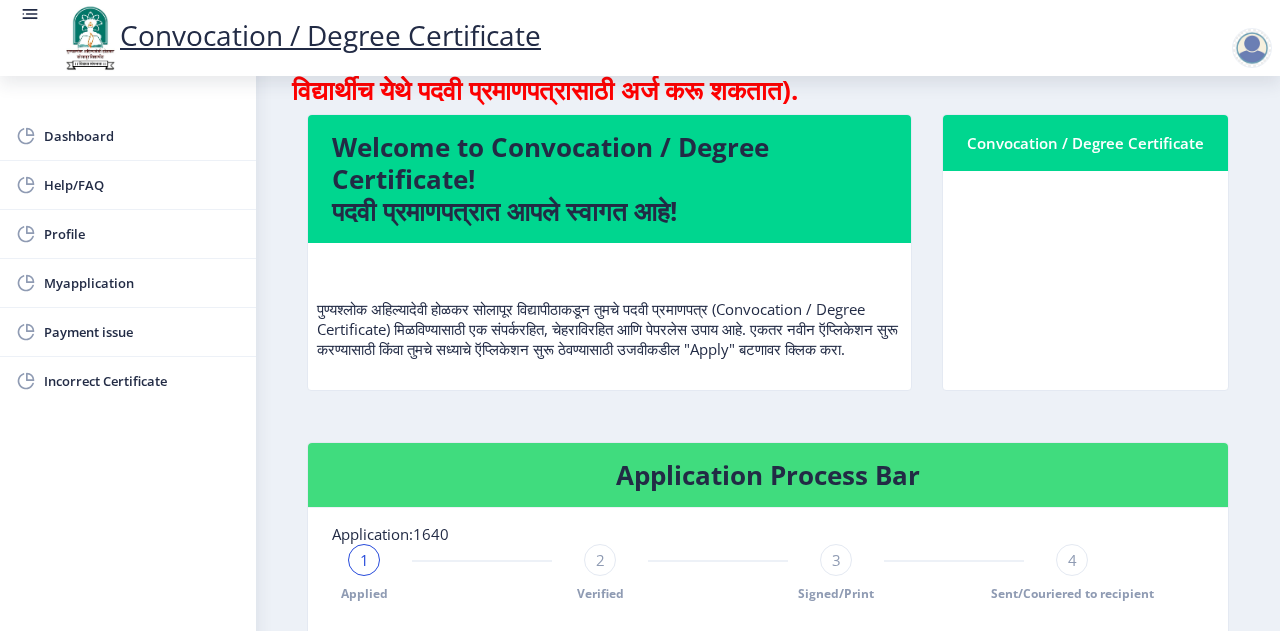 click on "Convocation / Degree Certificate" 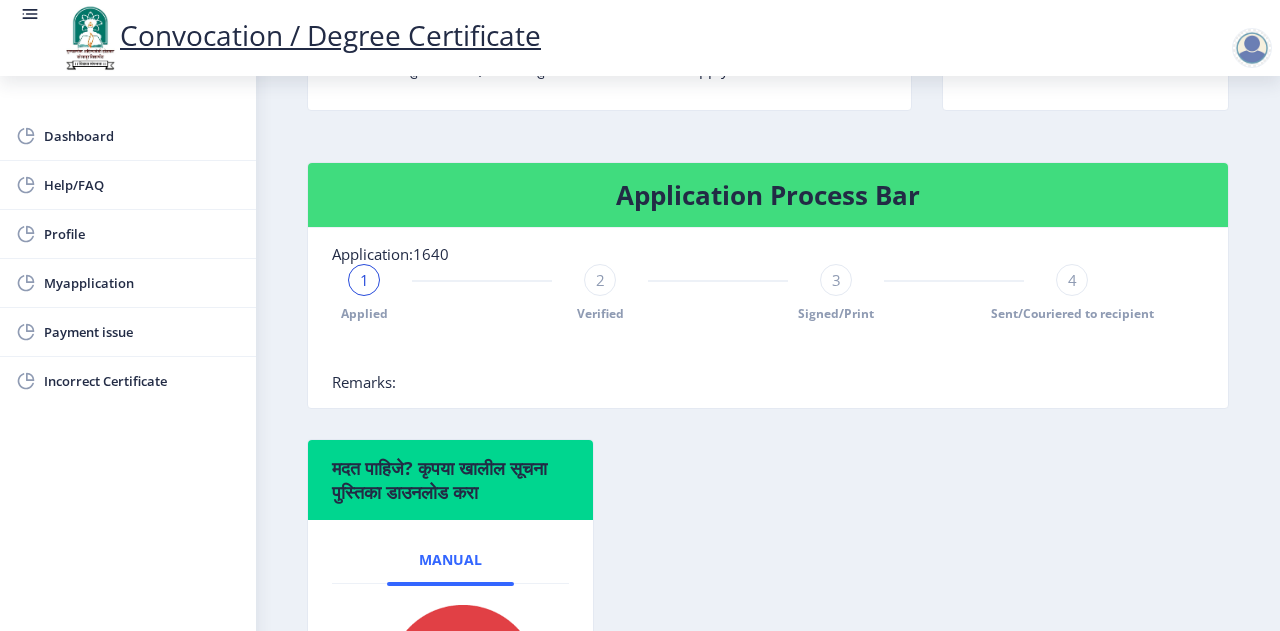 scroll, scrollTop: 437, scrollLeft: 0, axis: vertical 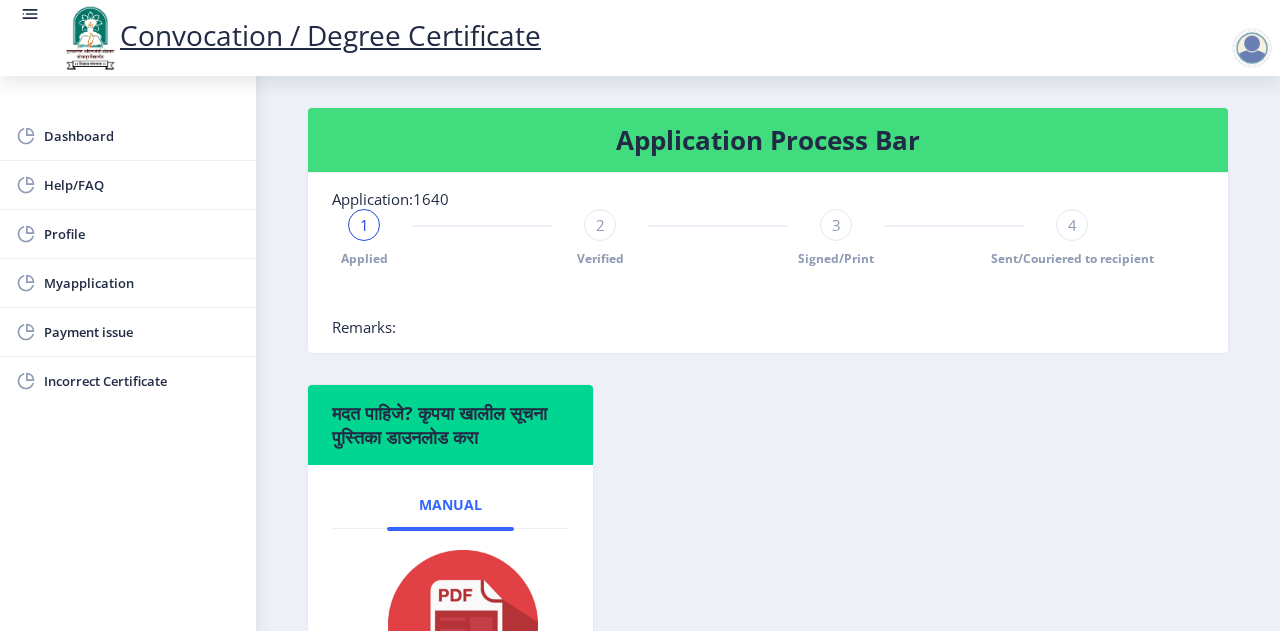 drag, startPoint x: 752, startPoint y: 0, endPoint x: 908, endPoint y: 43, distance: 161.8178 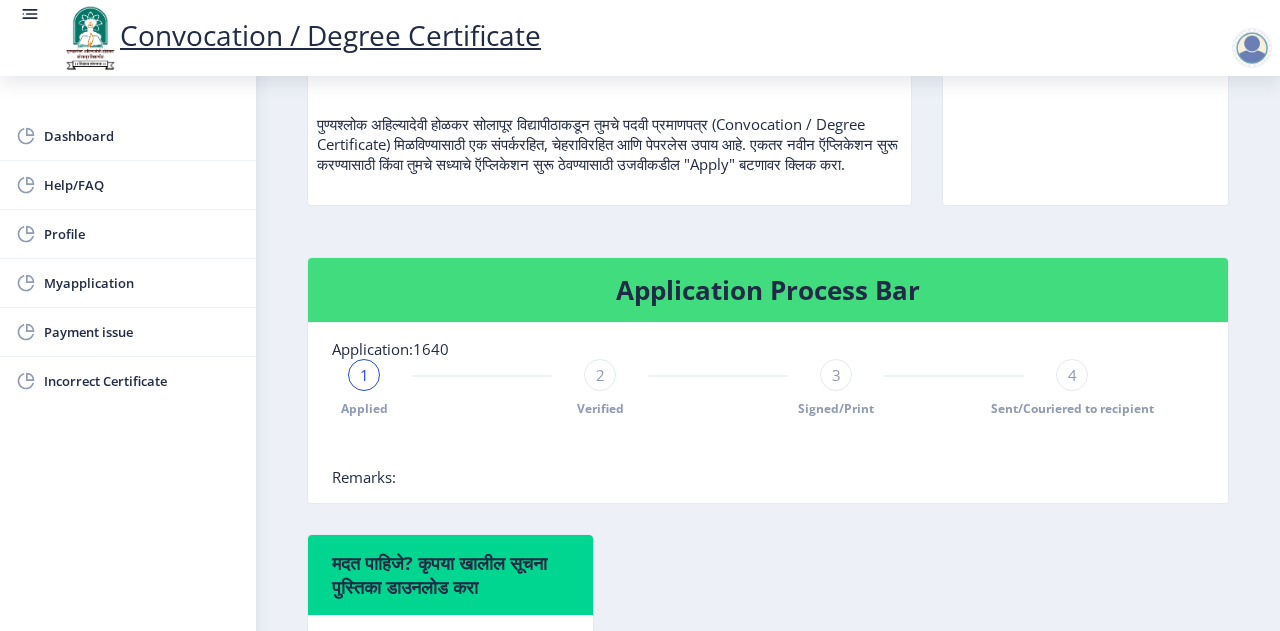 scroll, scrollTop: 285, scrollLeft: 0, axis: vertical 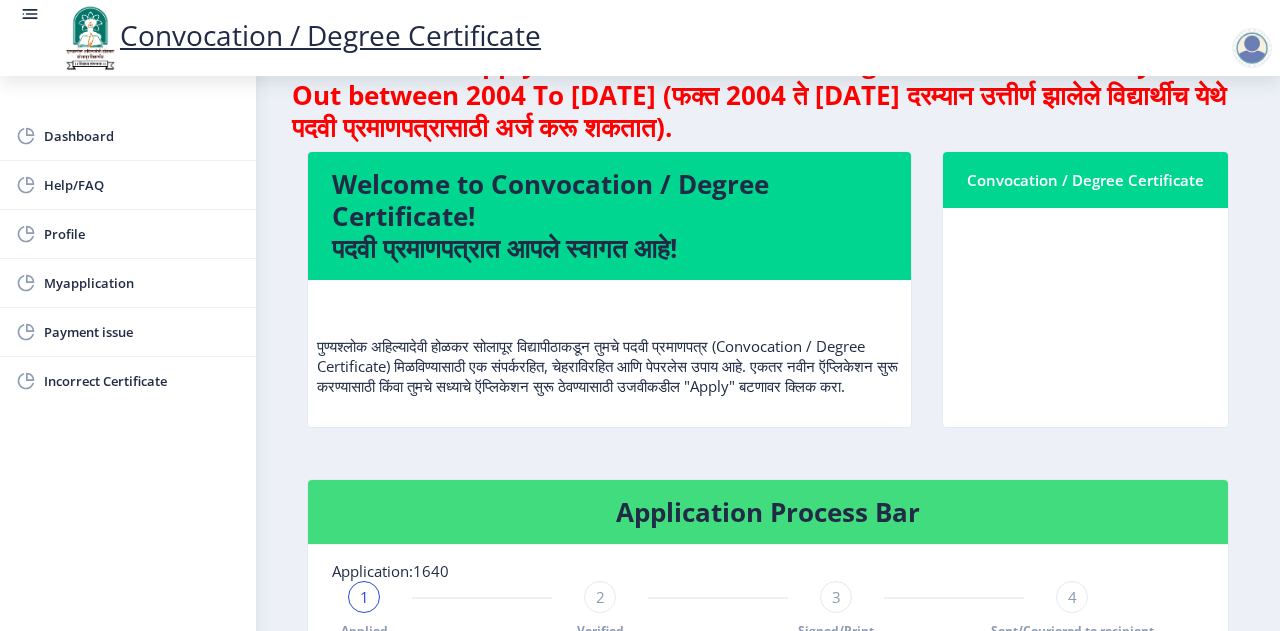 click 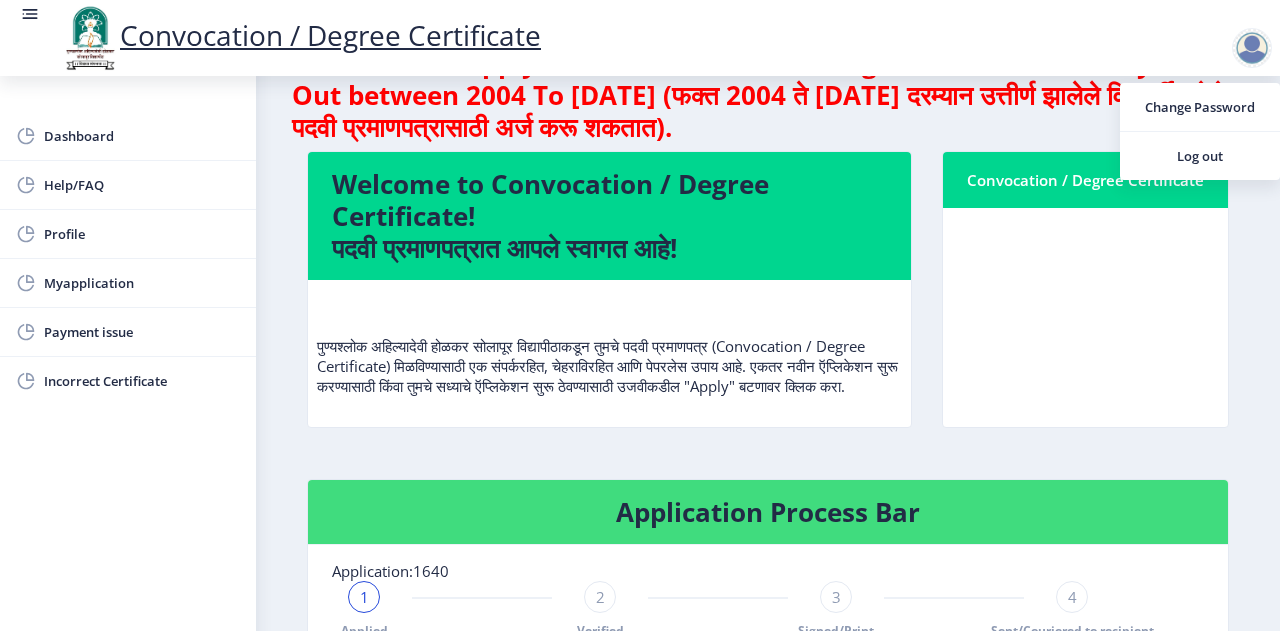 click on "पुण्यश्लोक अहिल्यादेवी होळकर सोलापूर विद्यापीठाकडून तुमचे पदवी प्रमाणपत्र (Convocation / Degree Certificate) मिळविण्यासाठी एक संपर्करहित, चेहराविरहित आणि पेपरलेस उपाय आहे. एकतर नवीन ऍप्लिकेशन सुरू करण्यासाठी किंवा तुमचे सध्याचे ऍप्लिकेशन सुरू ठेवण्यासाठी उजवीकडील "Apply" बटणावर क्लिक करा." 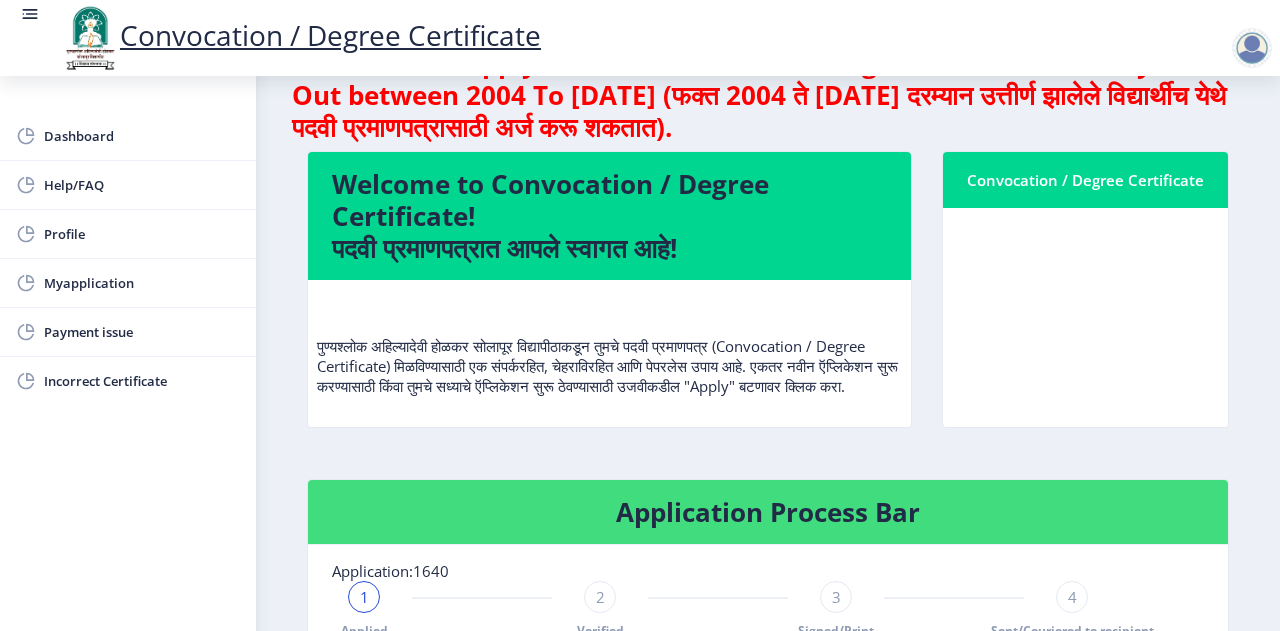 scroll, scrollTop: 2, scrollLeft: 0, axis: vertical 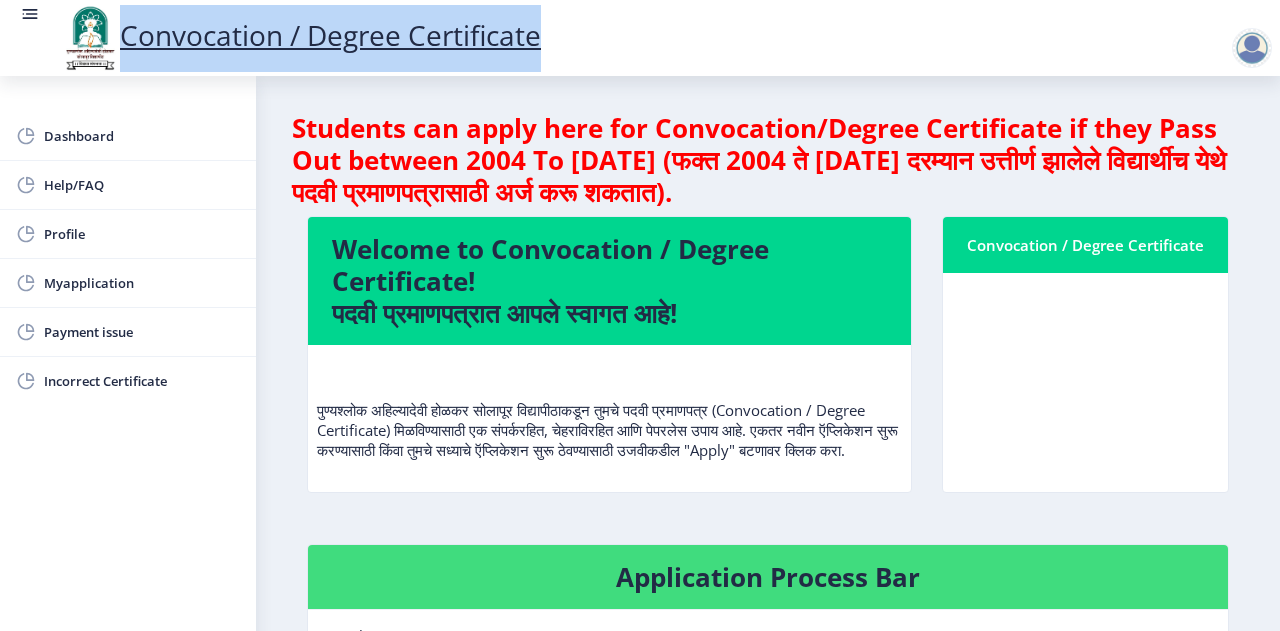 drag, startPoint x: 512, startPoint y: 35, endPoint x: 116, endPoint y: 36, distance: 396.00125 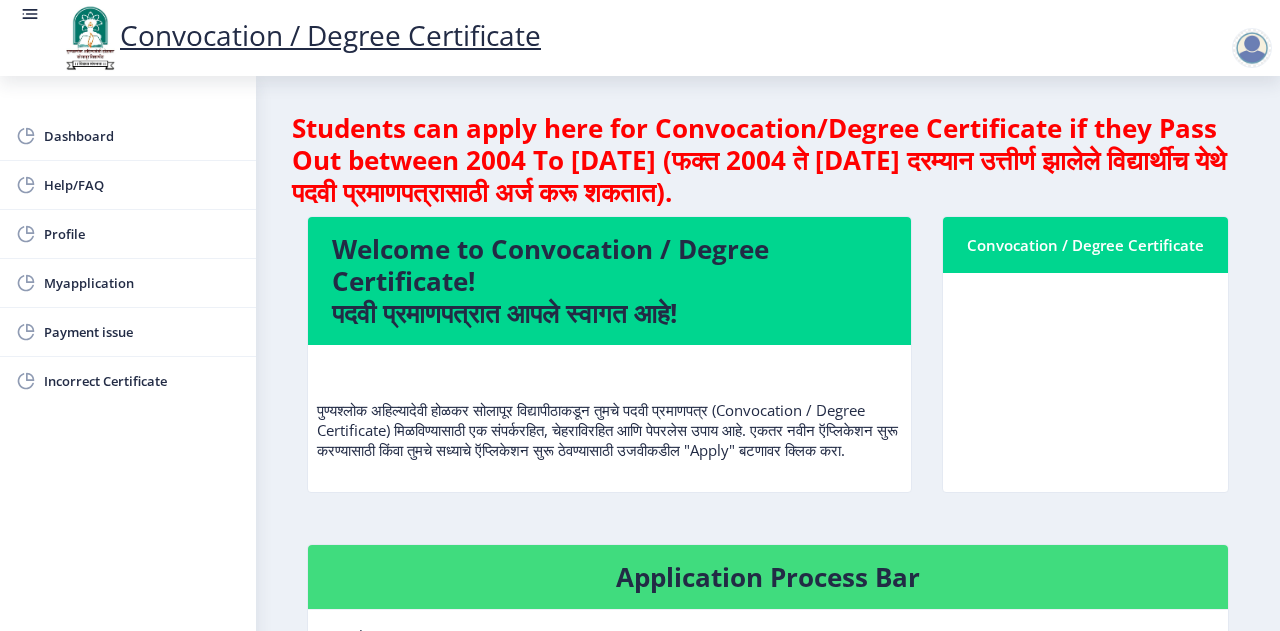 click on "Students can apply here for Convocation/Degree Certificate if they Pass Out between 2004 To [DATE] (फक्त 2004 ते [DATE] दरम्यान उत्तीर्ण झालेले विद्यार्थीच येथे पदवी प्रमाणपत्रासाठी अर्ज करू शकतात)." 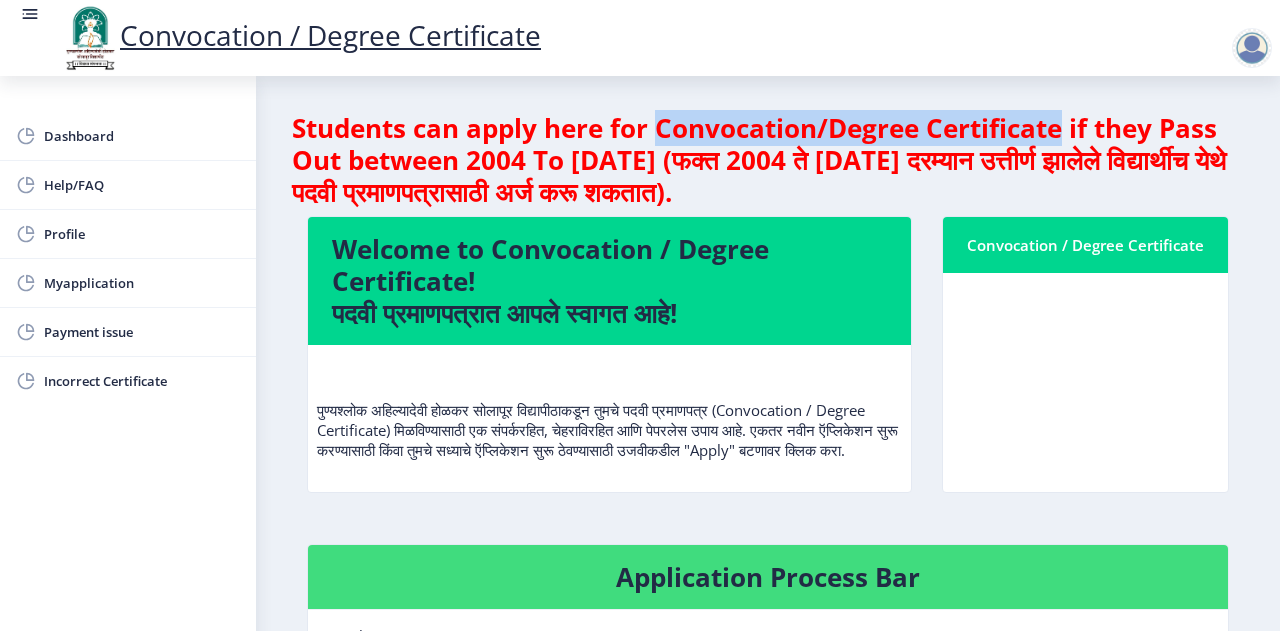 copy on "Convocation/Degree Certificate" 